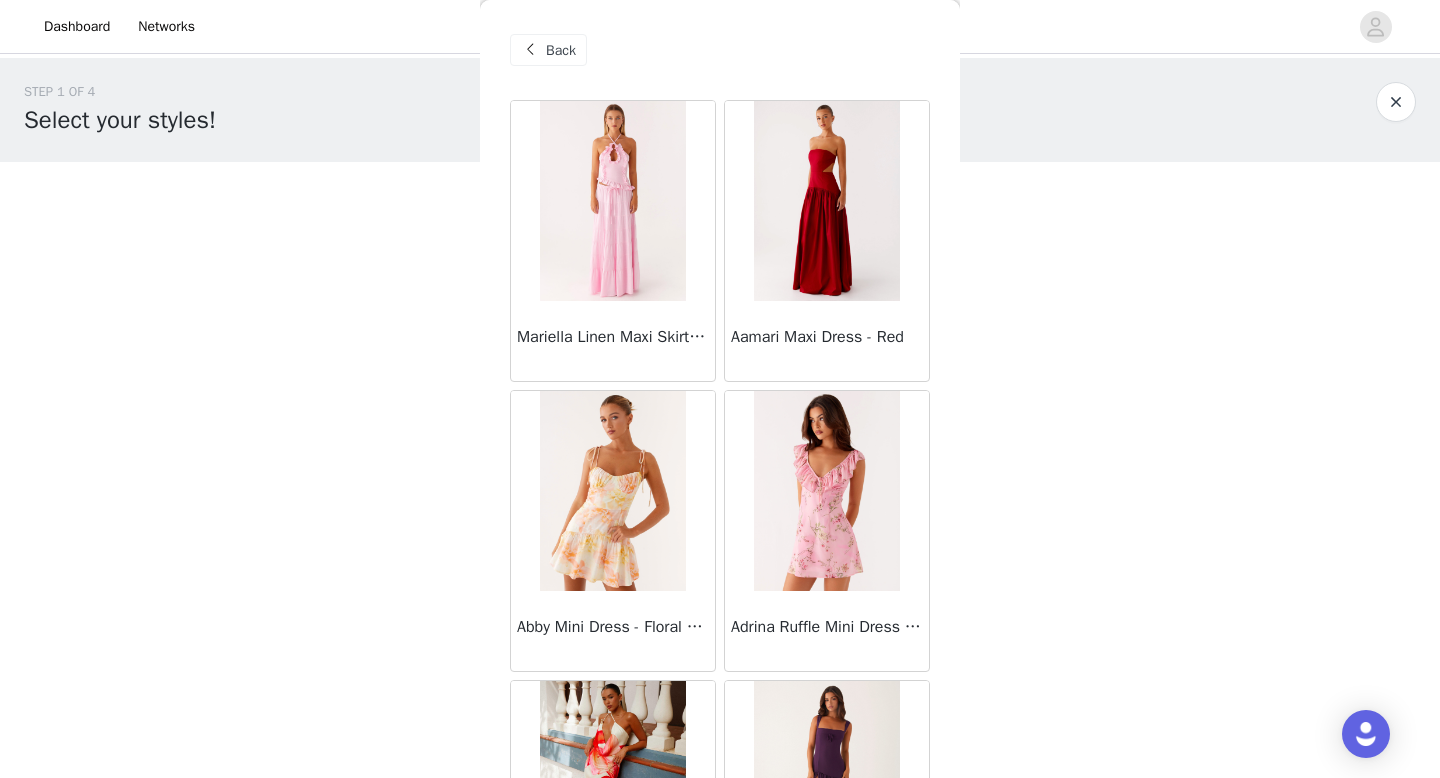 scroll, scrollTop: 0, scrollLeft: 0, axis: both 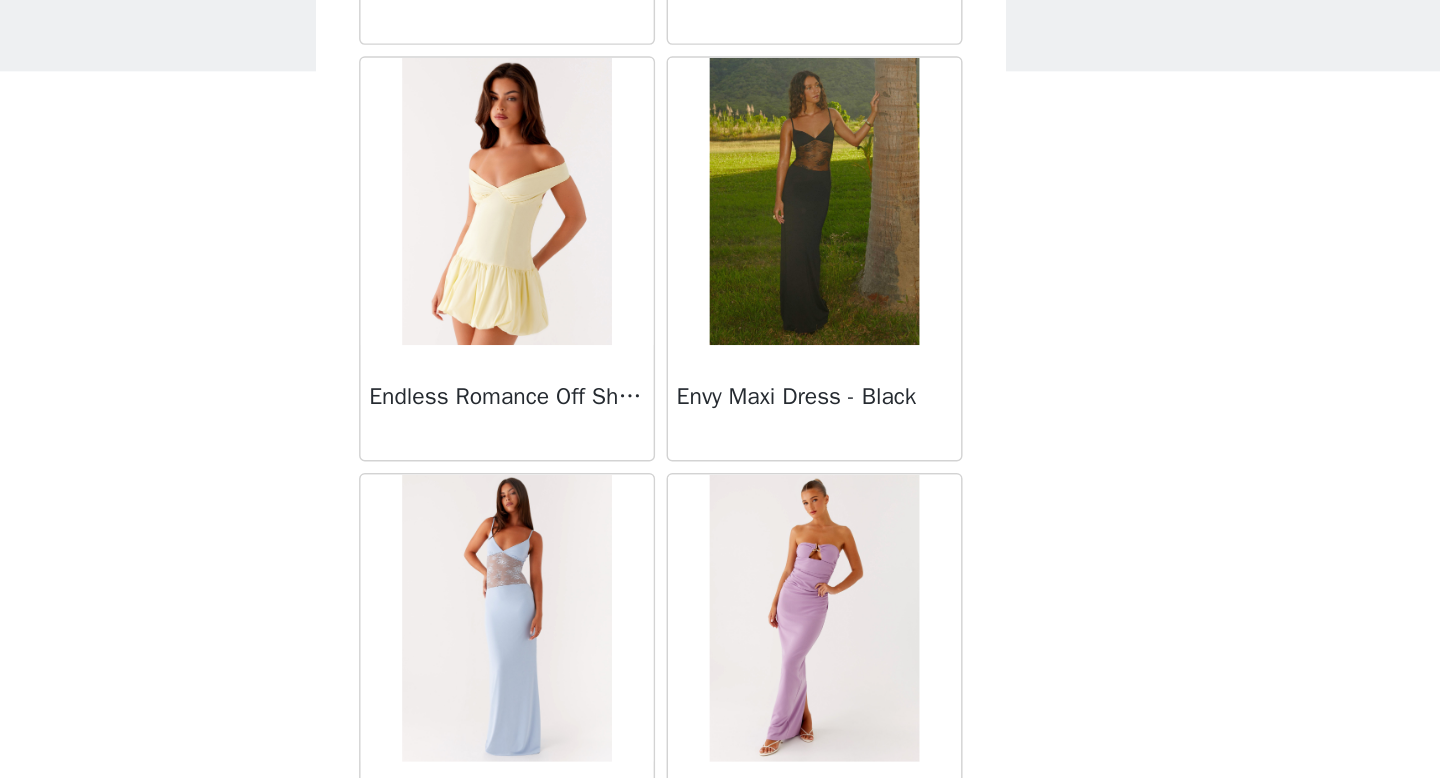 click at bounding box center (826, 253) 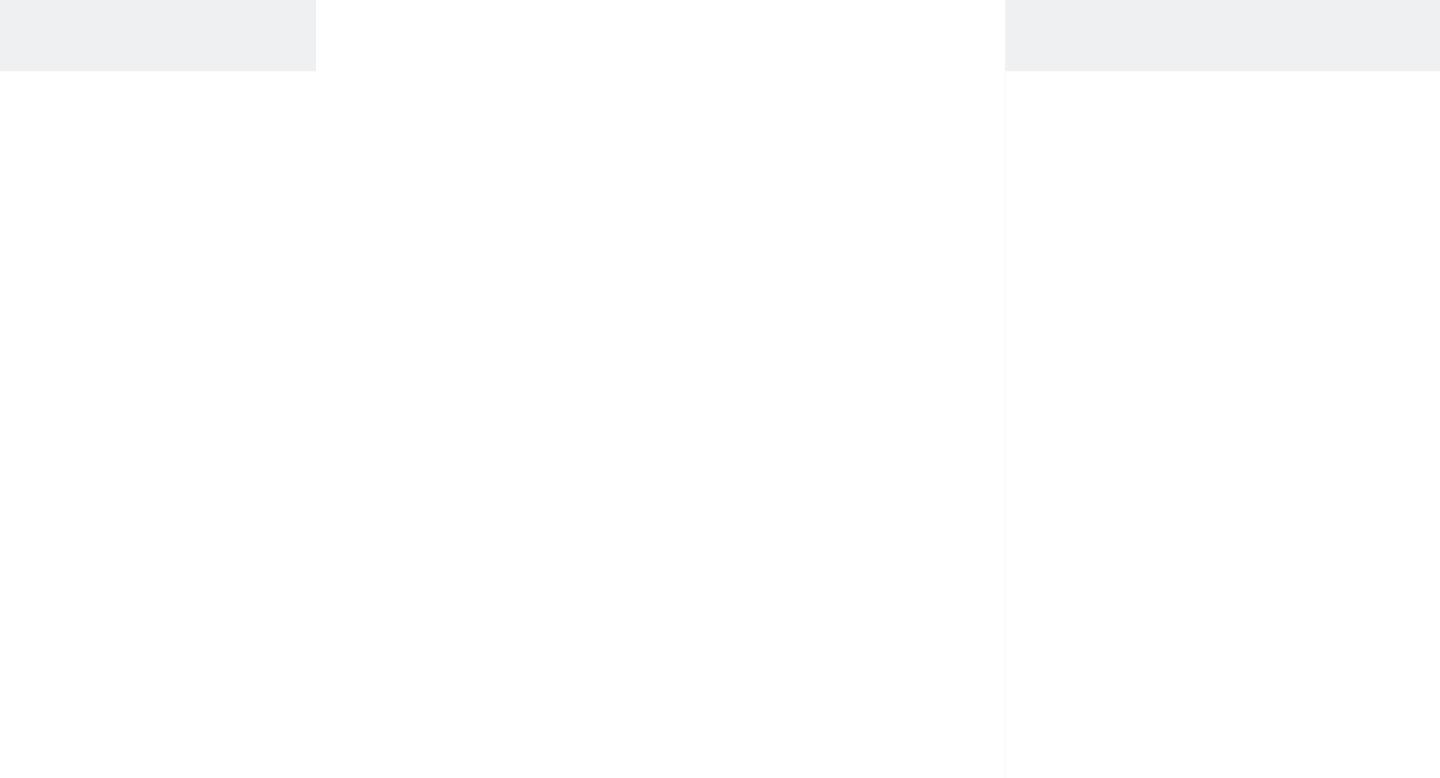 scroll, scrollTop: 276, scrollLeft: 0, axis: vertical 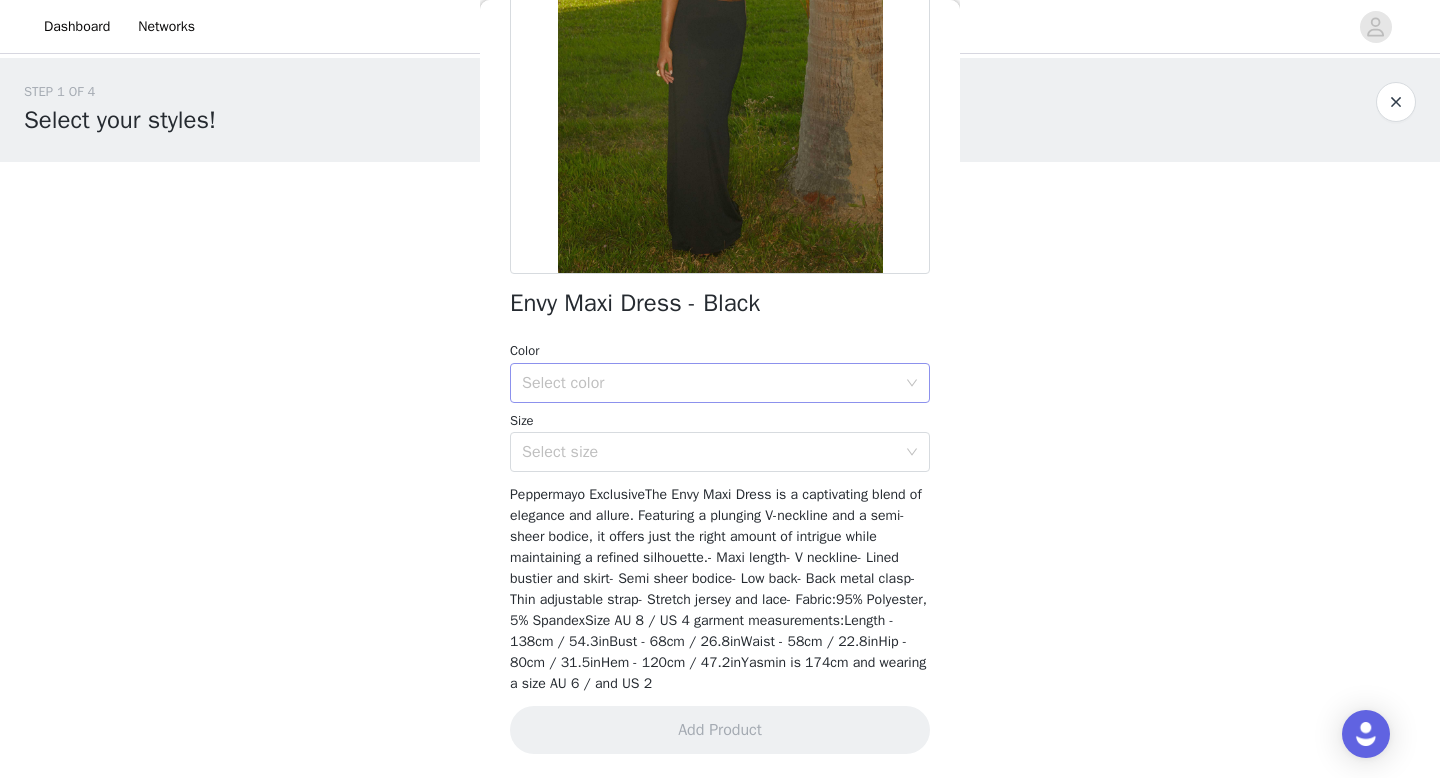 click on "Select color" at bounding box center (709, 383) 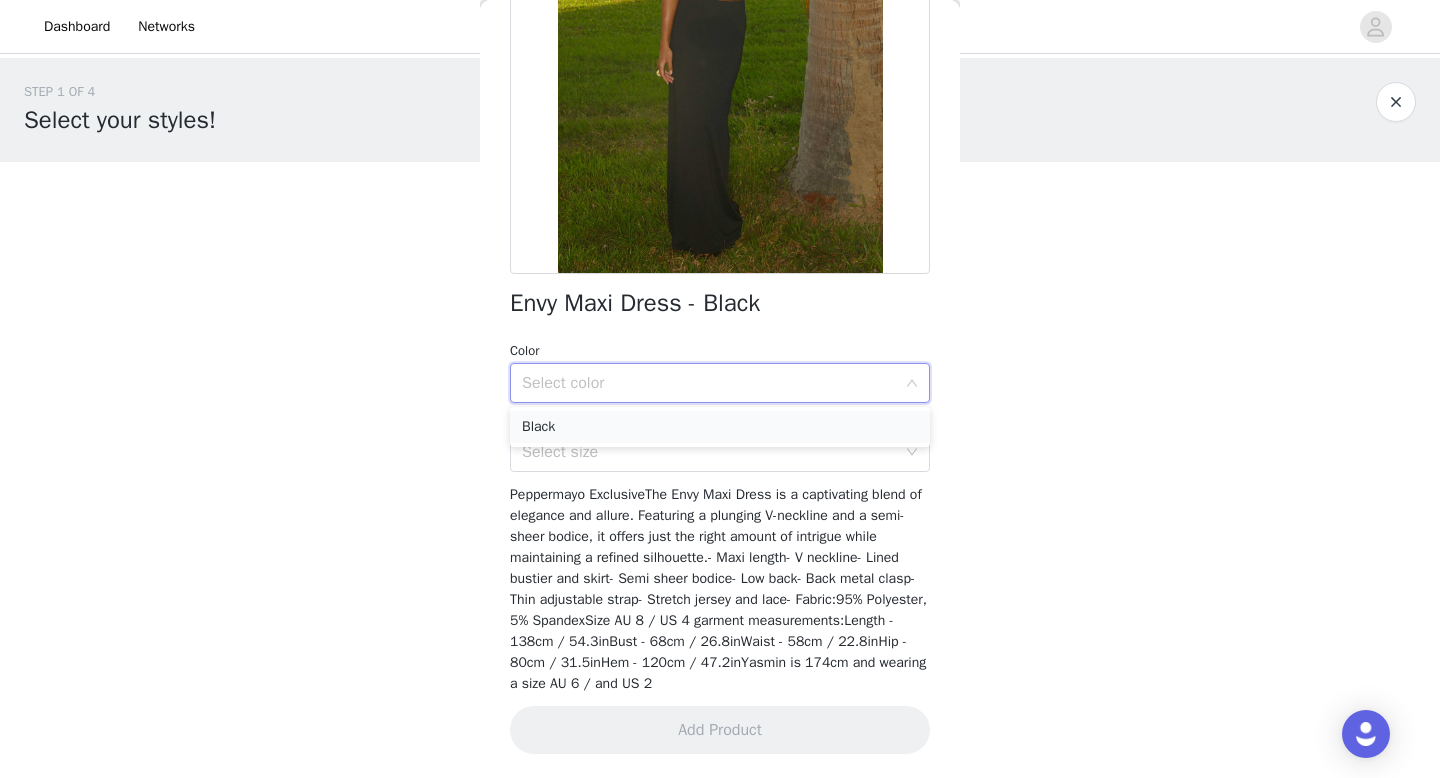 click on "Black" at bounding box center [720, 427] 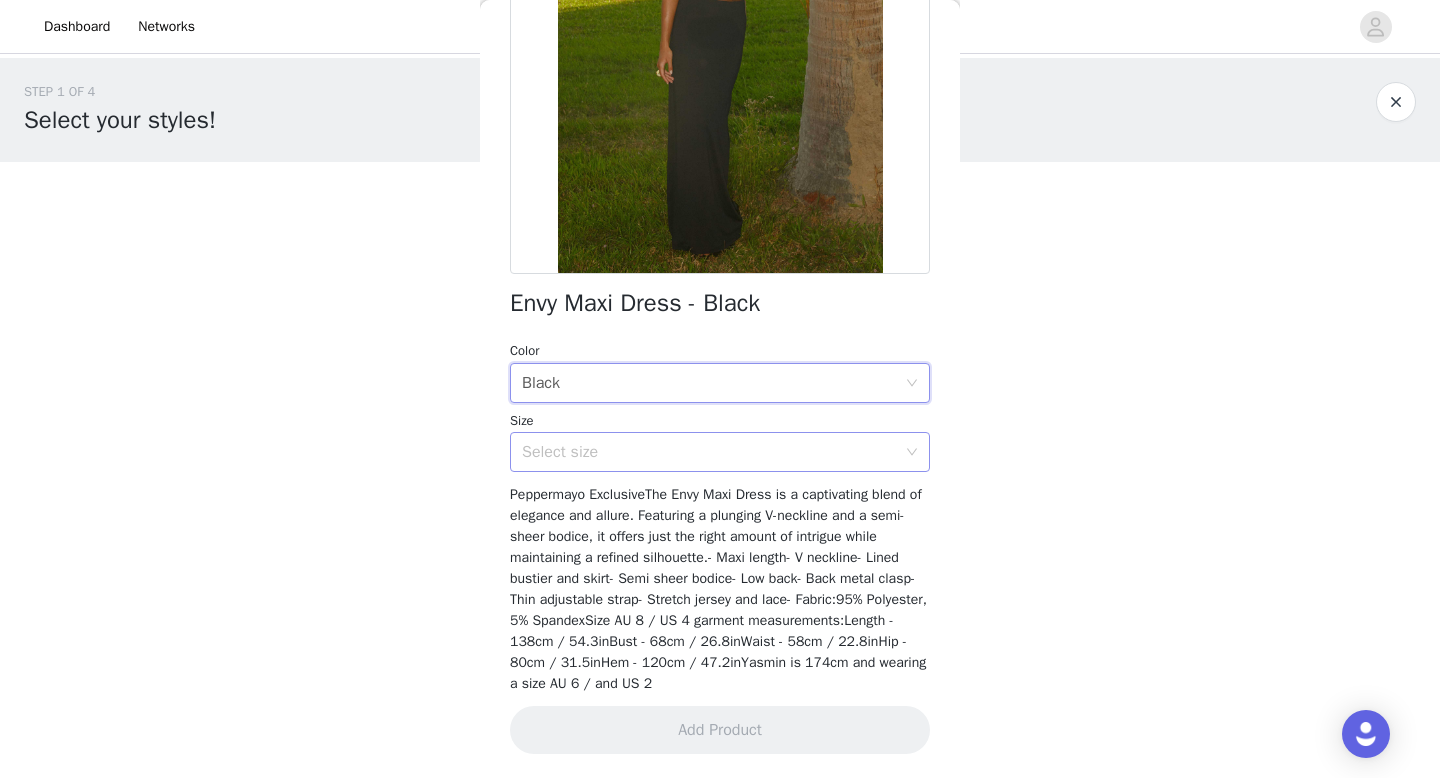 click on "Select size" at bounding box center (709, 452) 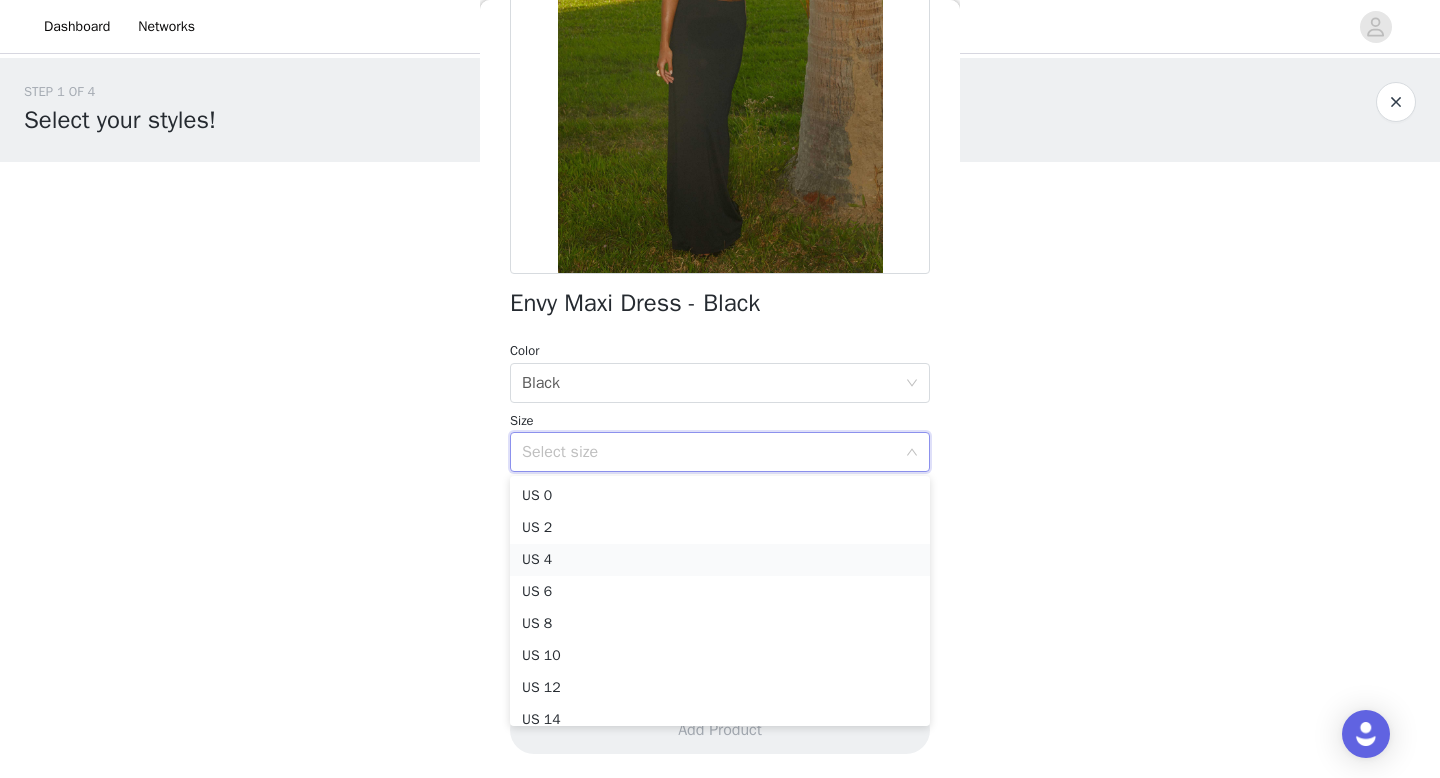 click on "US 4" at bounding box center (720, 560) 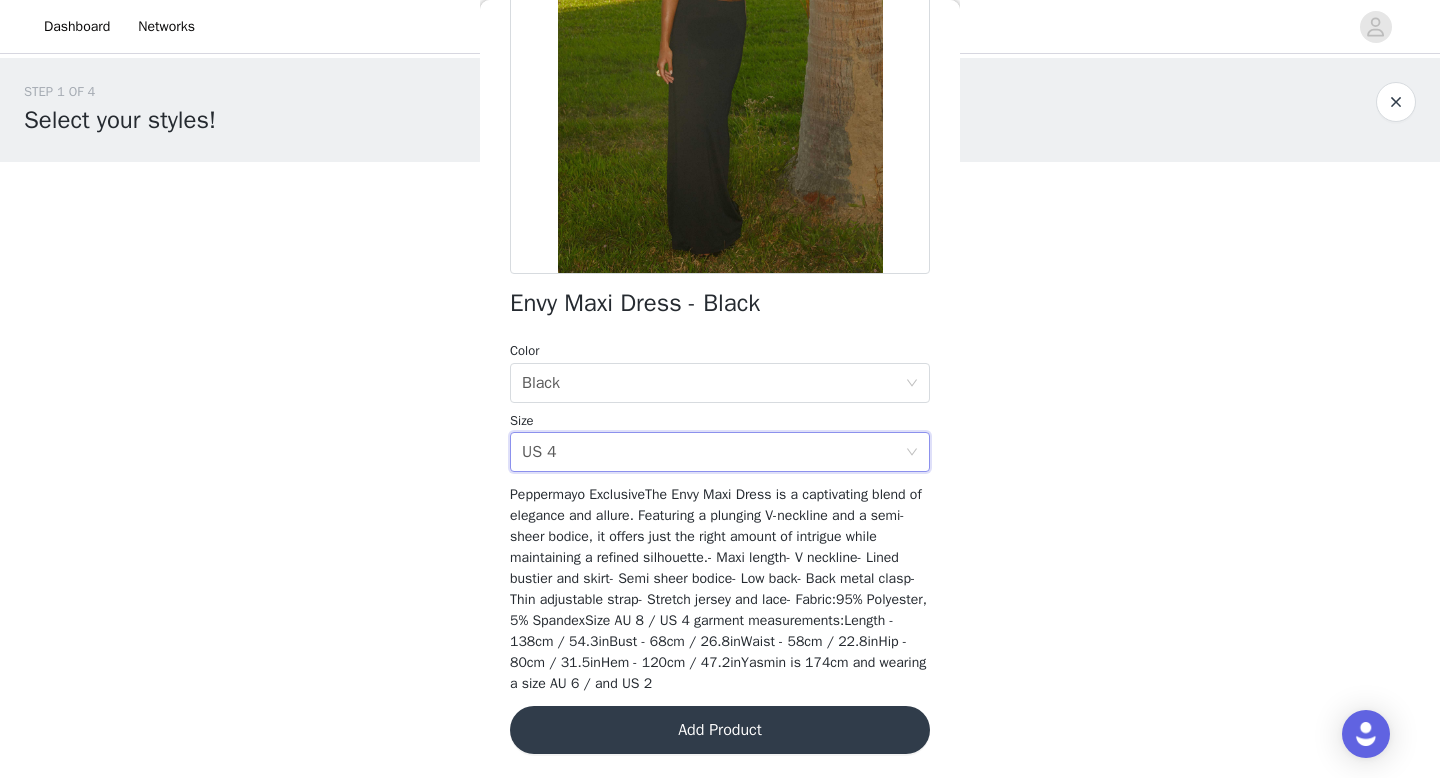 click on "Peppermayo ExclusiveThe Envy Maxi Dress is a captivating blend of elegance and allure. Featuring a plunging V-neckline and a semi-sheer bodice, it offers just the right amount of intrigue while maintaining a refined silhouette.- Maxi length- V neckline- Lined bustier and skirt- Semi sheer bodice- Low back- Back metal clasp- Thin adjustable strap- Stretch jersey and lace- Fabric:95% Polyester, 5% SpandexSize AU 8 / US 4 garment measurements:Length - 138cm / 54.3inBust - 68cm / 26.8inWaist - 58cm / 22.8inHip - 80cm / 31.5inHem - 120cm / 47.2inYasmin is 174cm and wearing a size AU 6 / and US 2" at bounding box center (718, 589) 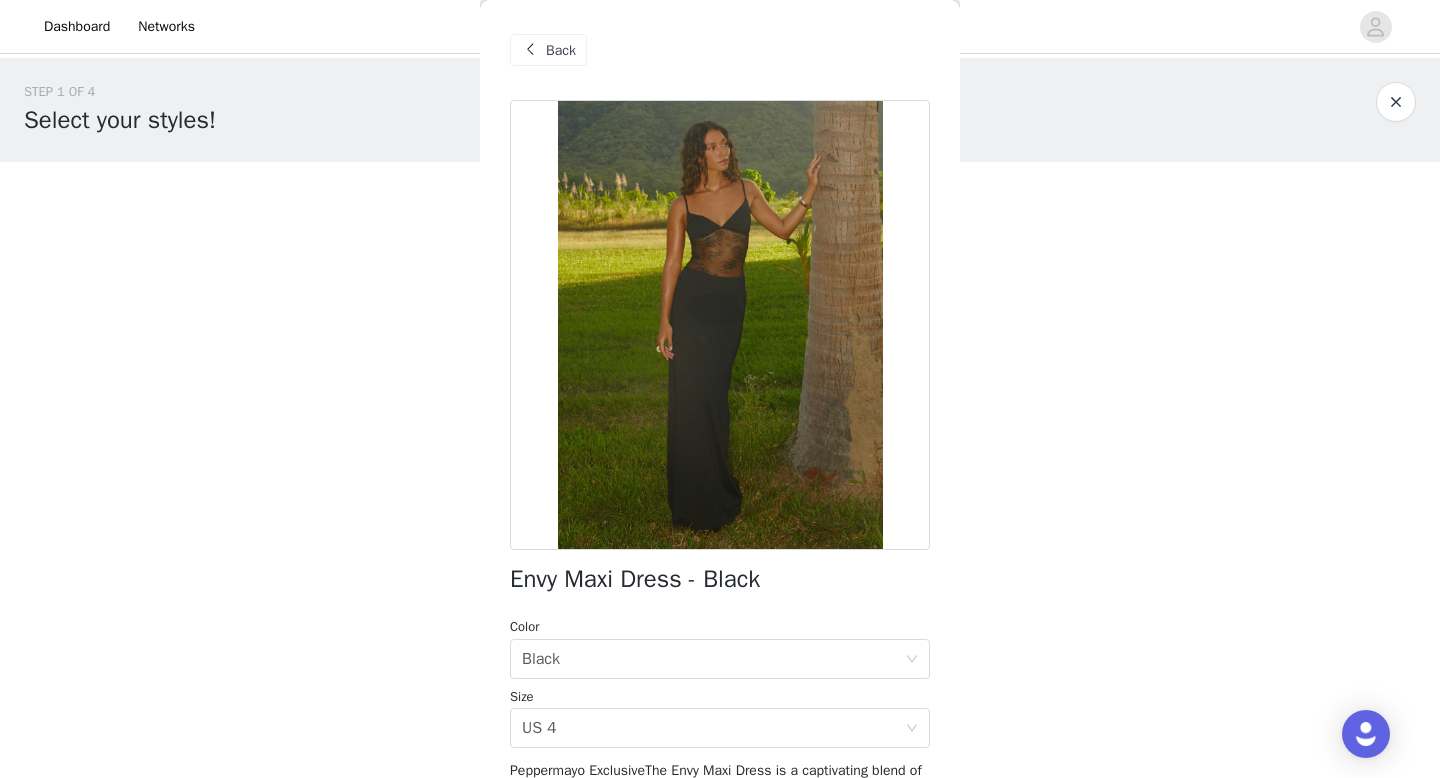 scroll, scrollTop: 276, scrollLeft: 0, axis: vertical 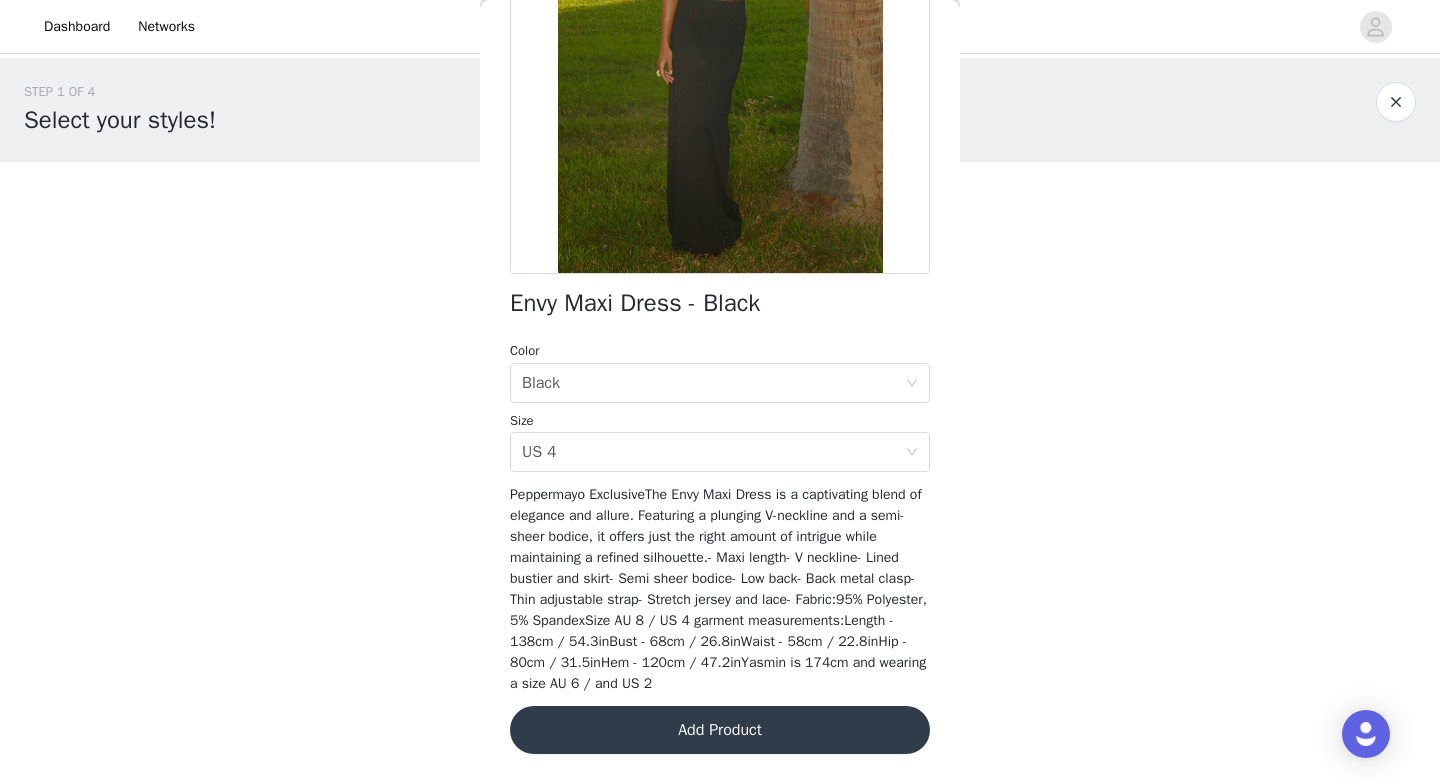 click on "Add Product" at bounding box center [720, 730] 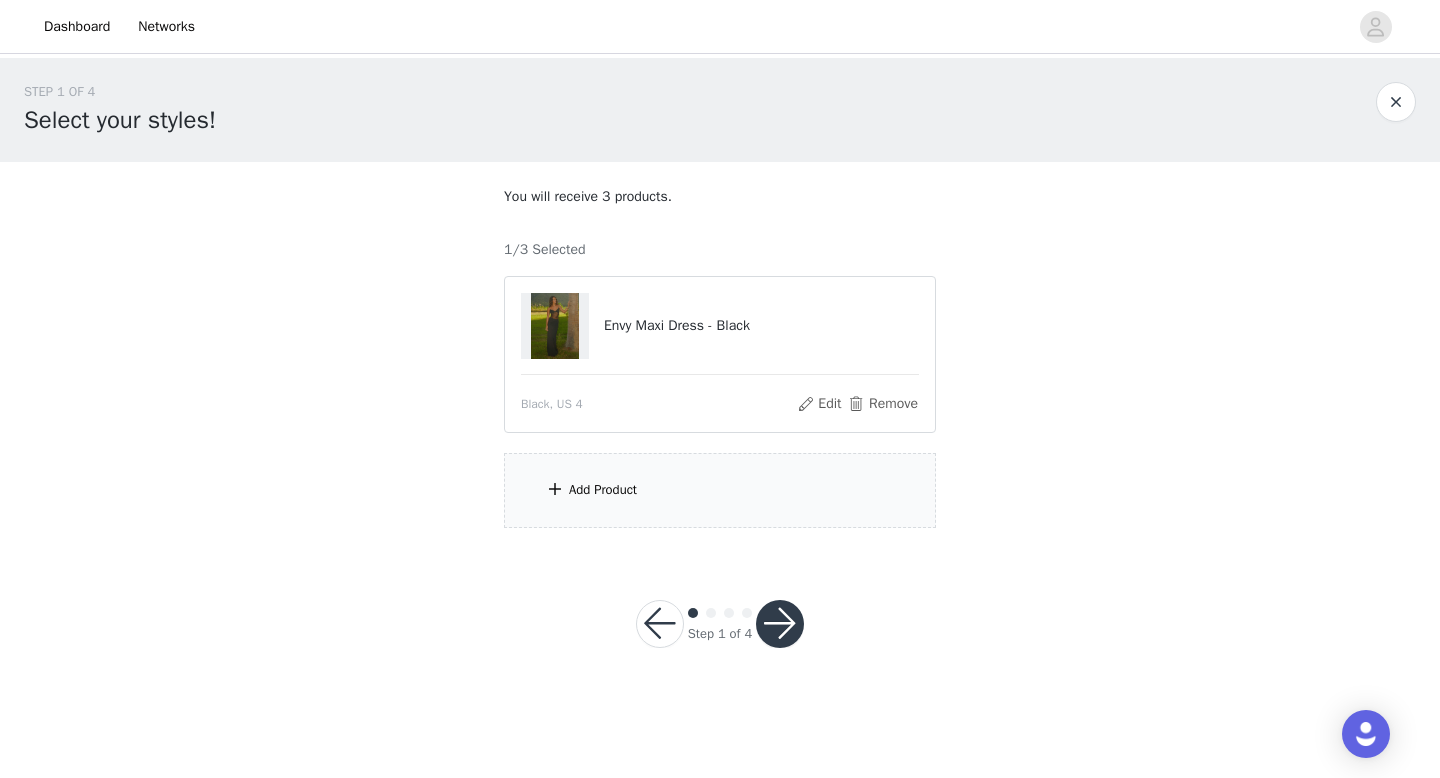 click on "Add Product" at bounding box center (720, 490) 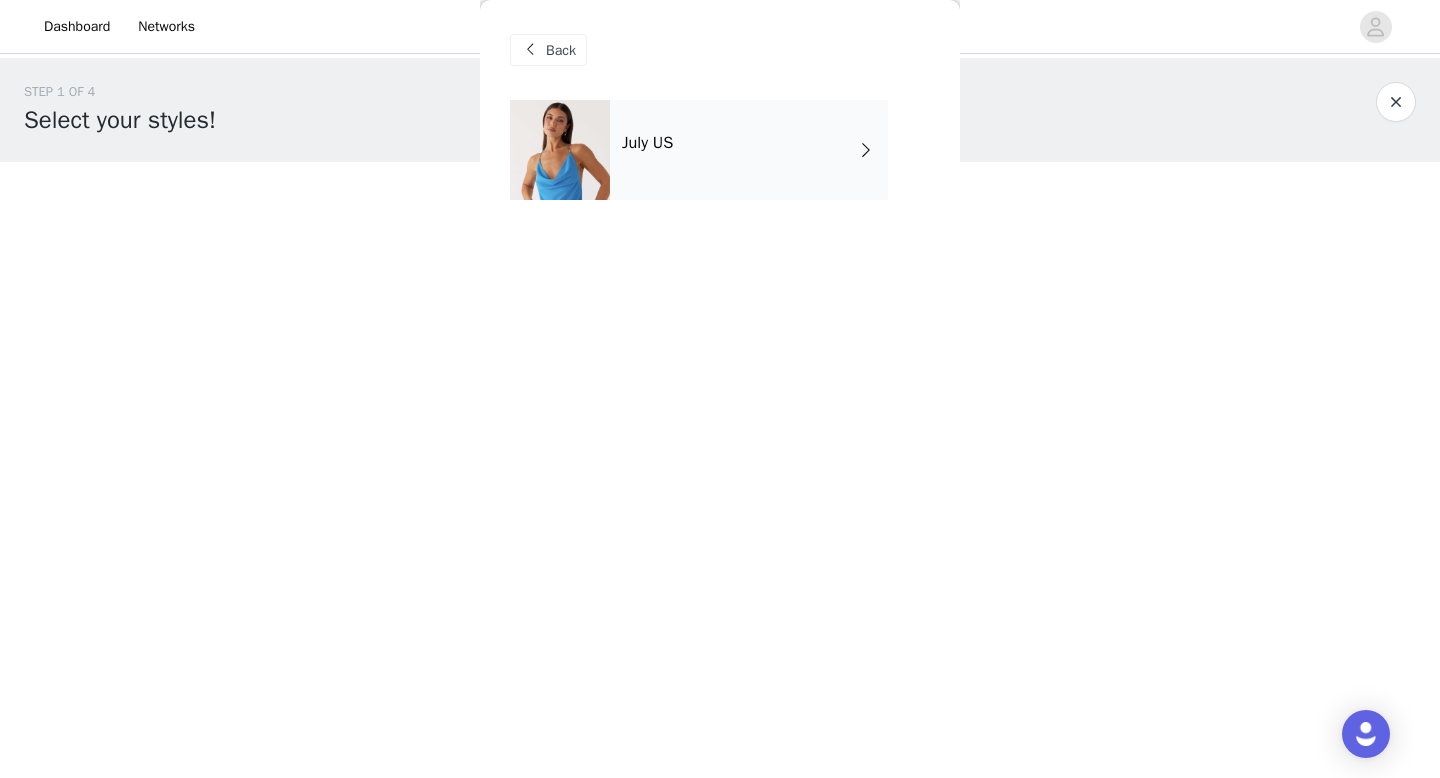 click on "July US" at bounding box center [749, 150] 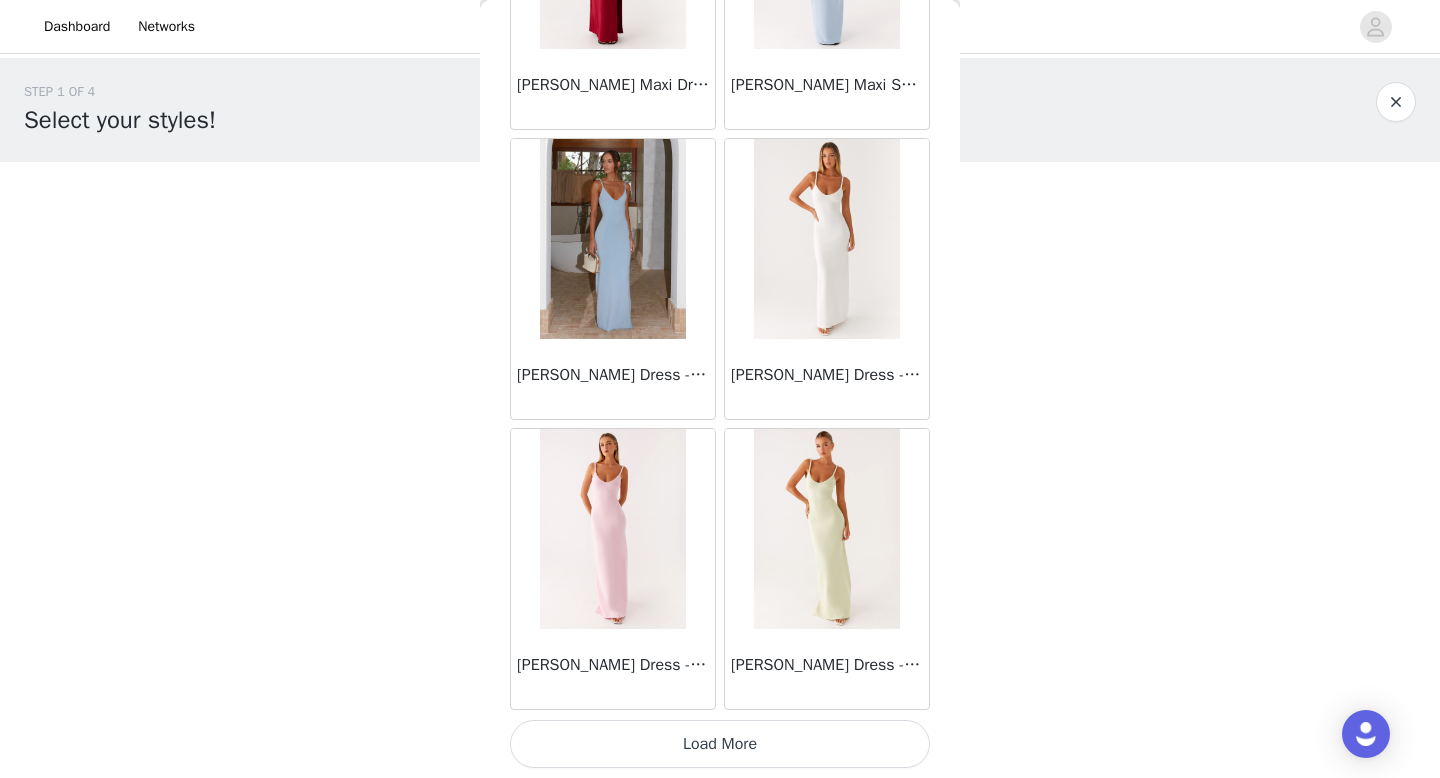 click on "Load More" at bounding box center (720, 744) 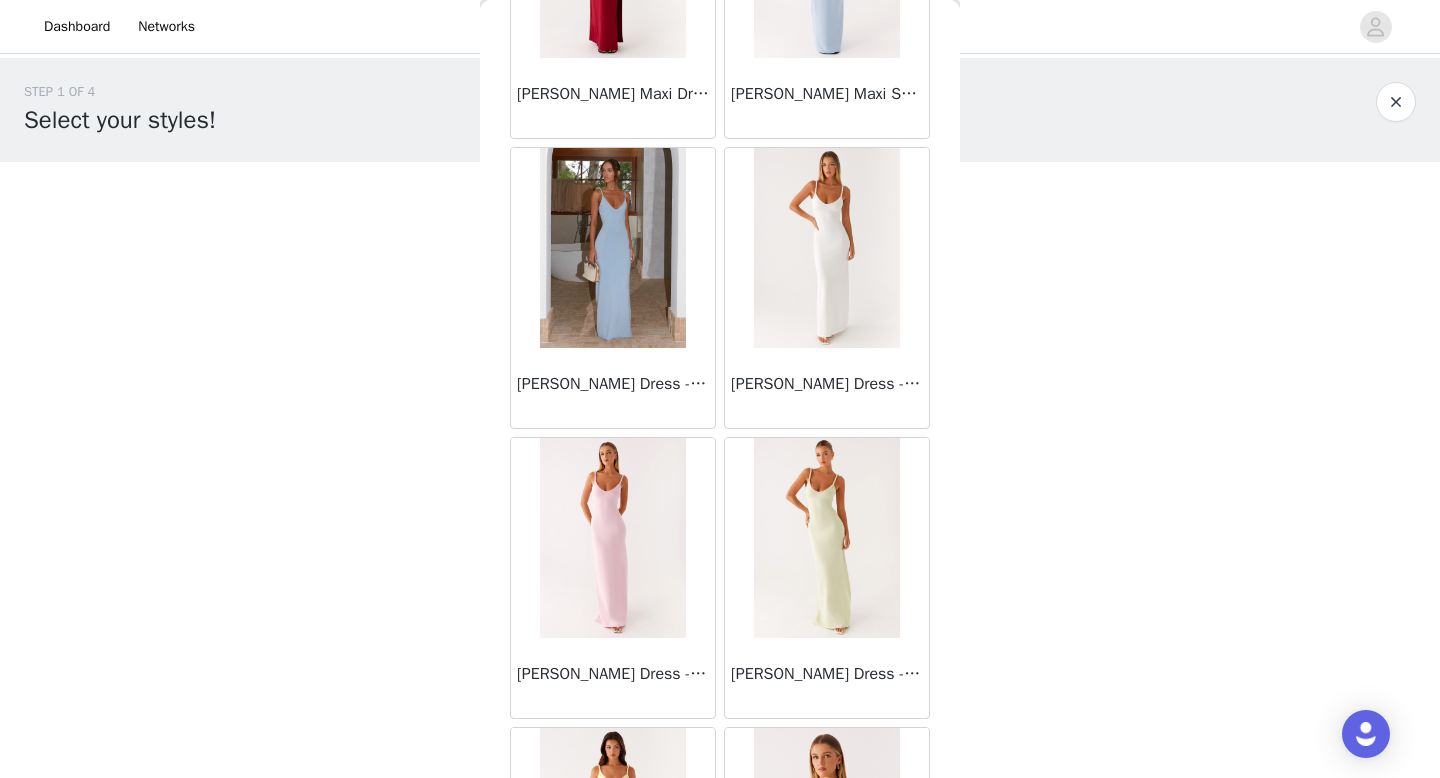 scroll, scrollTop: 2282, scrollLeft: 0, axis: vertical 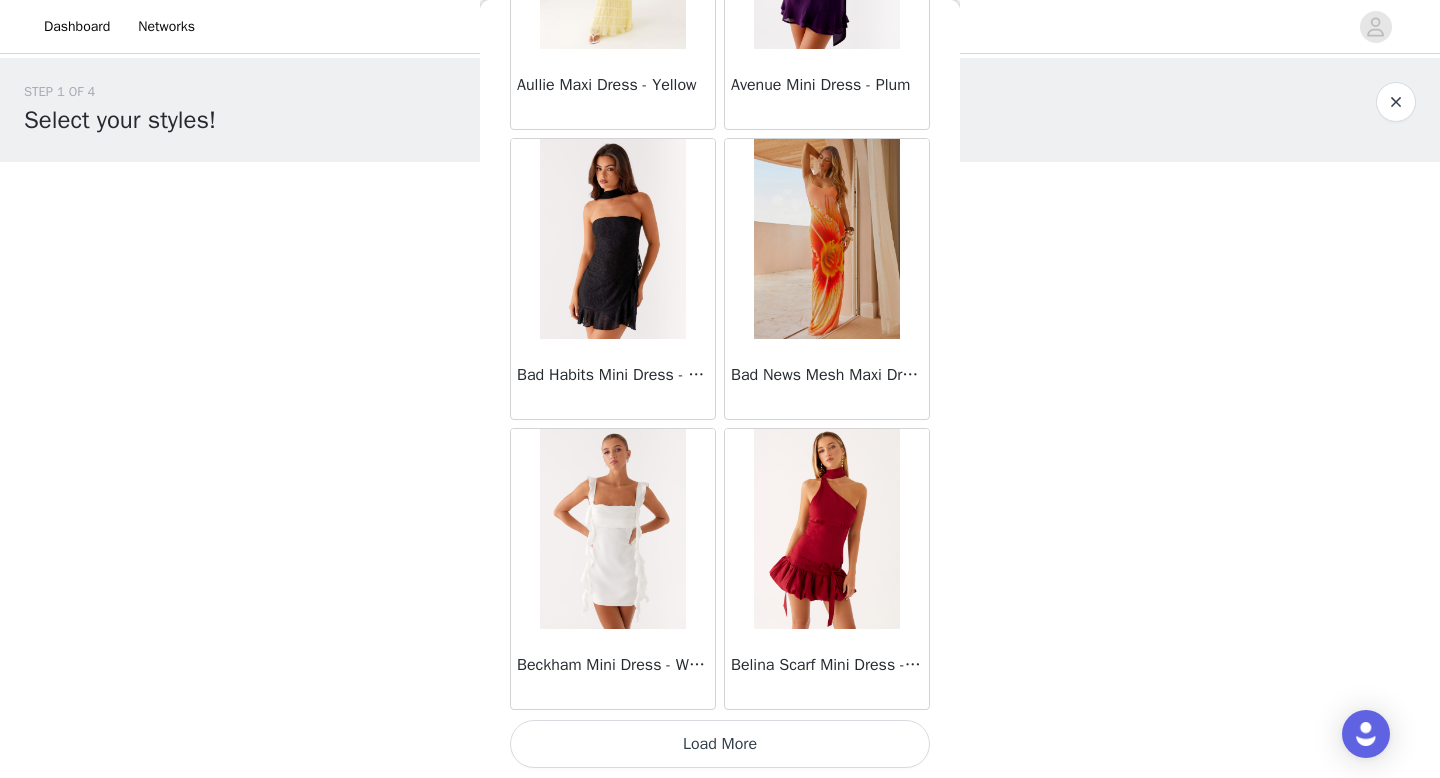 click on "Load More" at bounding box center [720, 744] 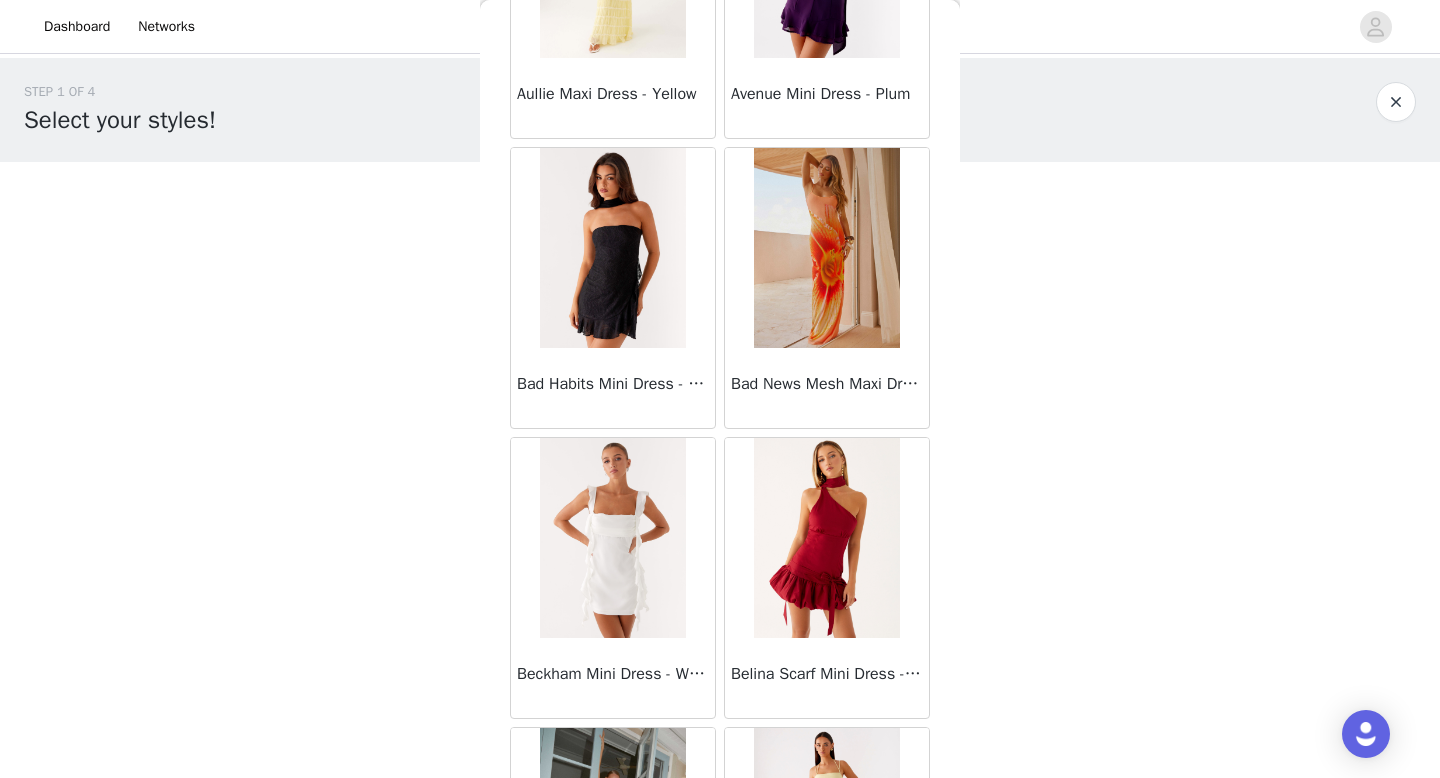 scroll, scrollTop: 5182, scrollLeft: 0, axis: vertical 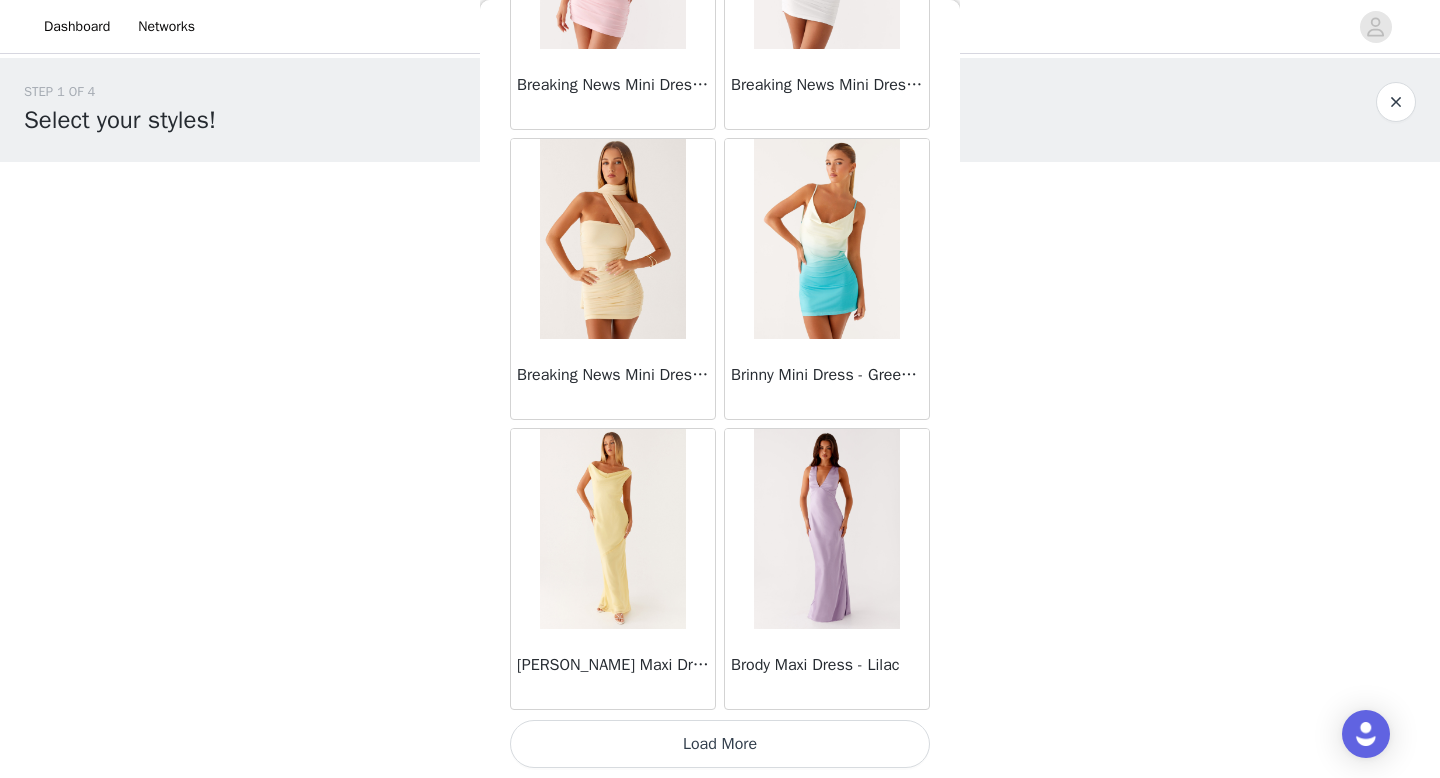 click on "Load More" at bounding box center [720, 744] 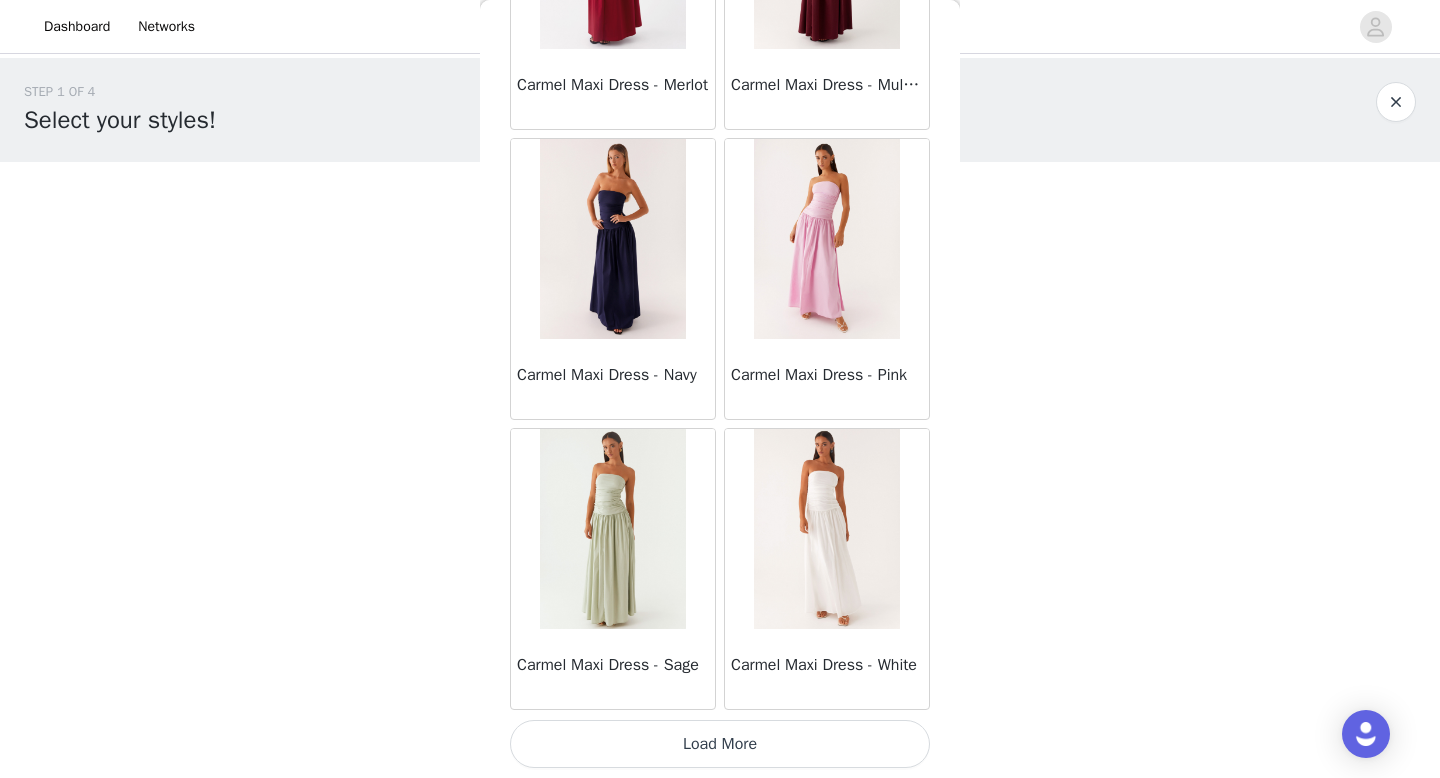 click on "Load More" at bounding box center (720, 744) 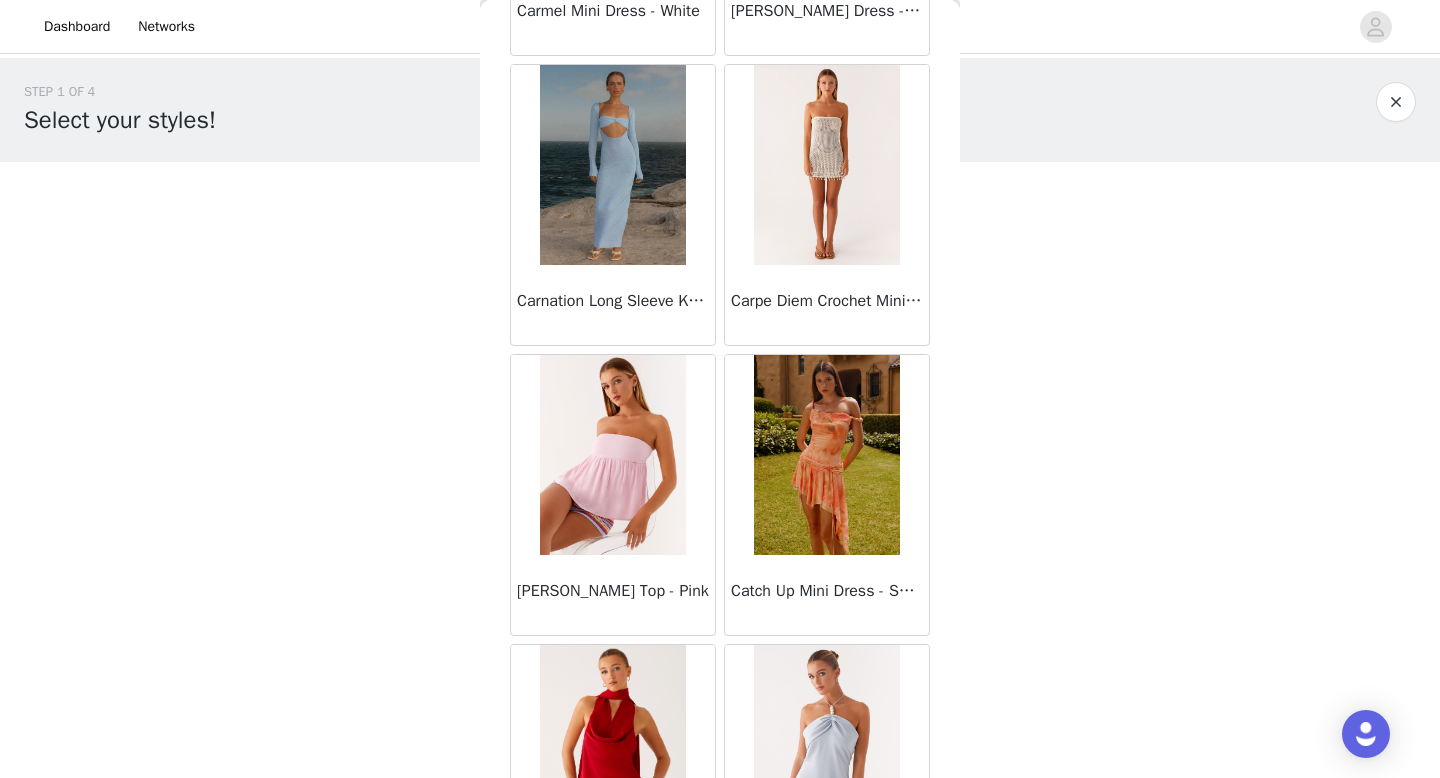 scroll, scrollTop: 13882, scrollLeft: 0, axis: vertical 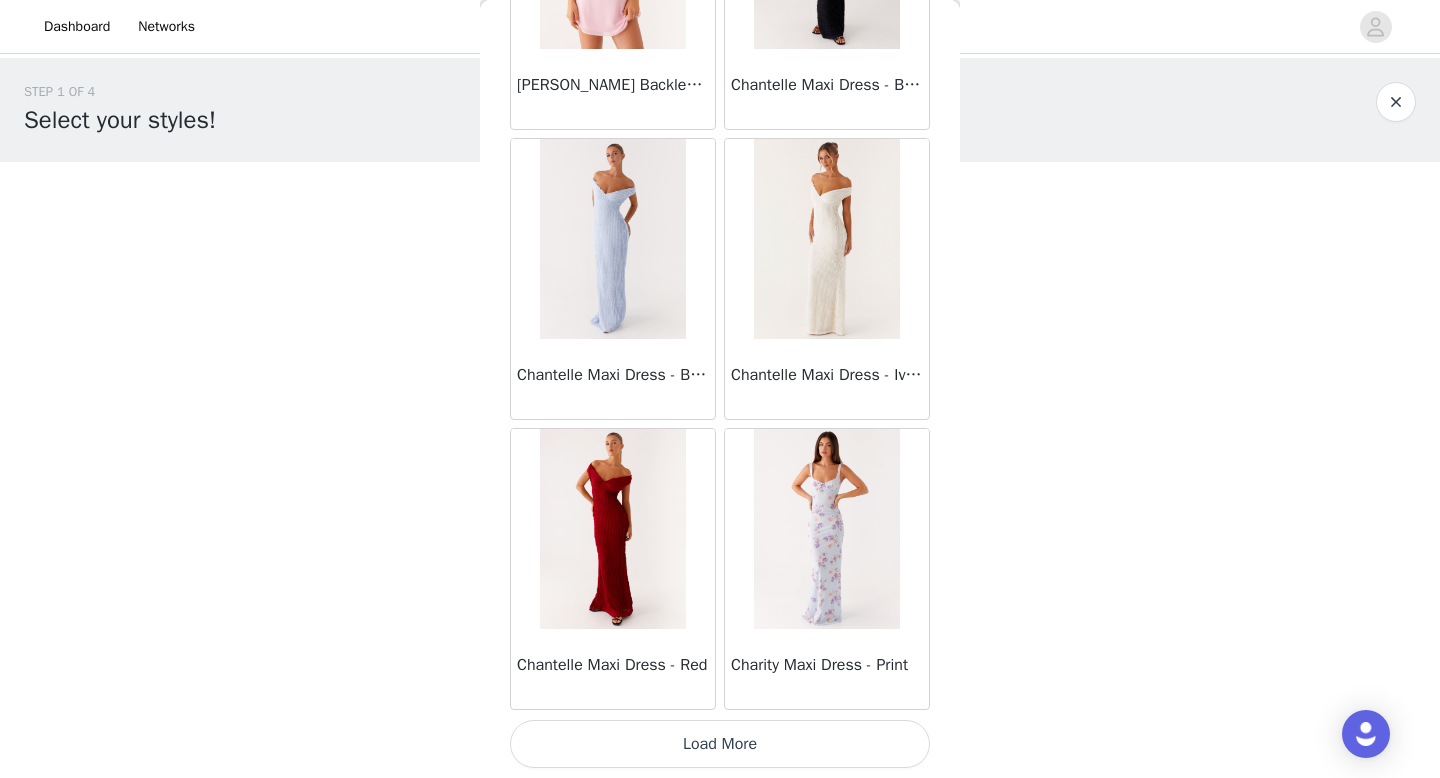 click on "Load More" at bounding box center (720, 744) 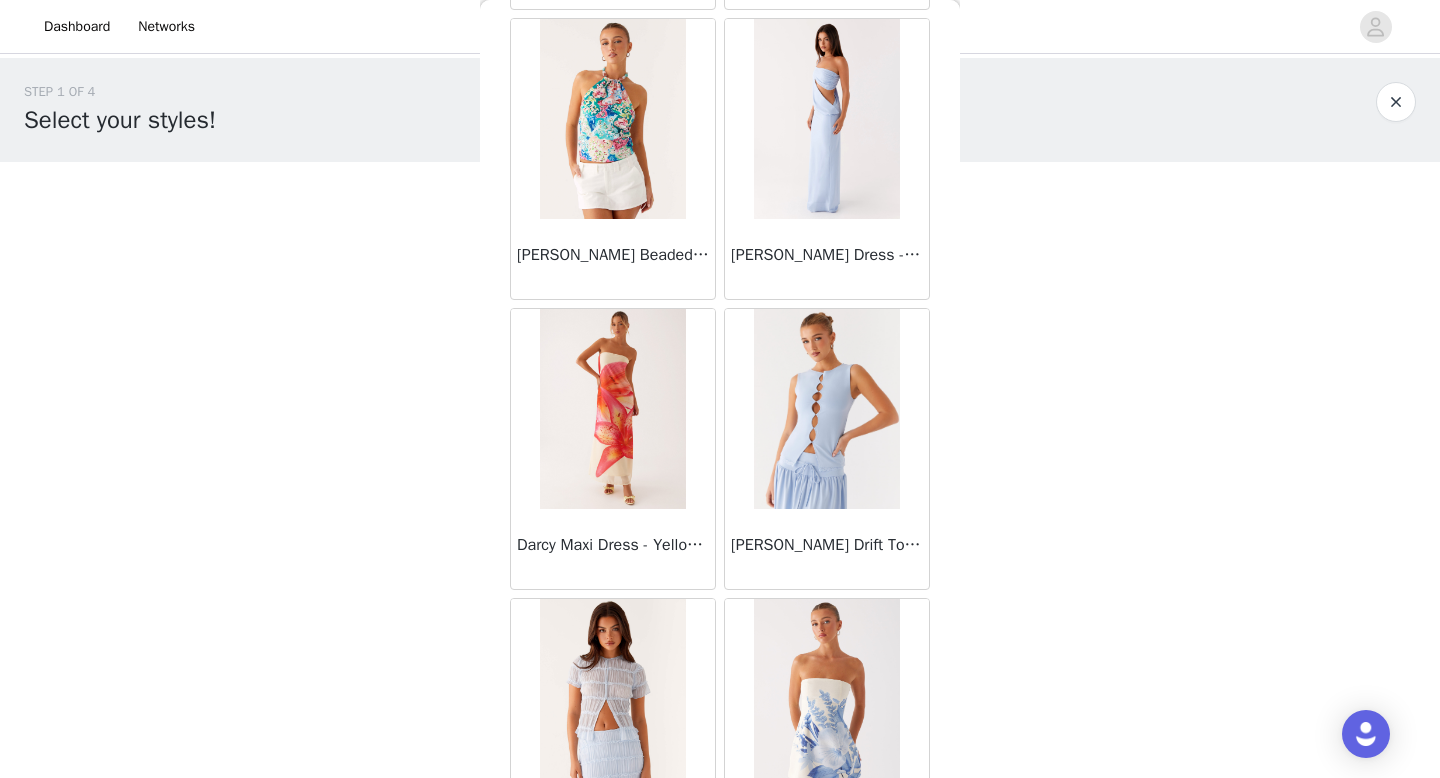 scroll, scrollTop: 16782, scrollLeft: 0, axis: vertical 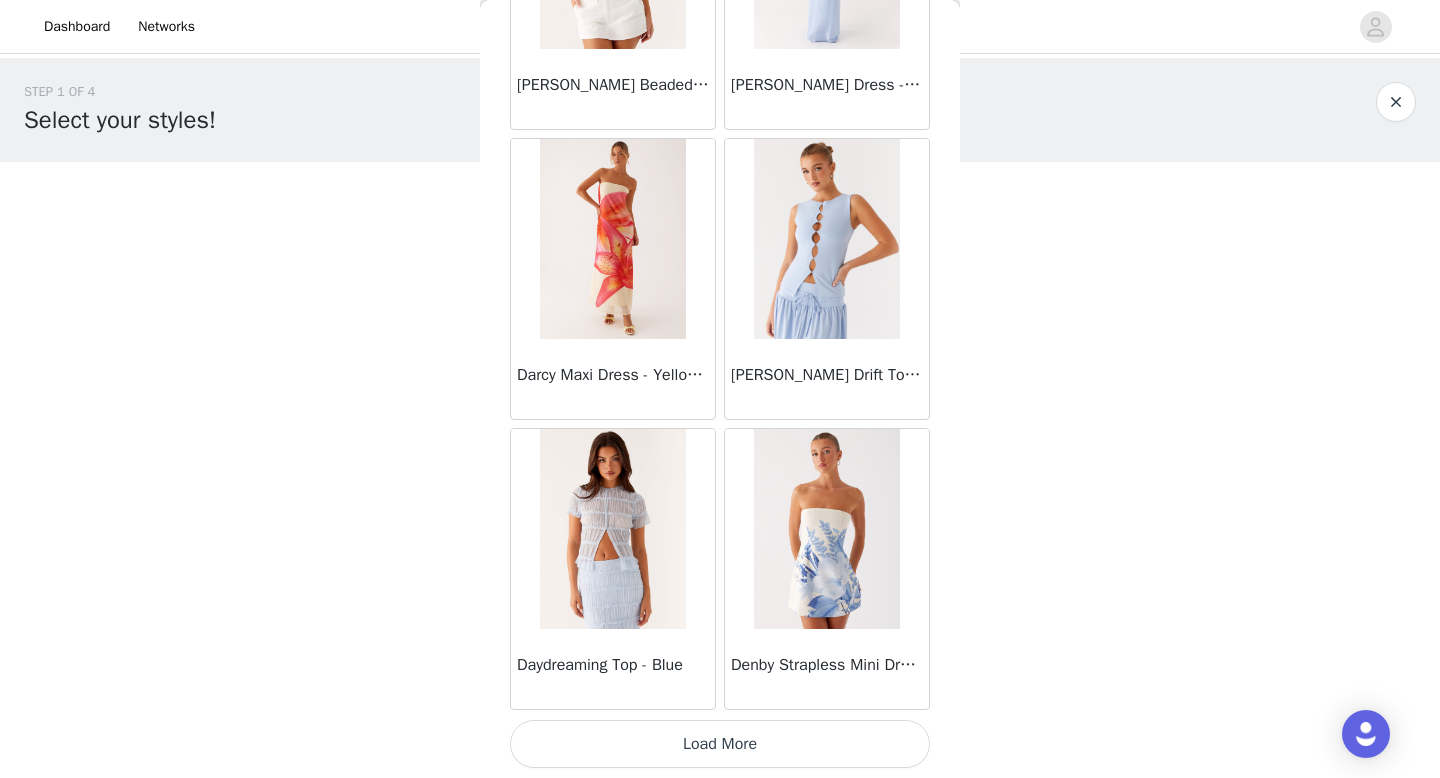 click on "Load More" at bounding box center [720, 744] 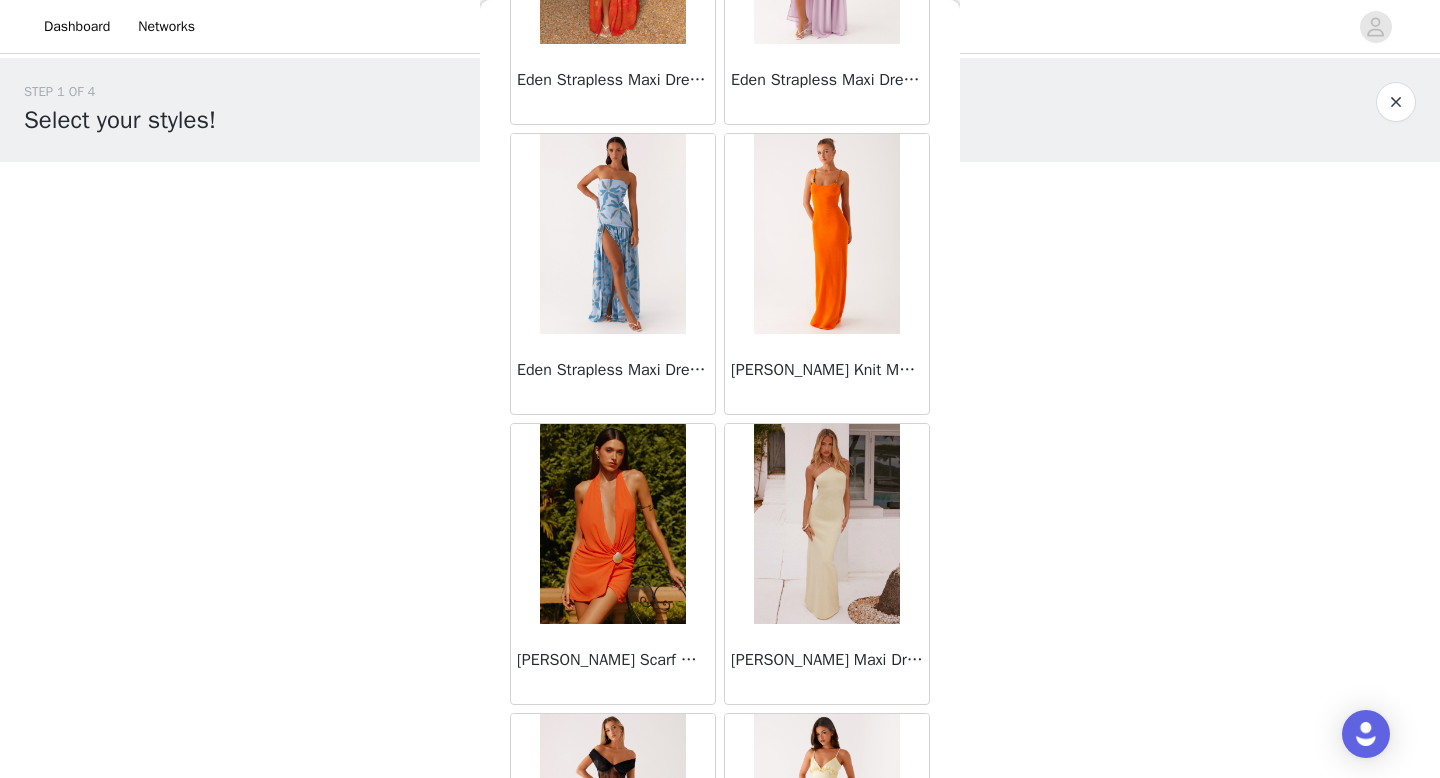 scroll, scrollTop: 19682, scrollLeft: 0, axis: vertical 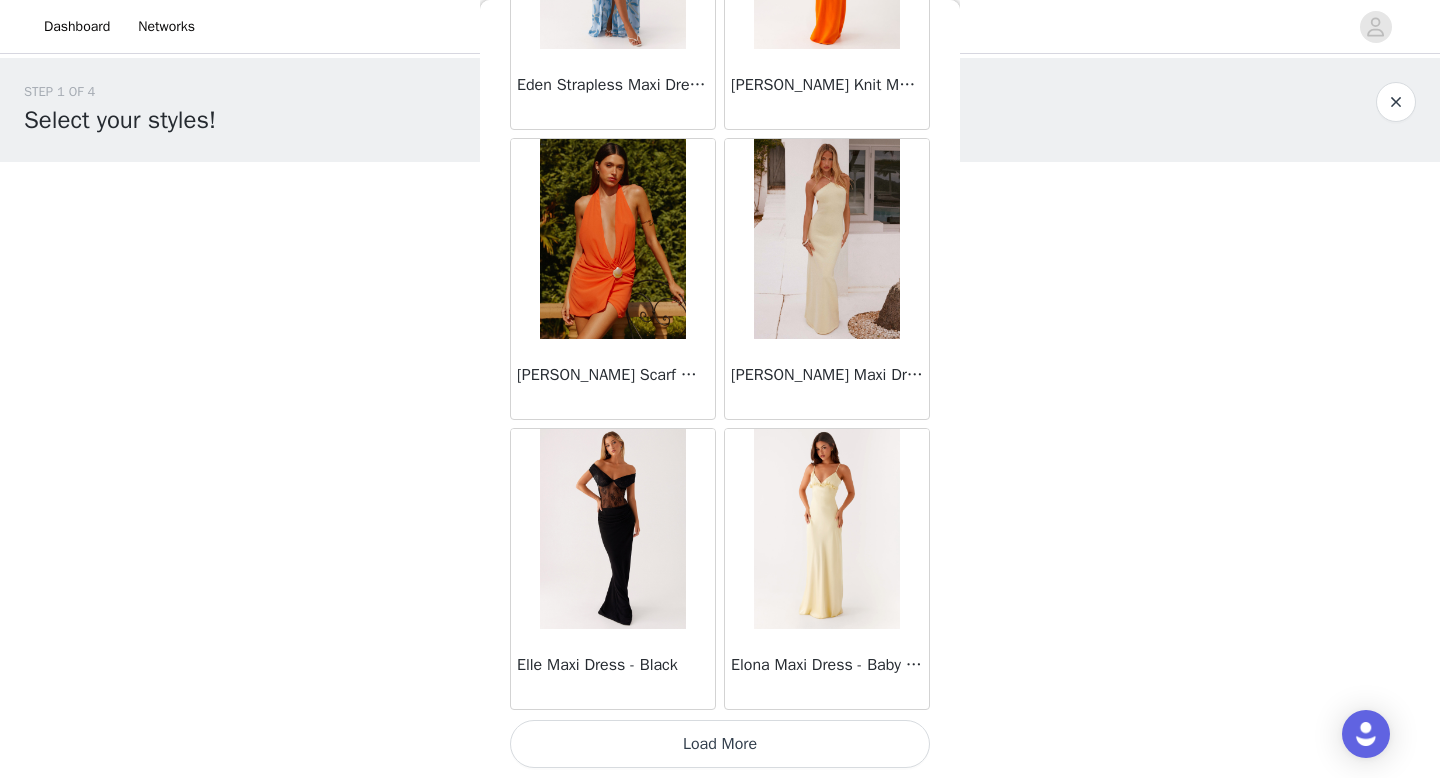 click on "Load More" at bounding box center (720, 744) 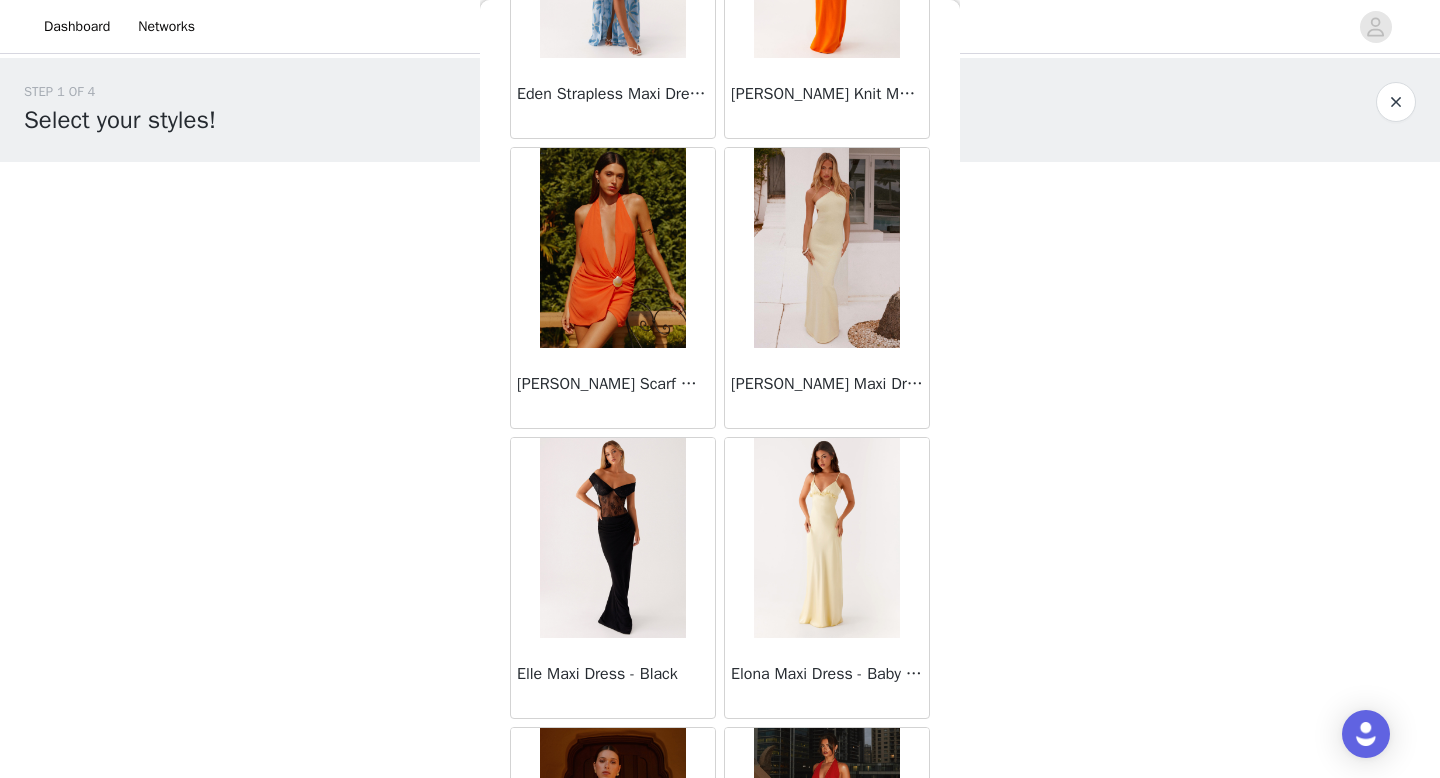 scroll, scrollTop: 19682, scrollLeft: 0, axis: vertical 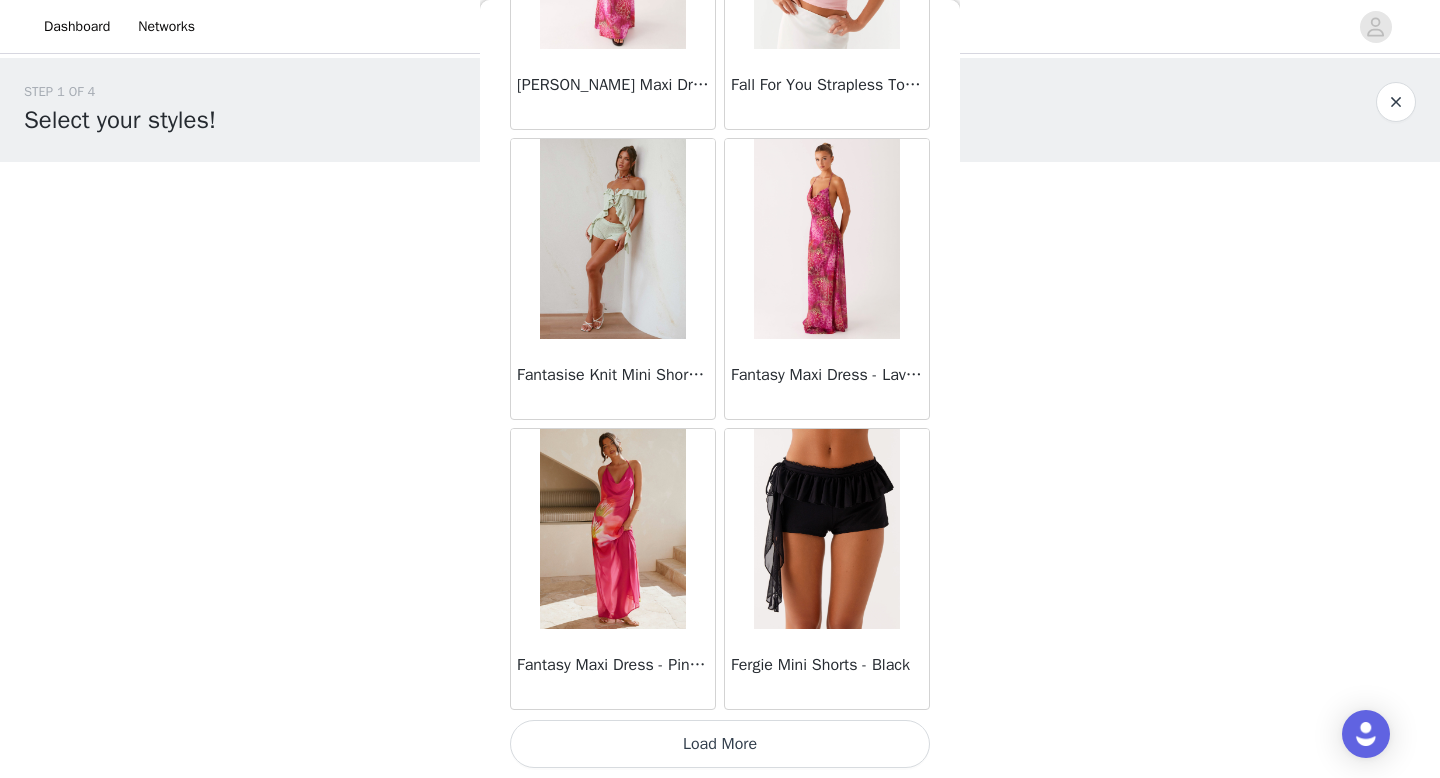 click on "Load More" at bounding box center (720, 744) 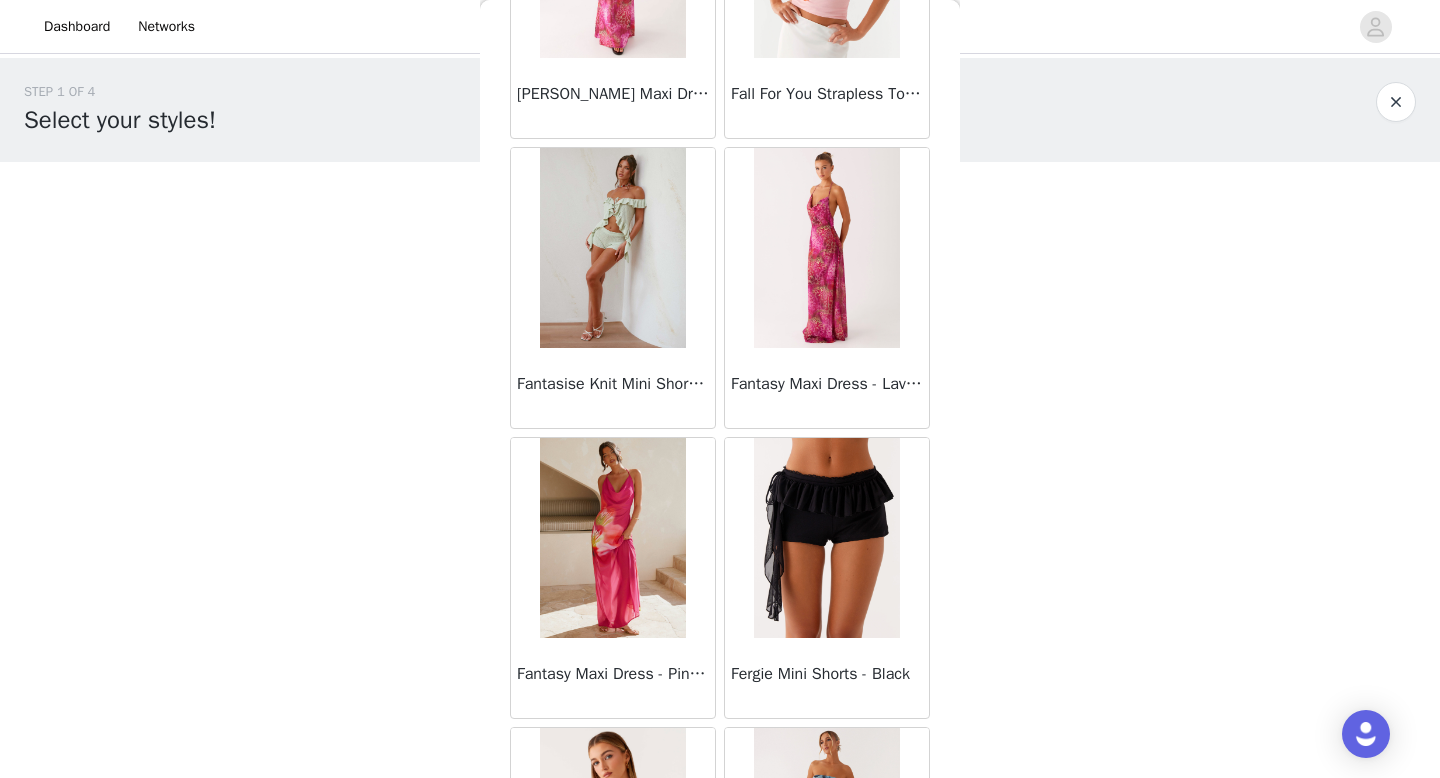 scroll, scrollTop: 22582, scrollLeft: 0, axis: vertical 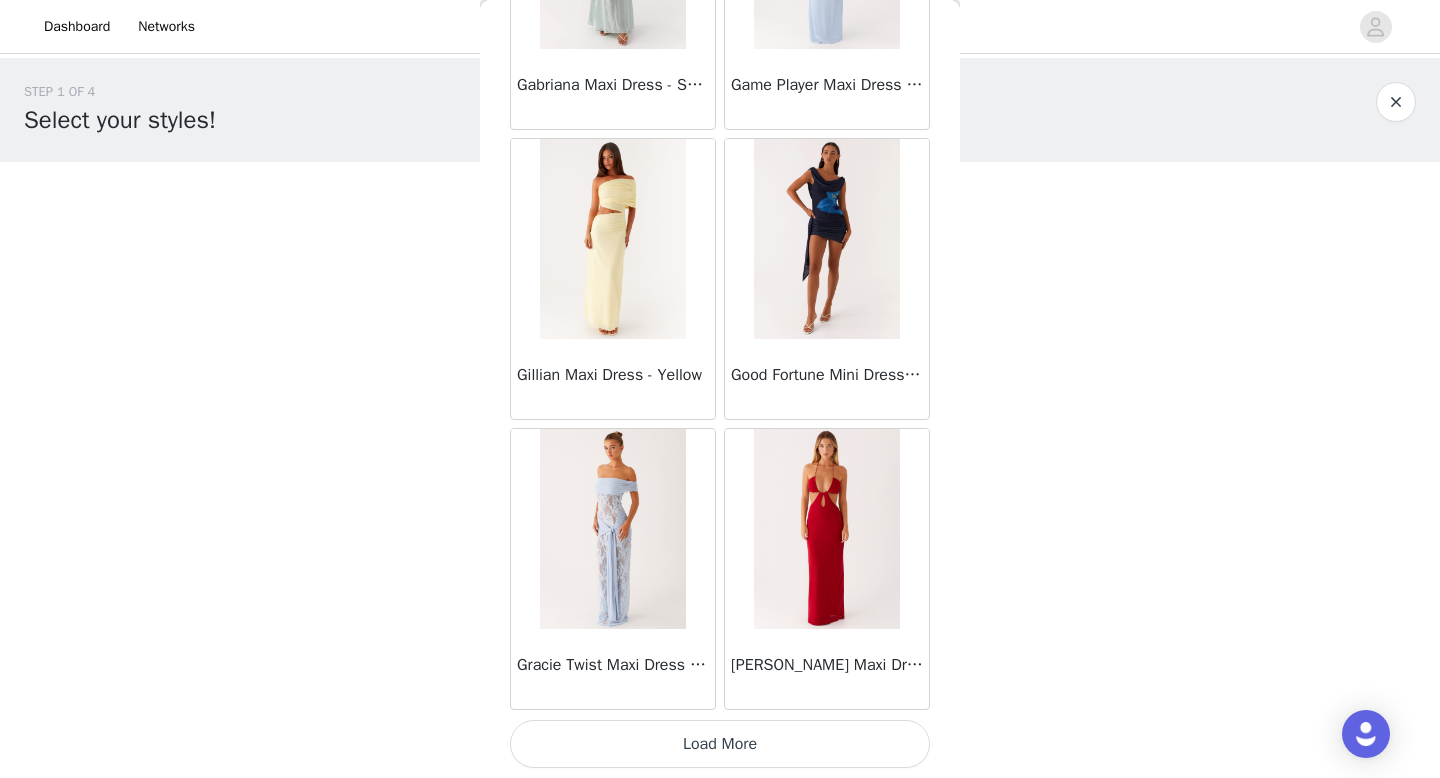 click on "Load More" at bounding box center [720, 744] 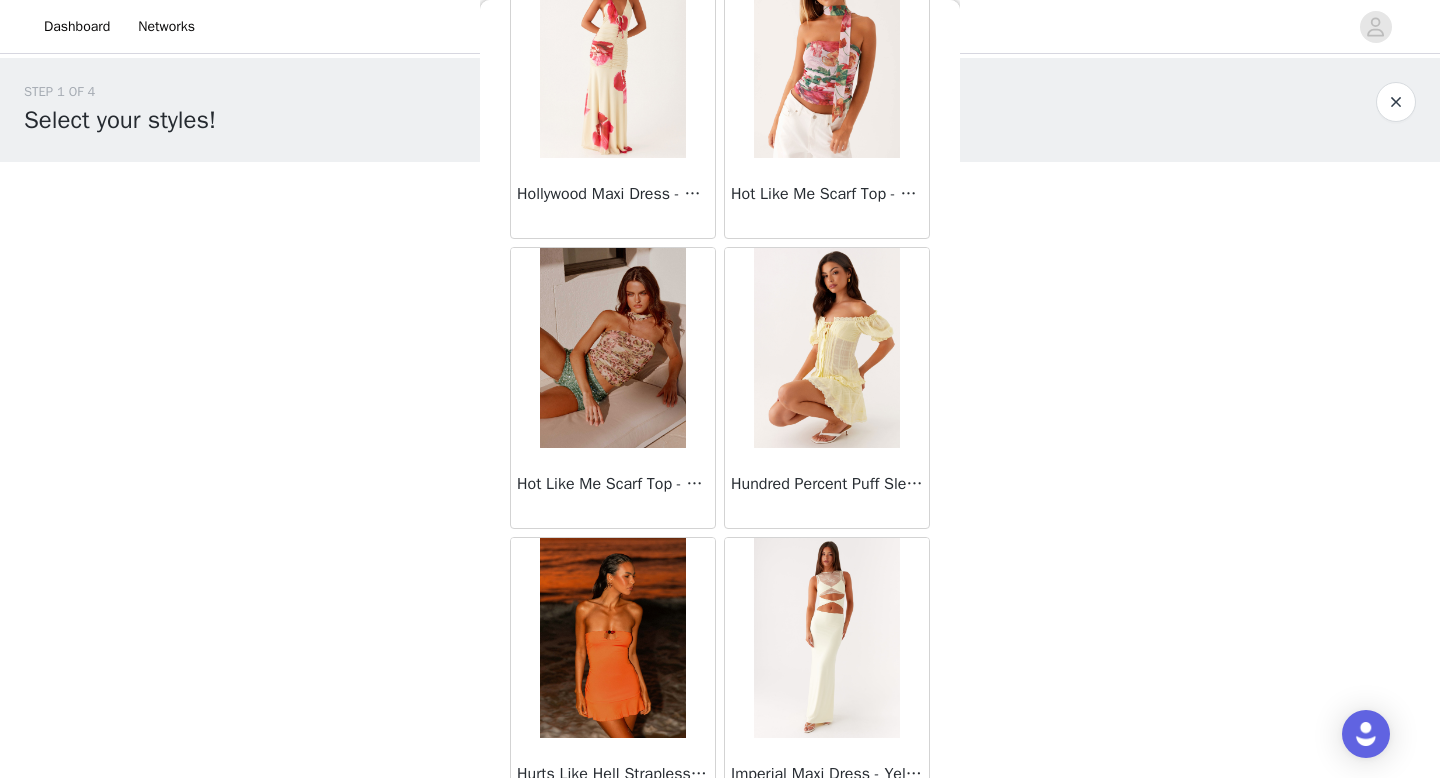 scroll, scrollTop: 28382, scrollLeft: 0, axis: vertical 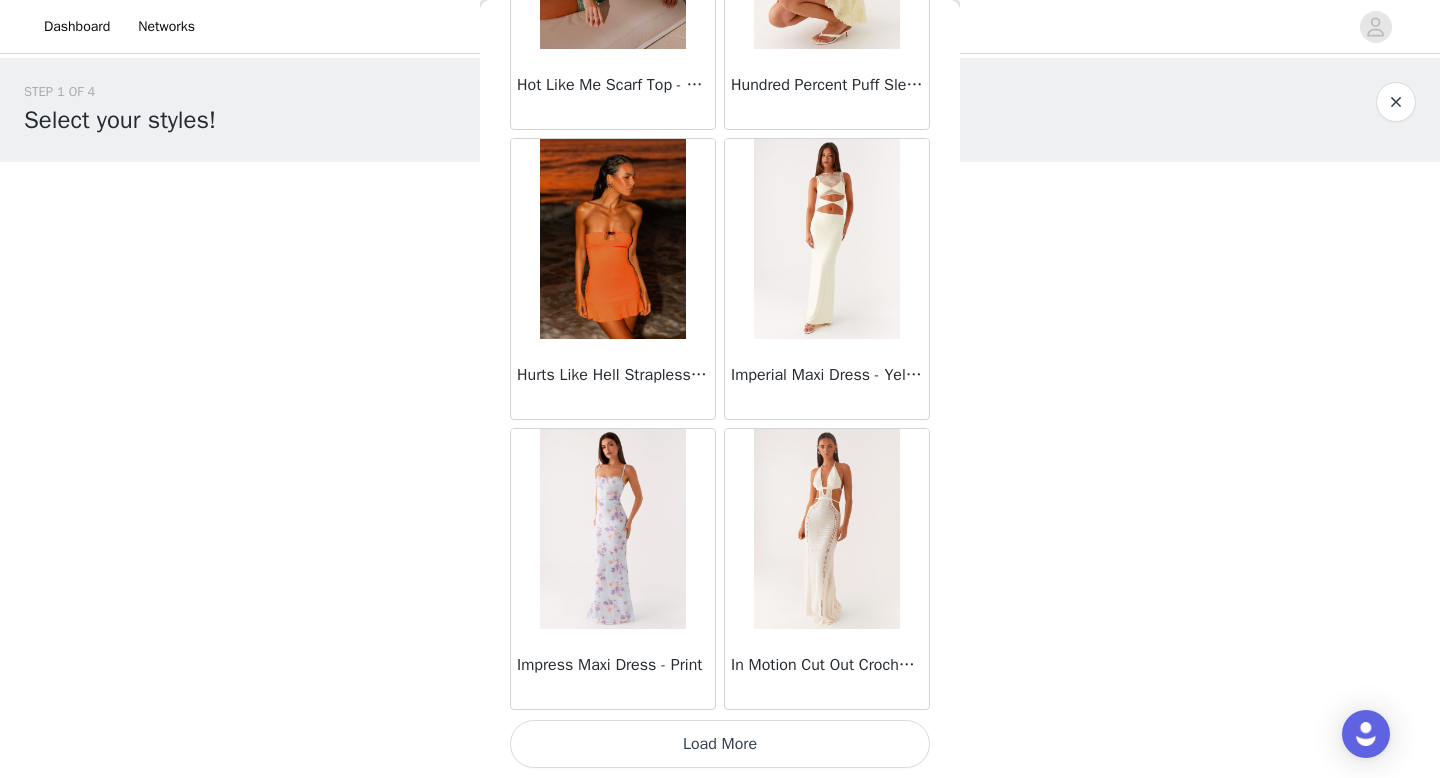 click on "Load More" at bounding box center (720, 744) 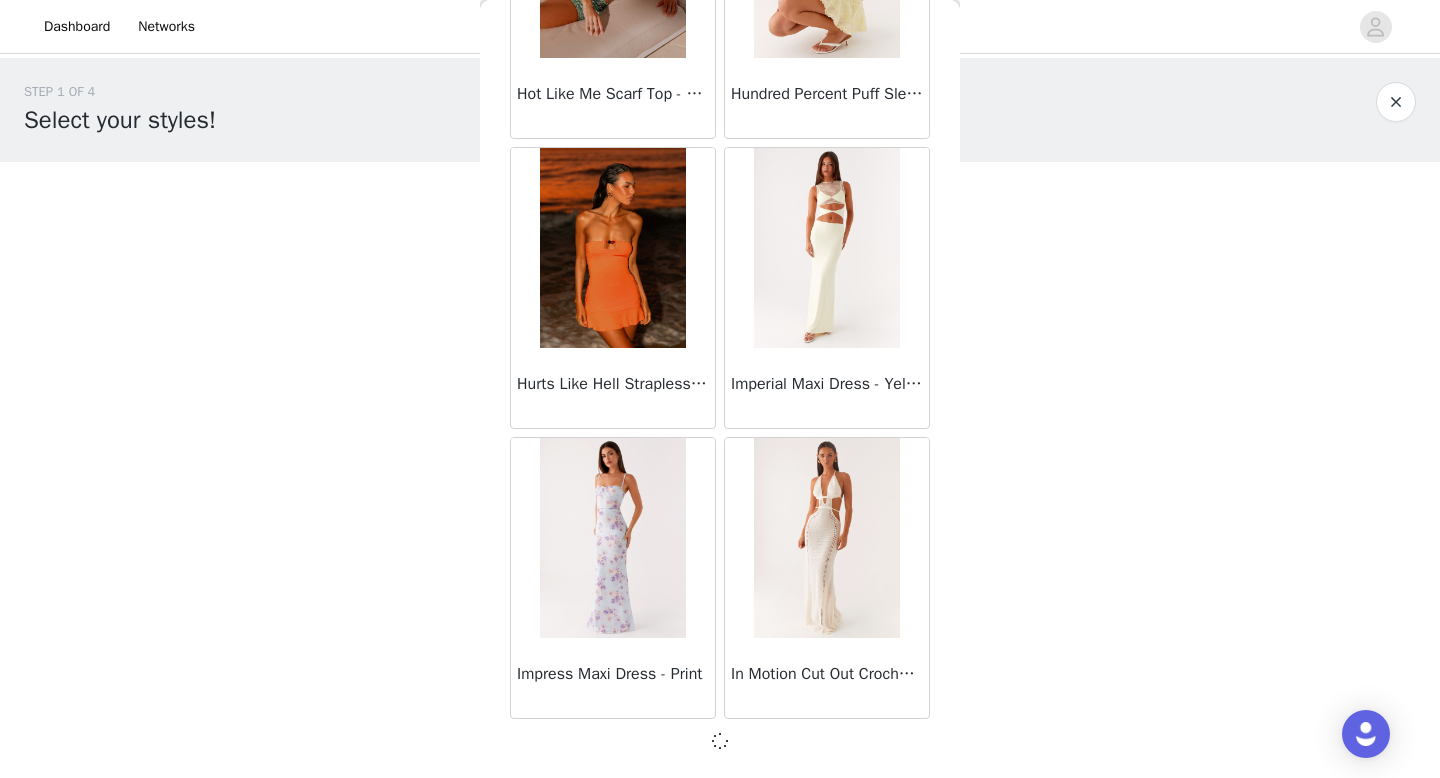 scroll, scrollTop: 28373, scrollLeft: 0, axis: vertical 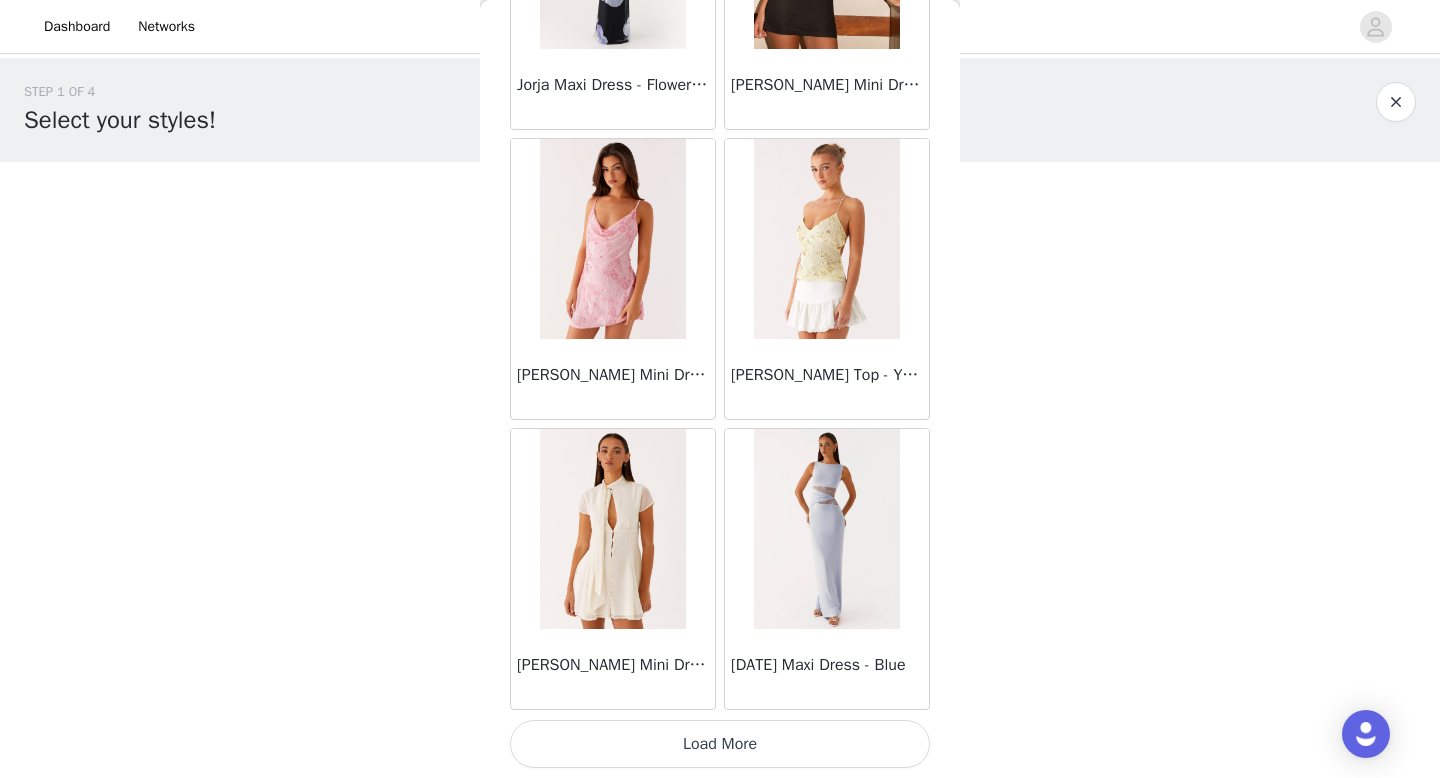 click on "Load More" at bounding box center (720, 744) 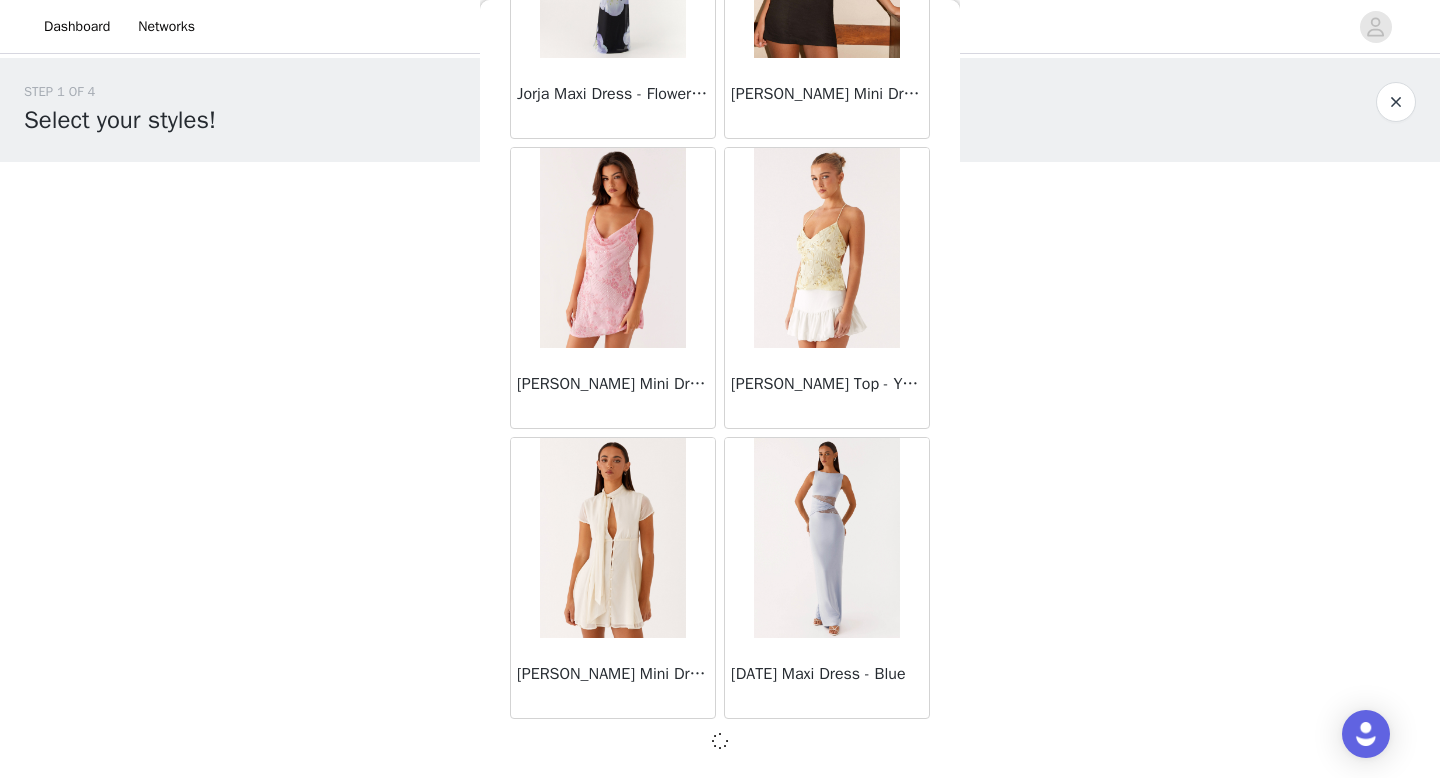 scroll, scrollTop: 31273, scrollLeft: 0, axis: vertical 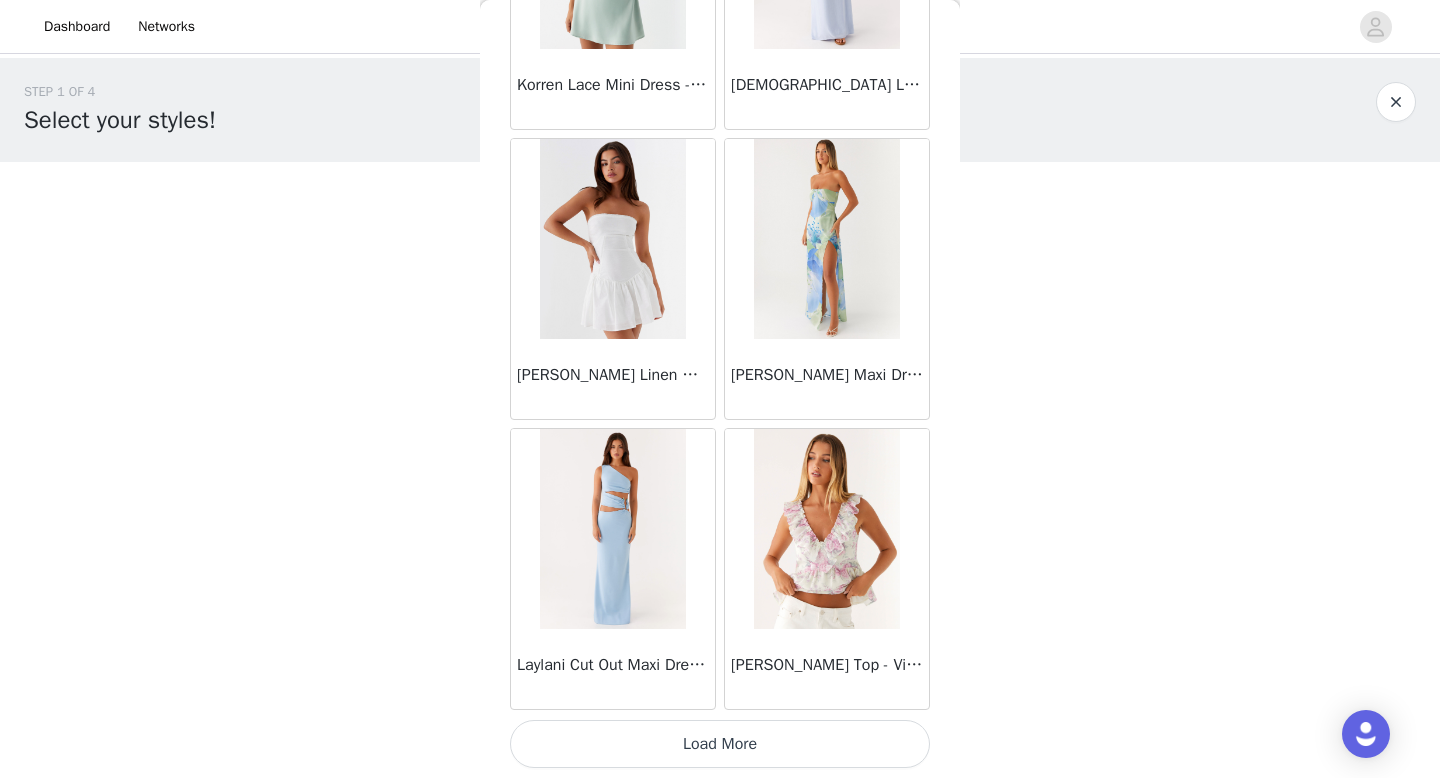 click on "Load More" at bounding box center (720, 744) 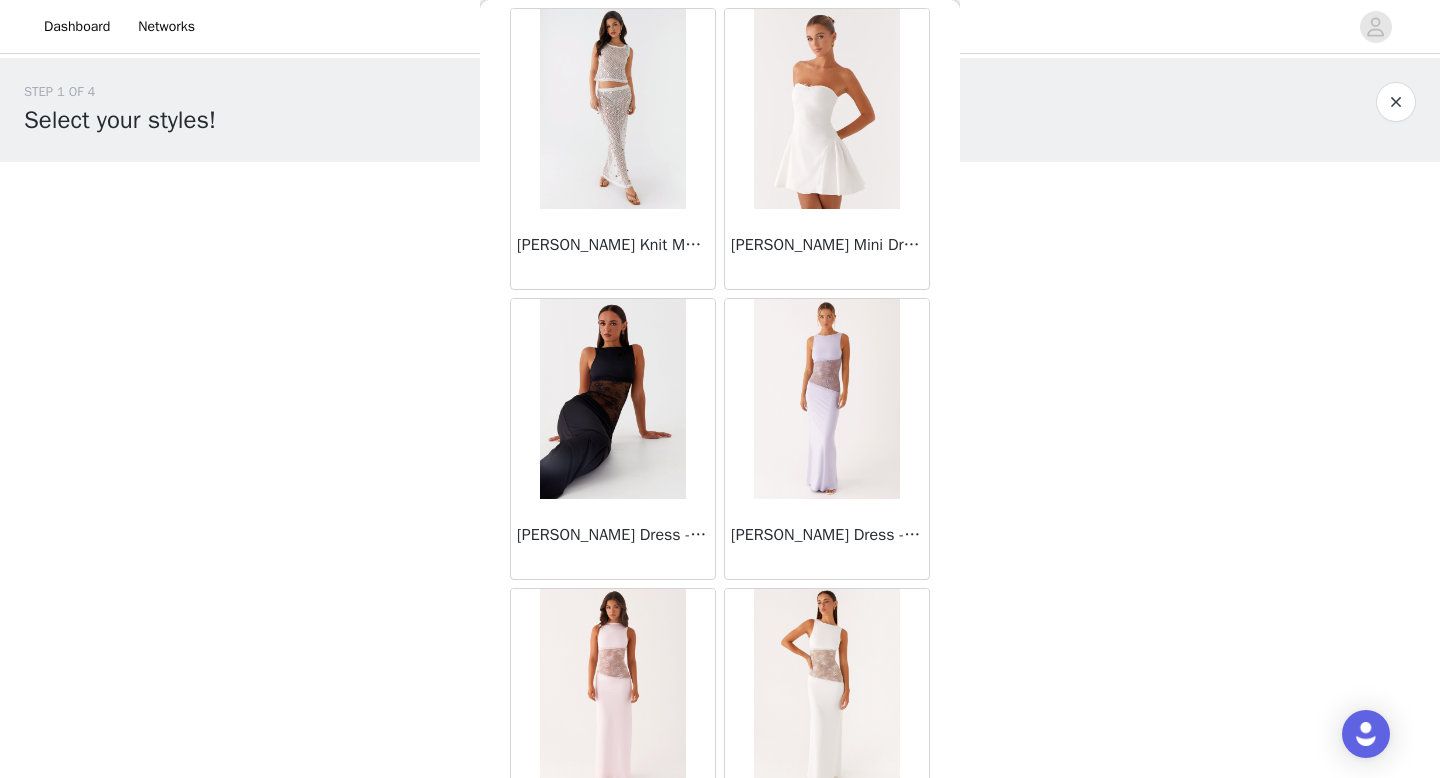 scroll, scrollTop: 37082, scrollLeft: 0, axis: vertical 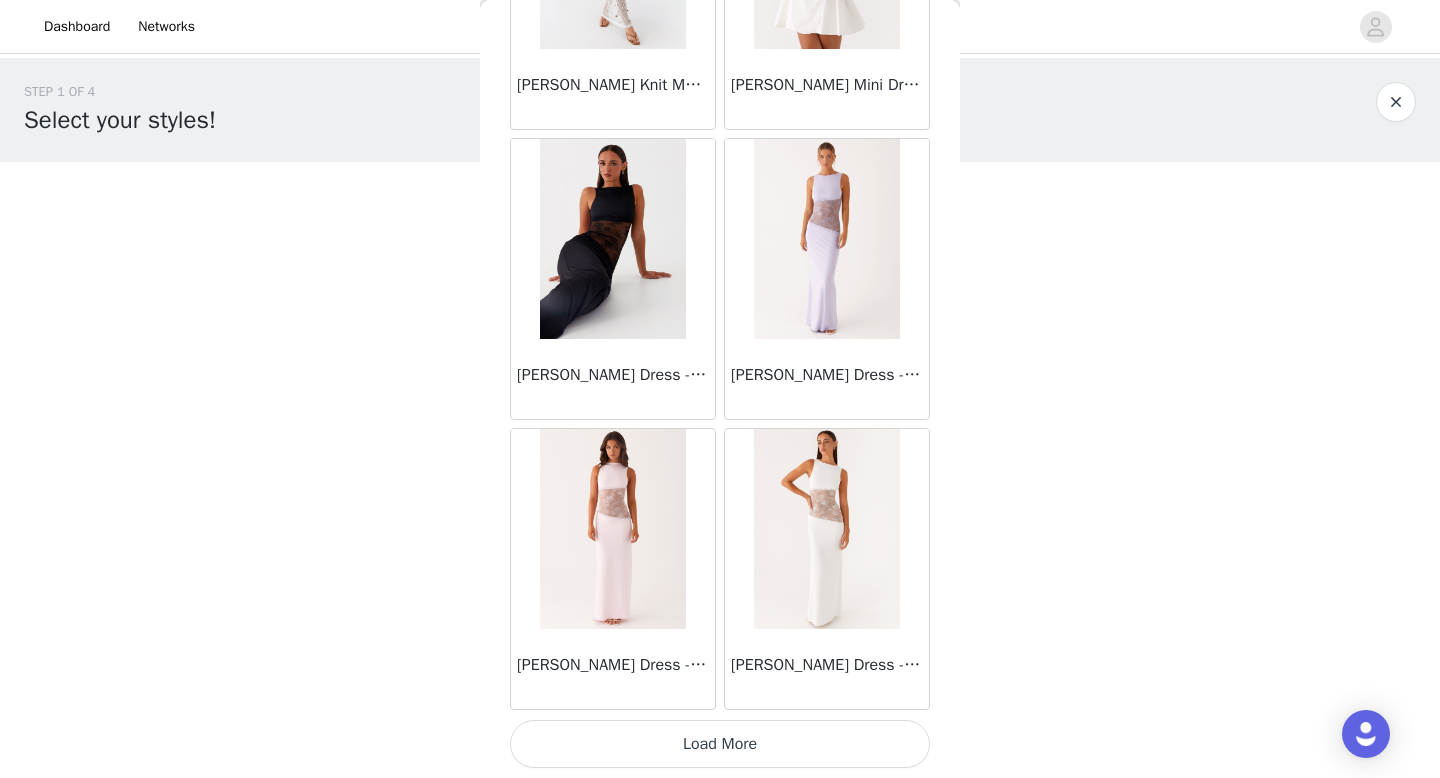 click on "Load More" at bounding box center (720, 744) 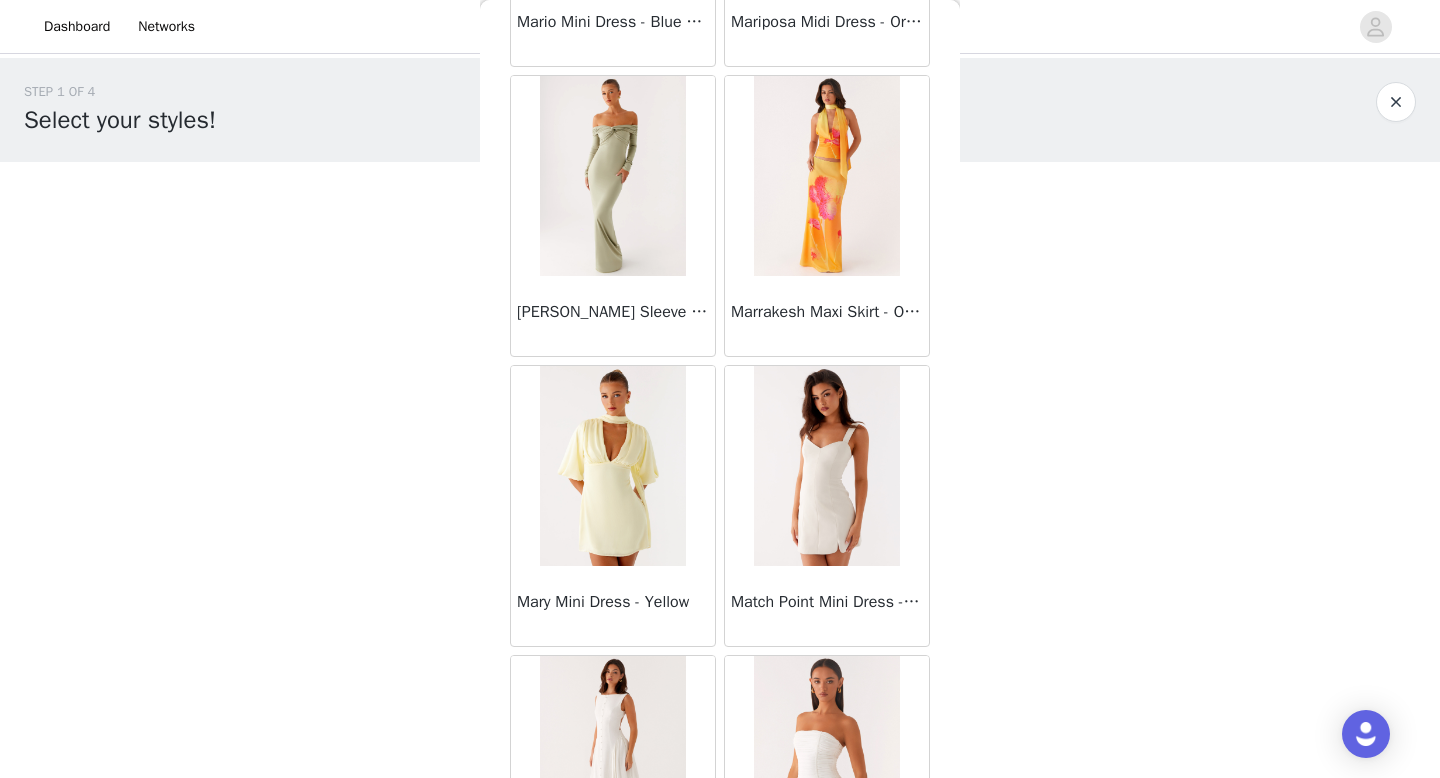scroll, scrollTop: 39982, scrollLeft: 0, axis: vertical 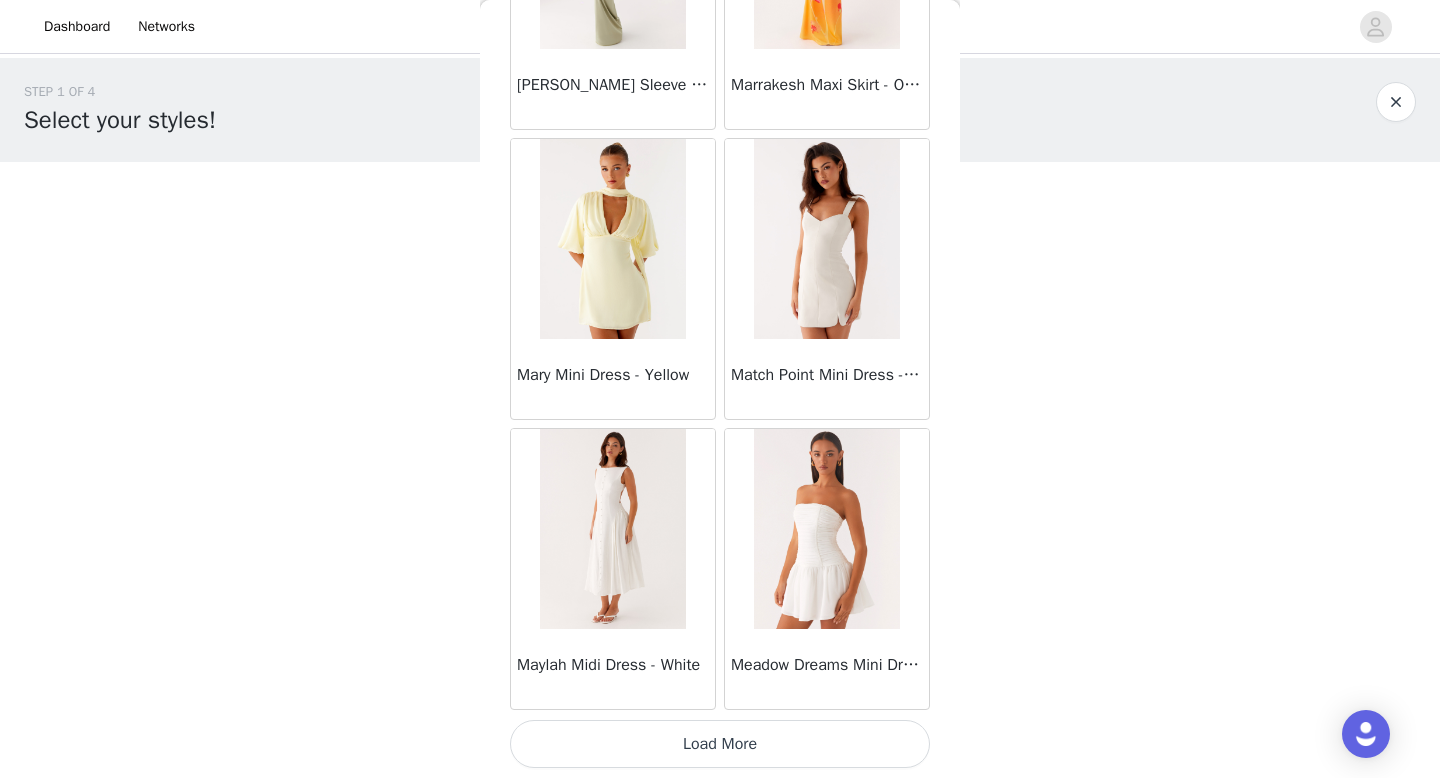 click on "Load More" at bounding box center [720, 744] 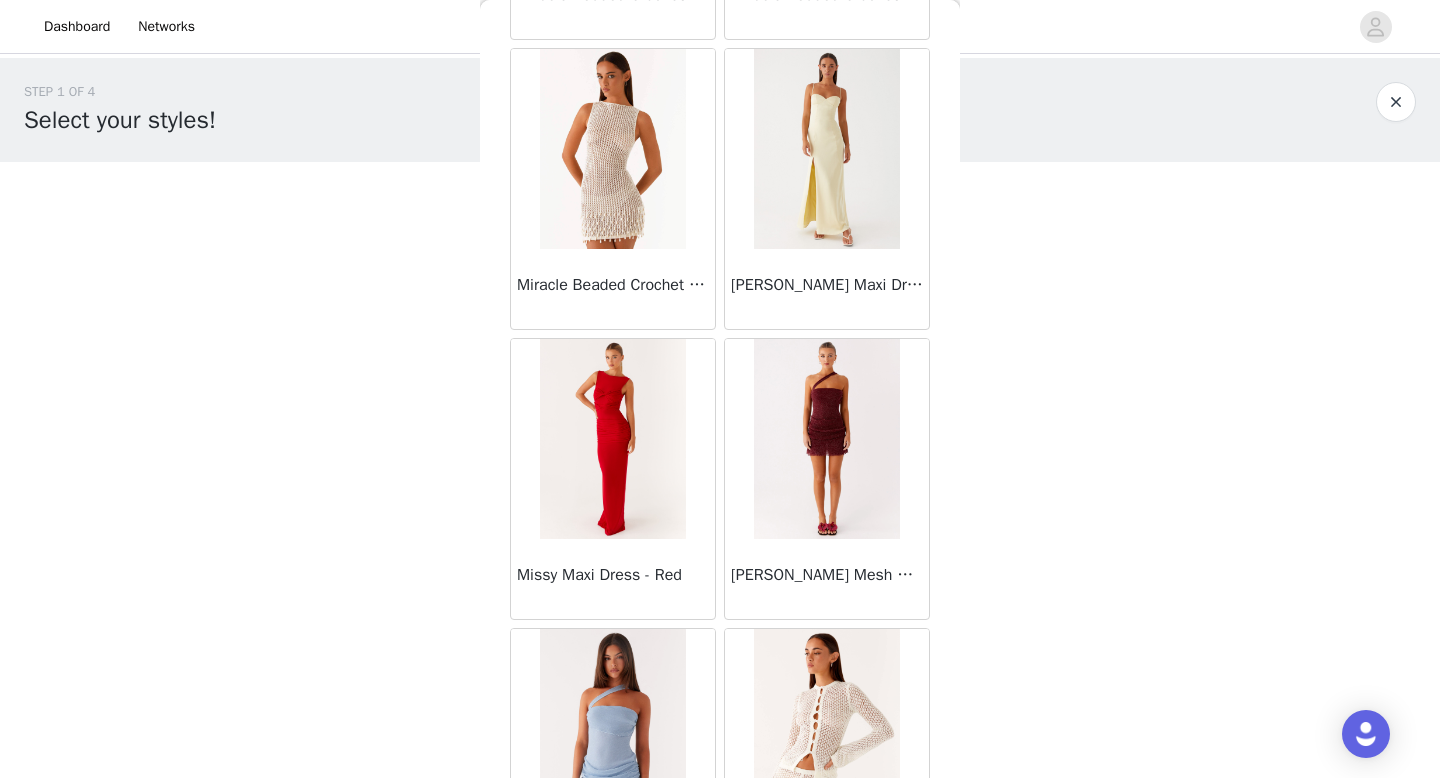 scroll, scrollTop: 42882, scrollLeft: 0, axis: vertical 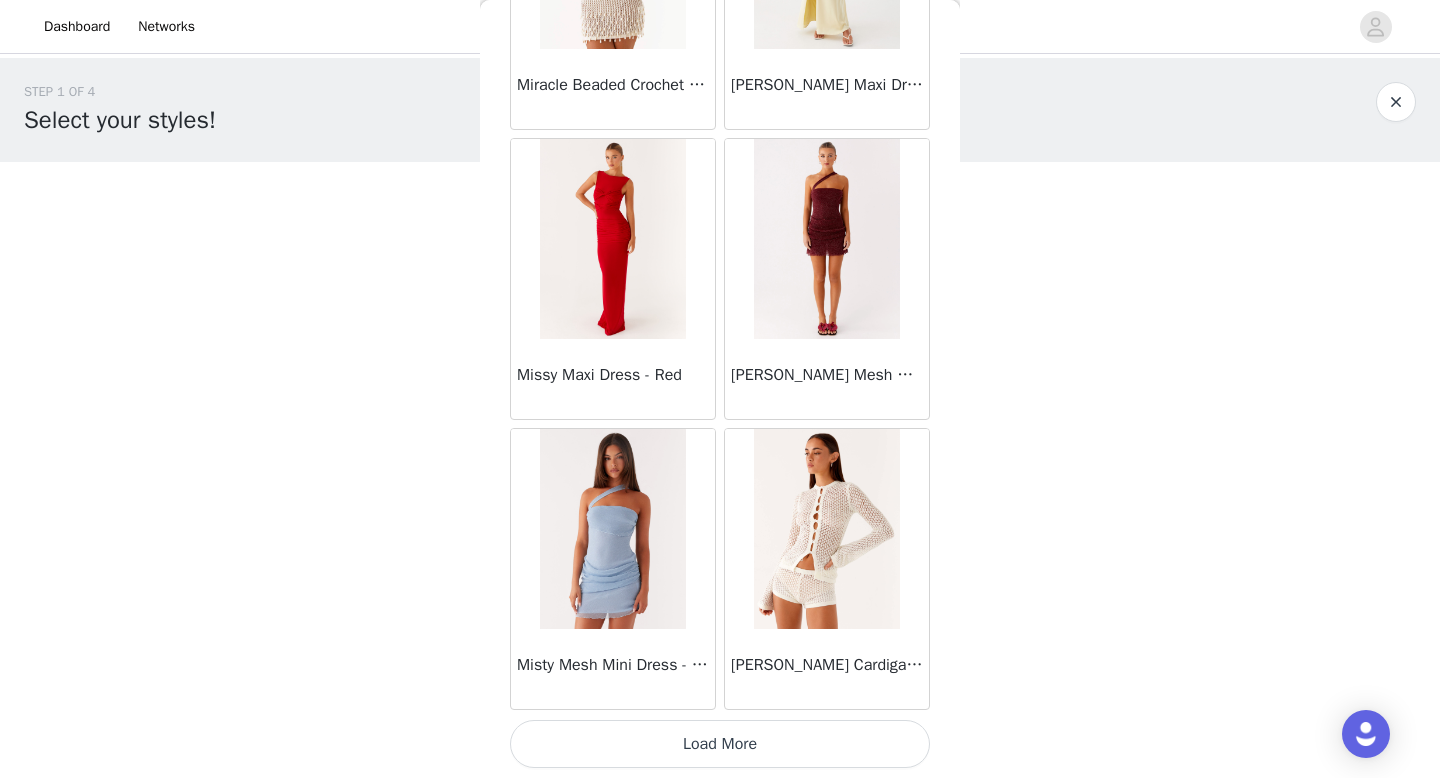 click on "Load More" at bounding box center (720, 744) 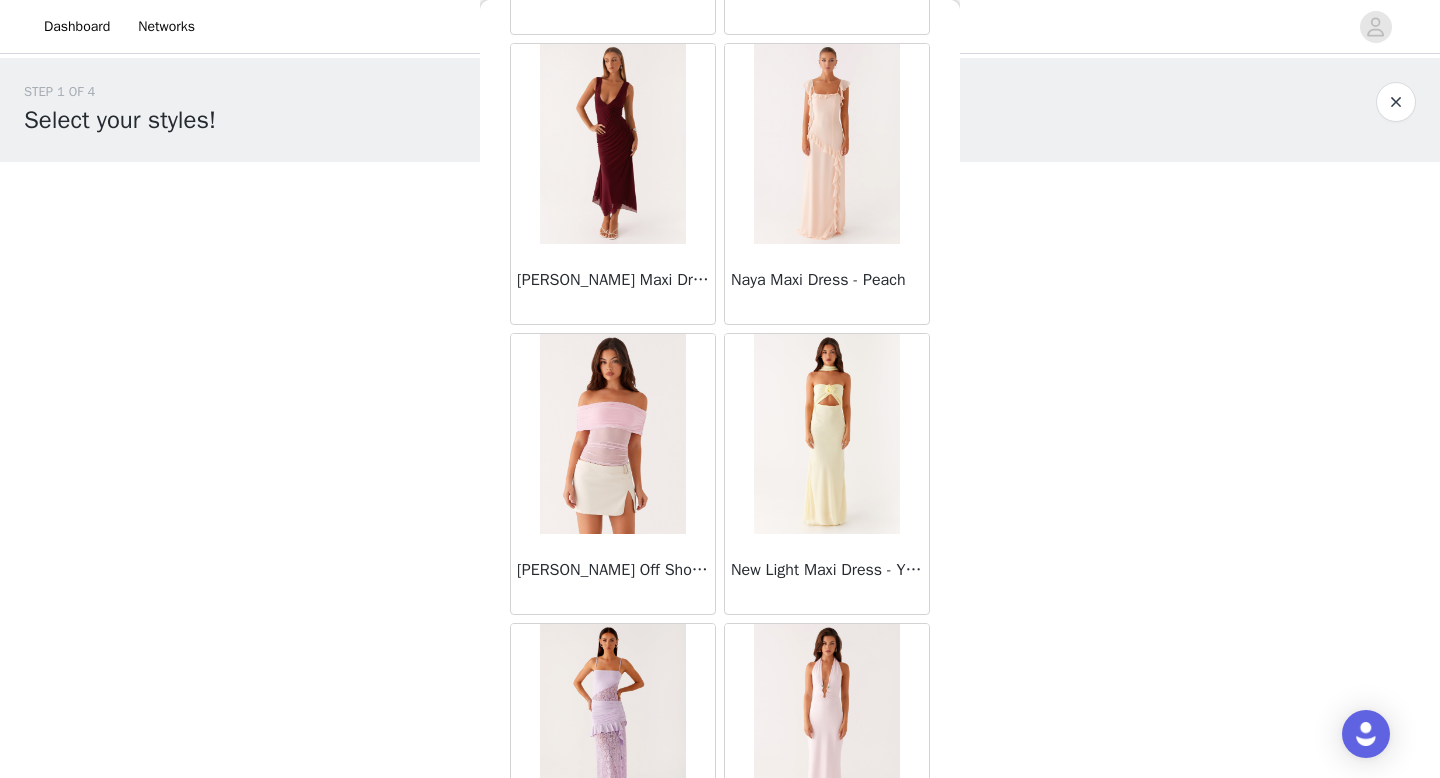scroll, scrollTop: 45782, scrollLeft: 0, axis: vertical 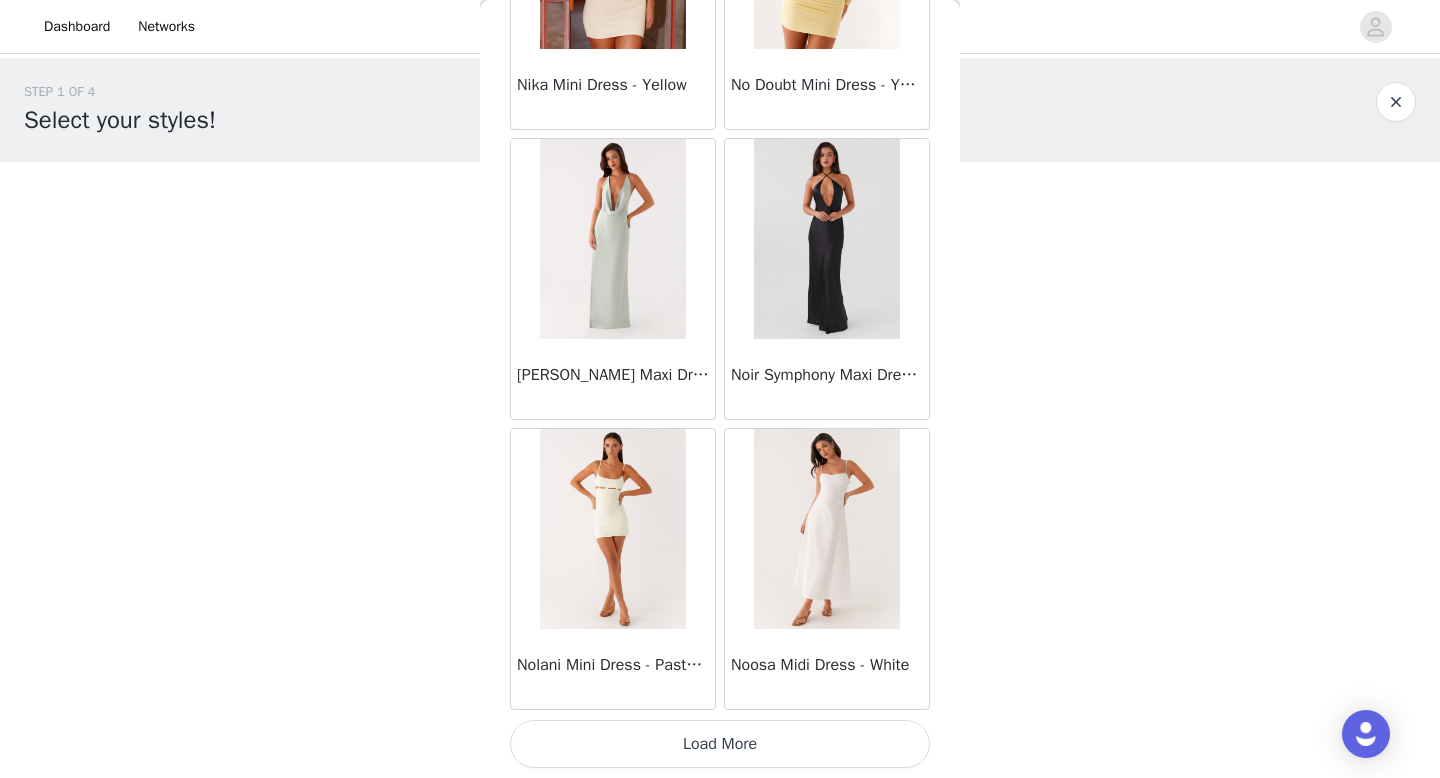 click on "Load More" at bounding box center (720, 744) 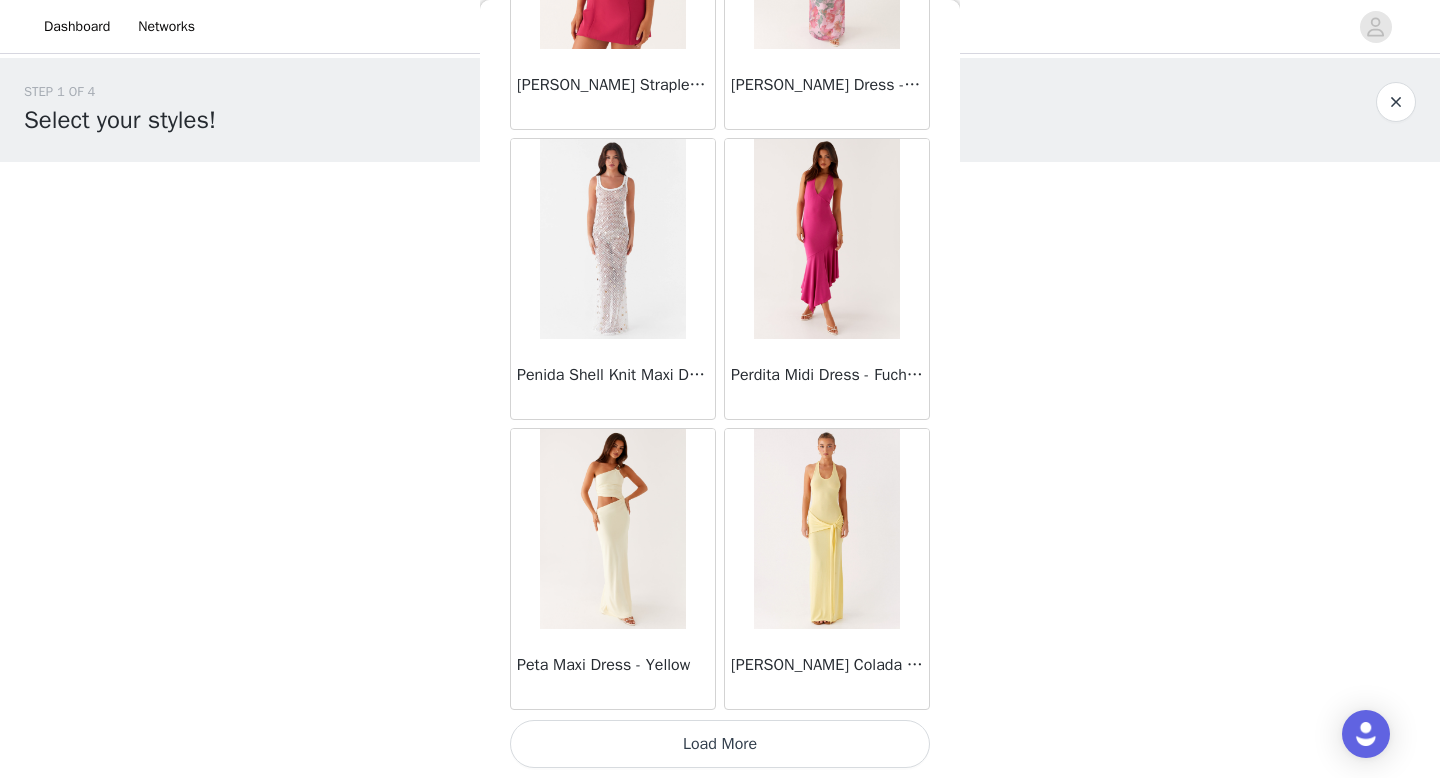 scroll, scrollTop: 31268, scrollLeft: 0, axis: vertical 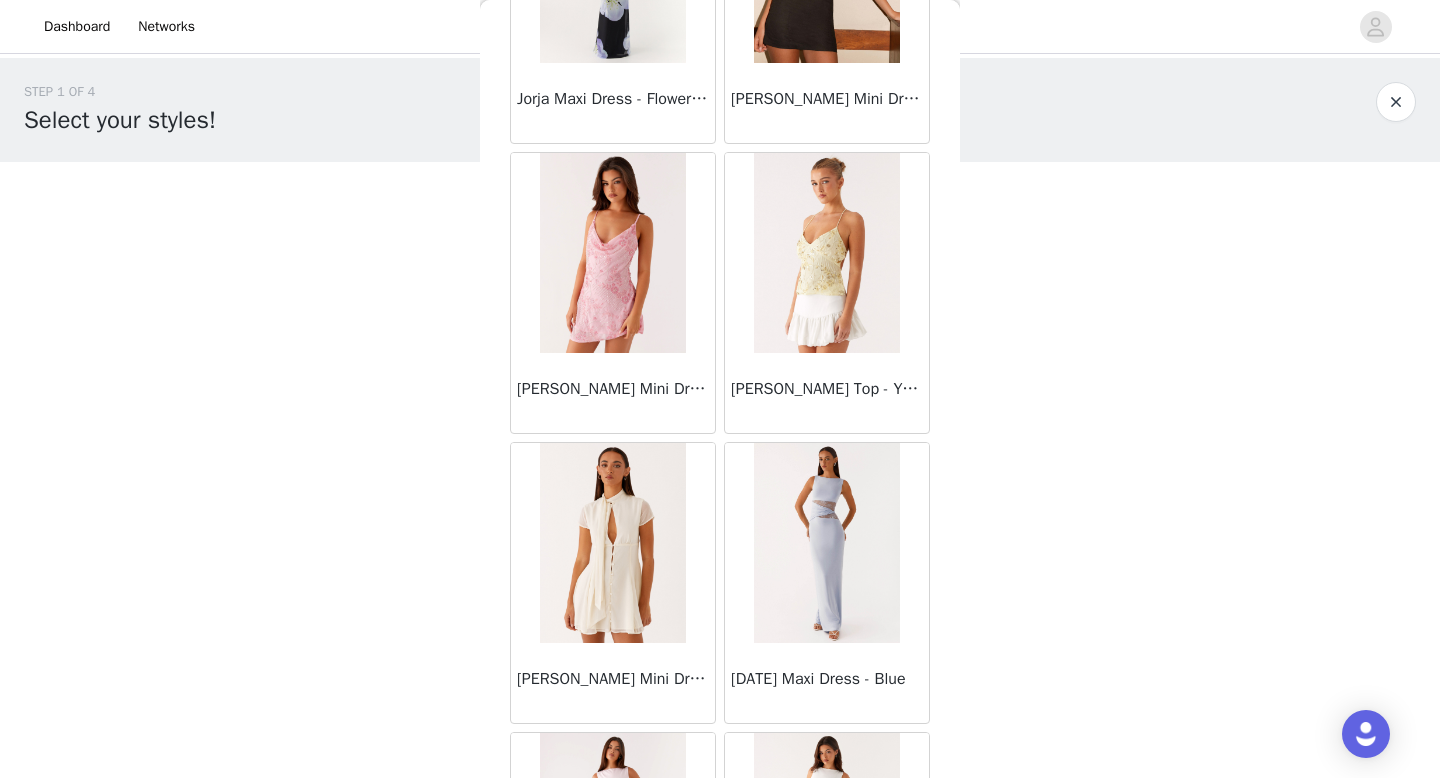 click at bounding box center [826, 253] 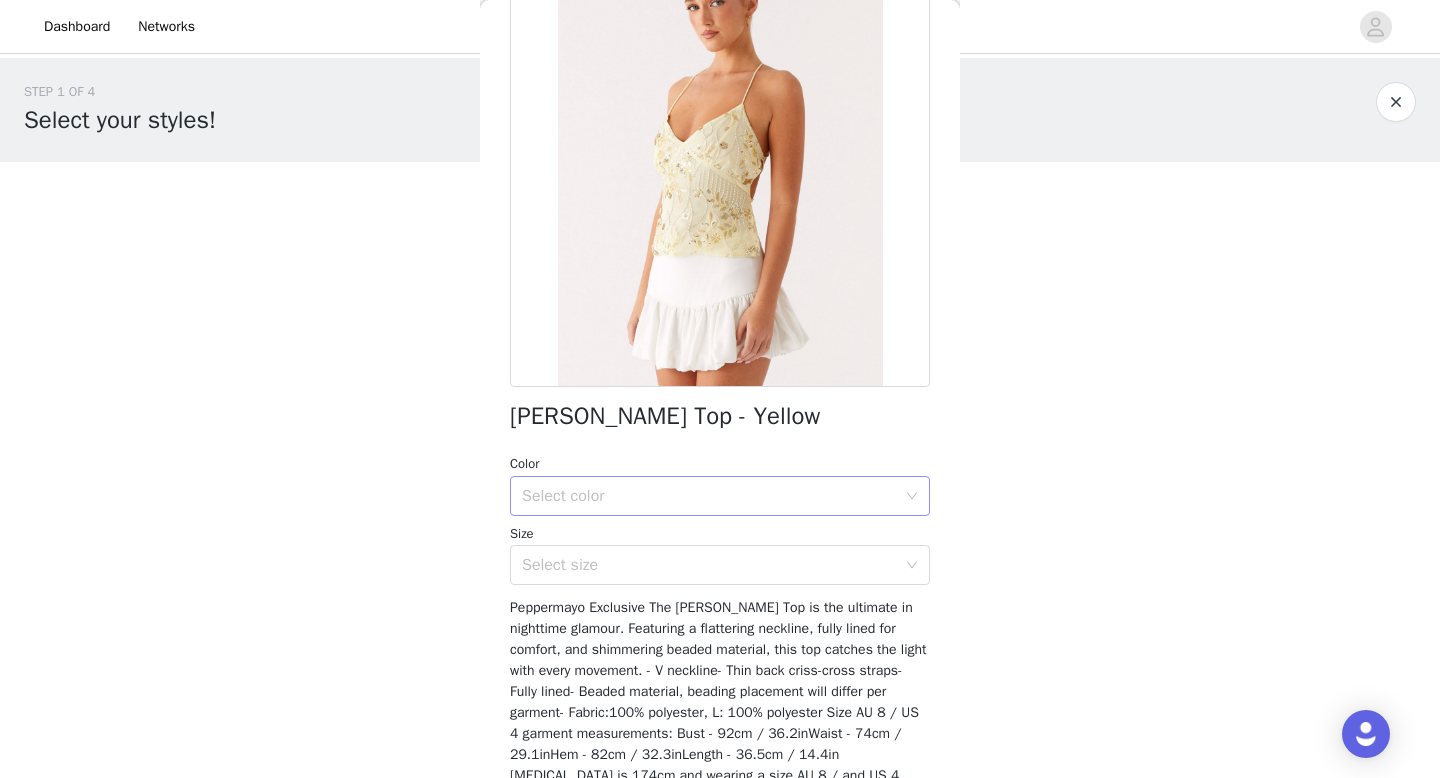 scroll, scrollTop: 173, scrollLeft: 0, axis: vertical 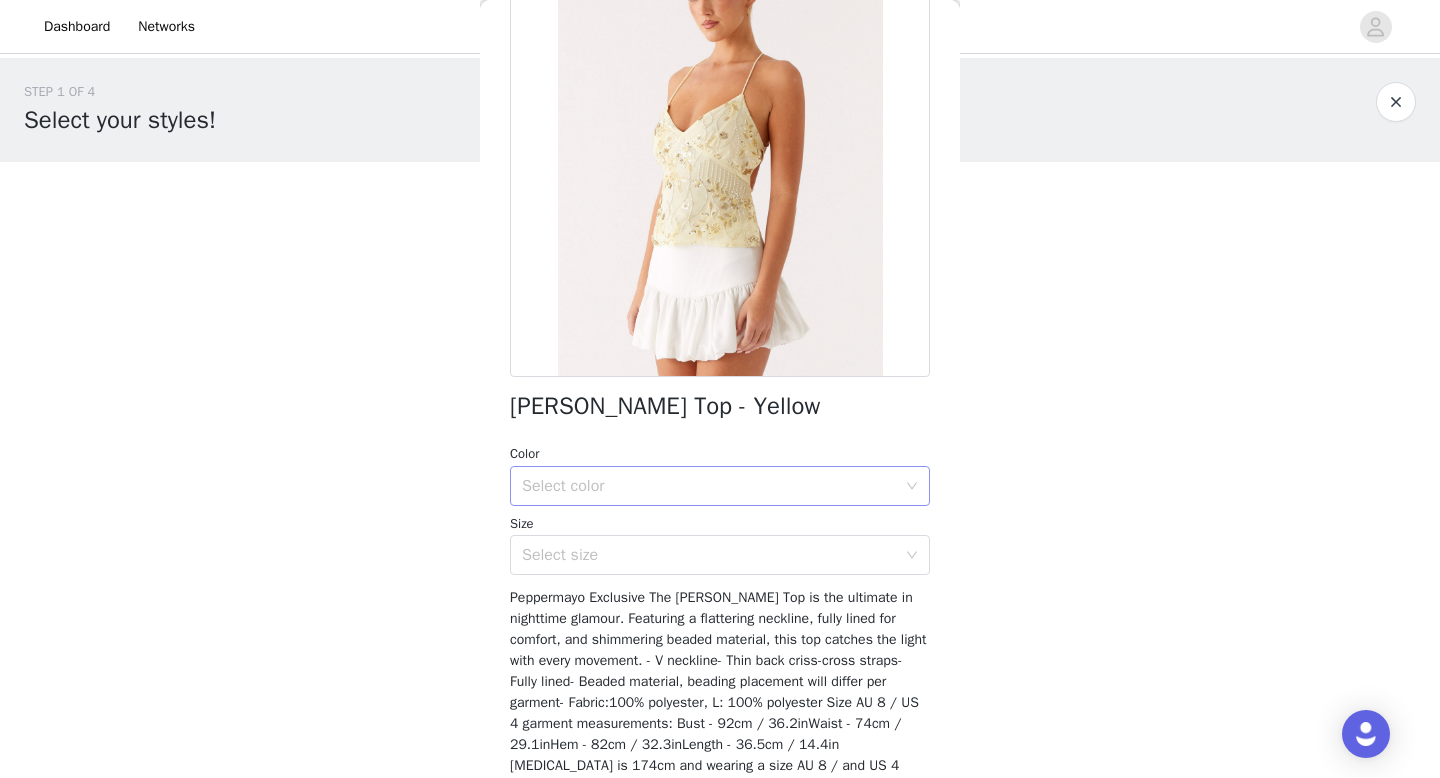 click on "Select color" at bounding box center [713, 486] 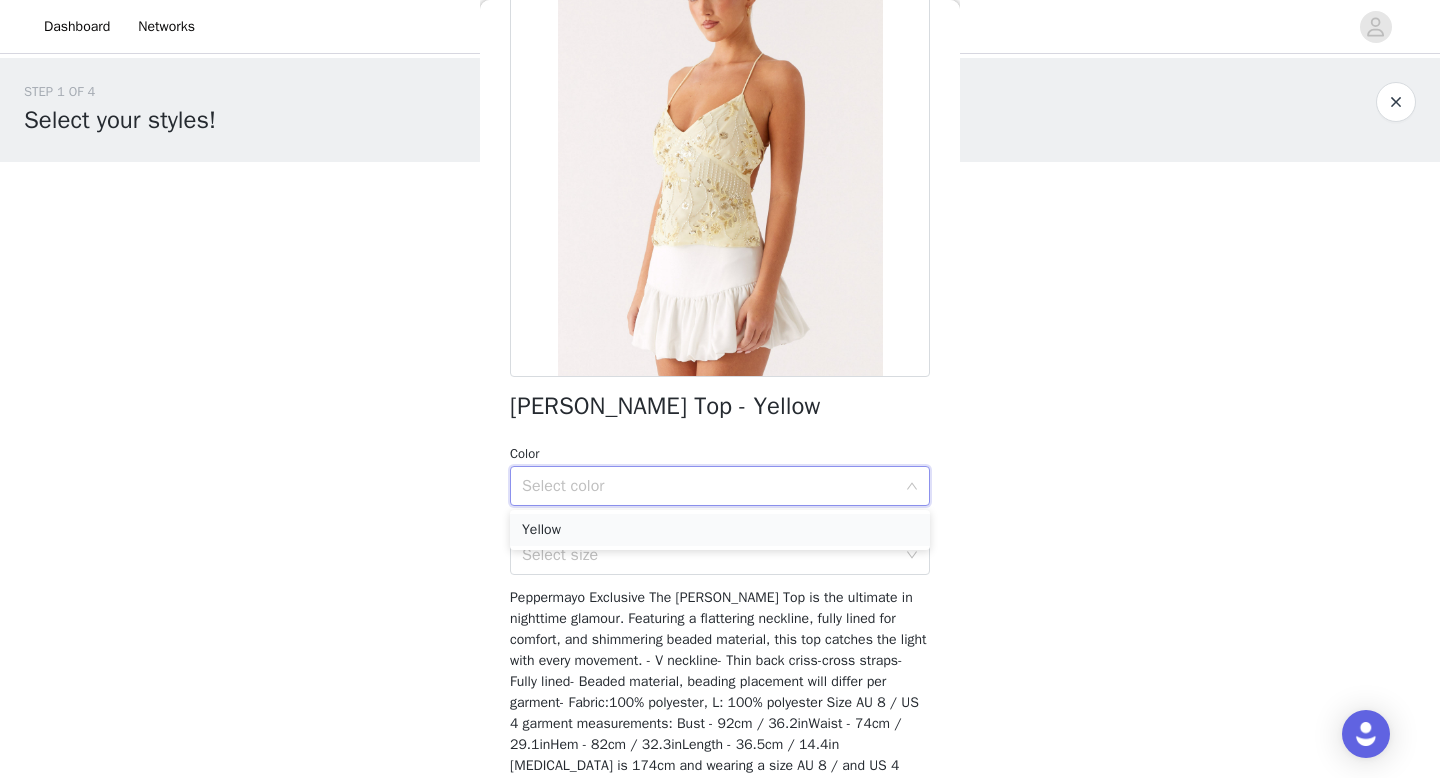 click on "Yellow" at bounding box center (720, 530) 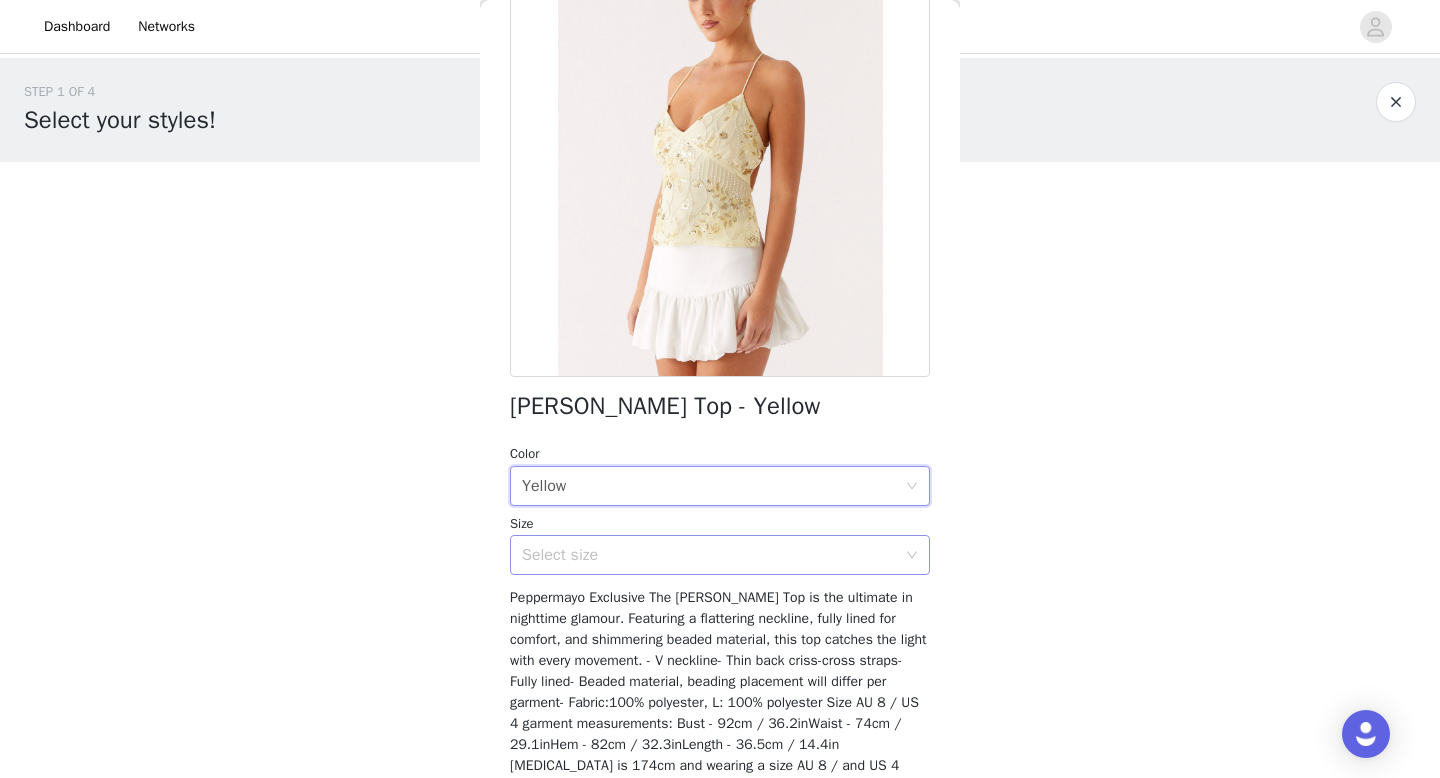 click on "Select size" at bounding box center [713, 555] 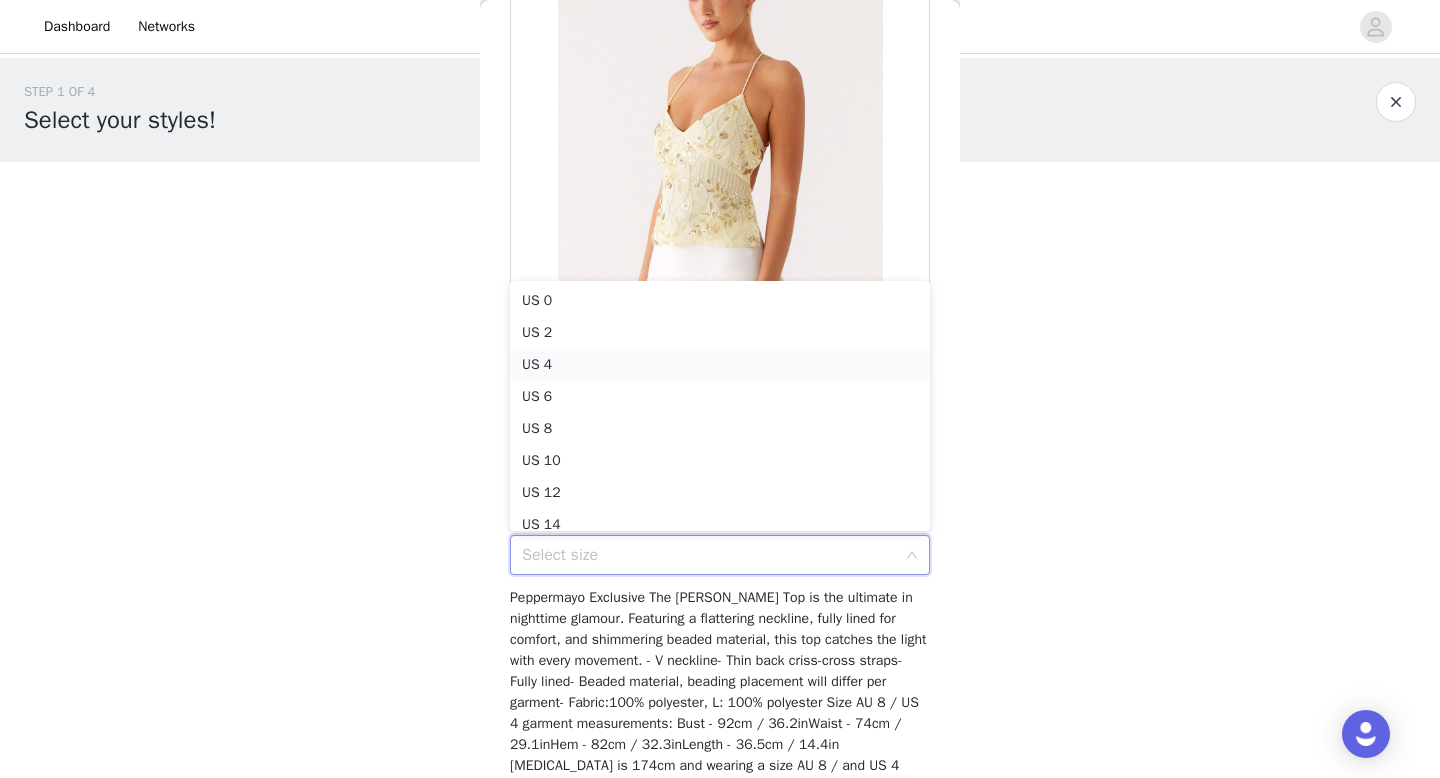 click on "US 4" at bounding box center (720, 365) 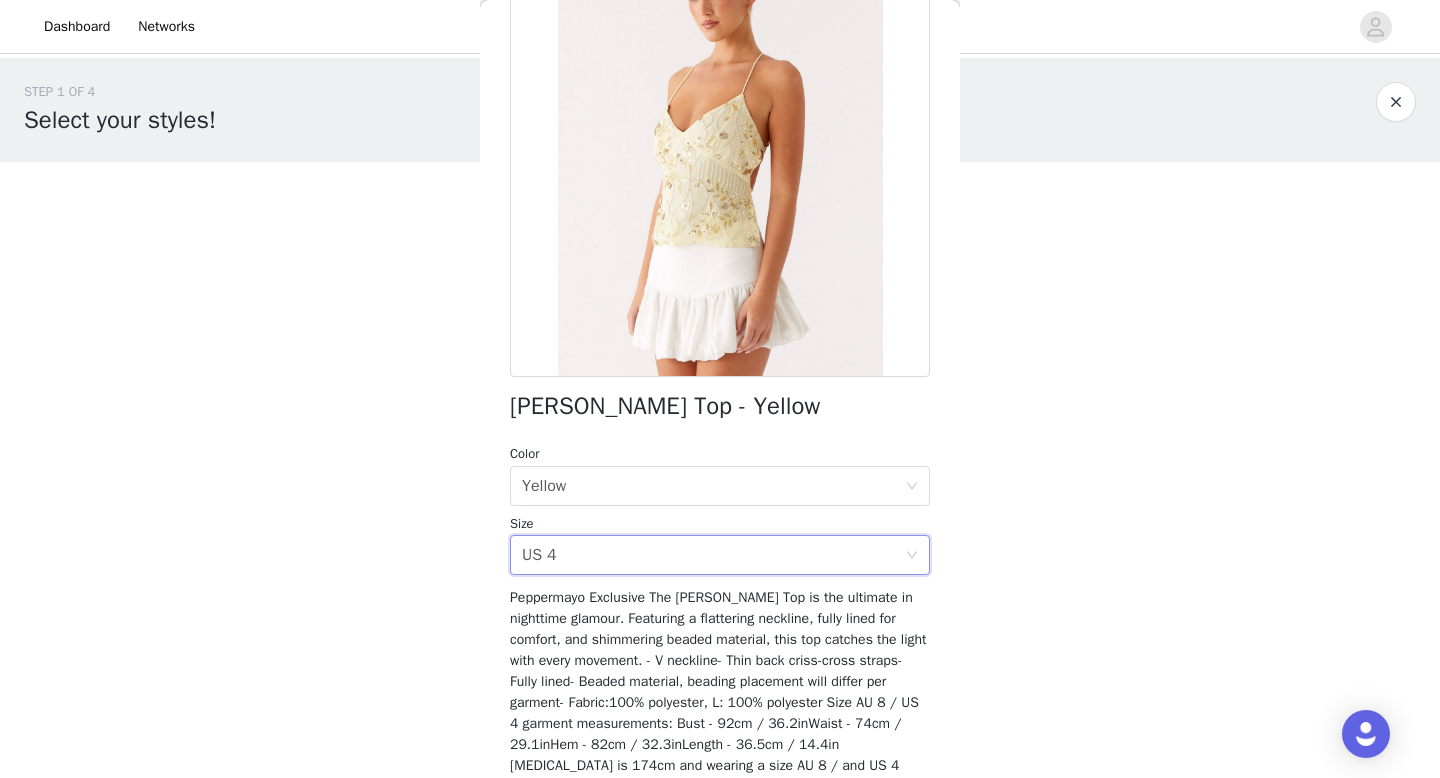 click on "Peppermayo Exclusive The [PERSON_NAME] Top is the ultimate in nighttime glamour. Featuring a flattering neckline, fully lined for comfort, and shimmering beaded material, this top catches the light with every movement. - V neckline- Thin back criss-cross straps- Fully lined- Beaded material, beading placement will differ per garment- Fabric:100% polyester, L: 100% polyester Size AU 8 / US 4 garment measurements: Bust - 92cm / 36.2inWaist - 74cm / 29.1inHem - 82cm / 32.3inLength - 36.5cm / 14.4in [MEDICAL_DATA] is 174cm and wearing a size AU 8 / and US 4" at bounding box center [718, 681] 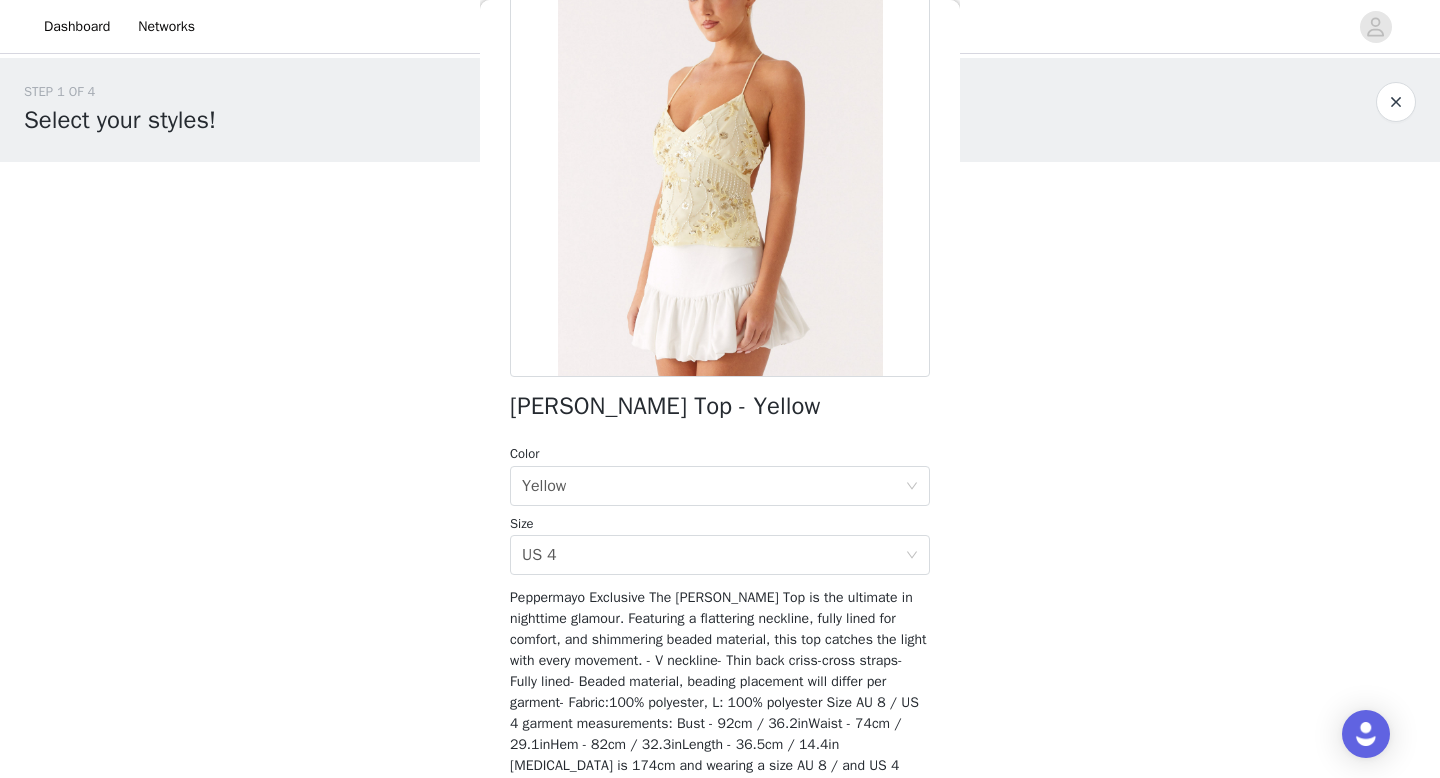 scroll, scrollTop: 276, scrollLeft: 0, axis: vertical 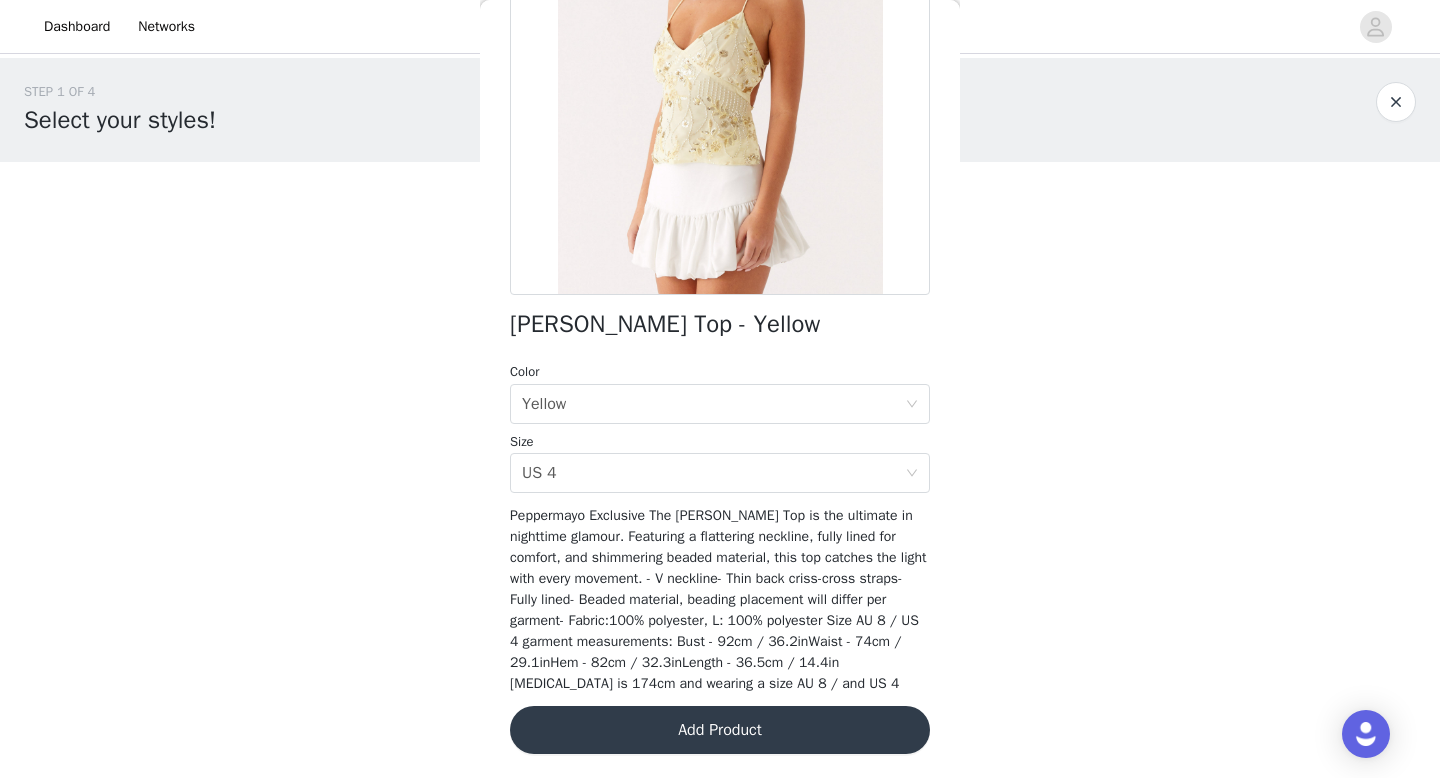 click on "Add Product" at bounding box center (720, 730) 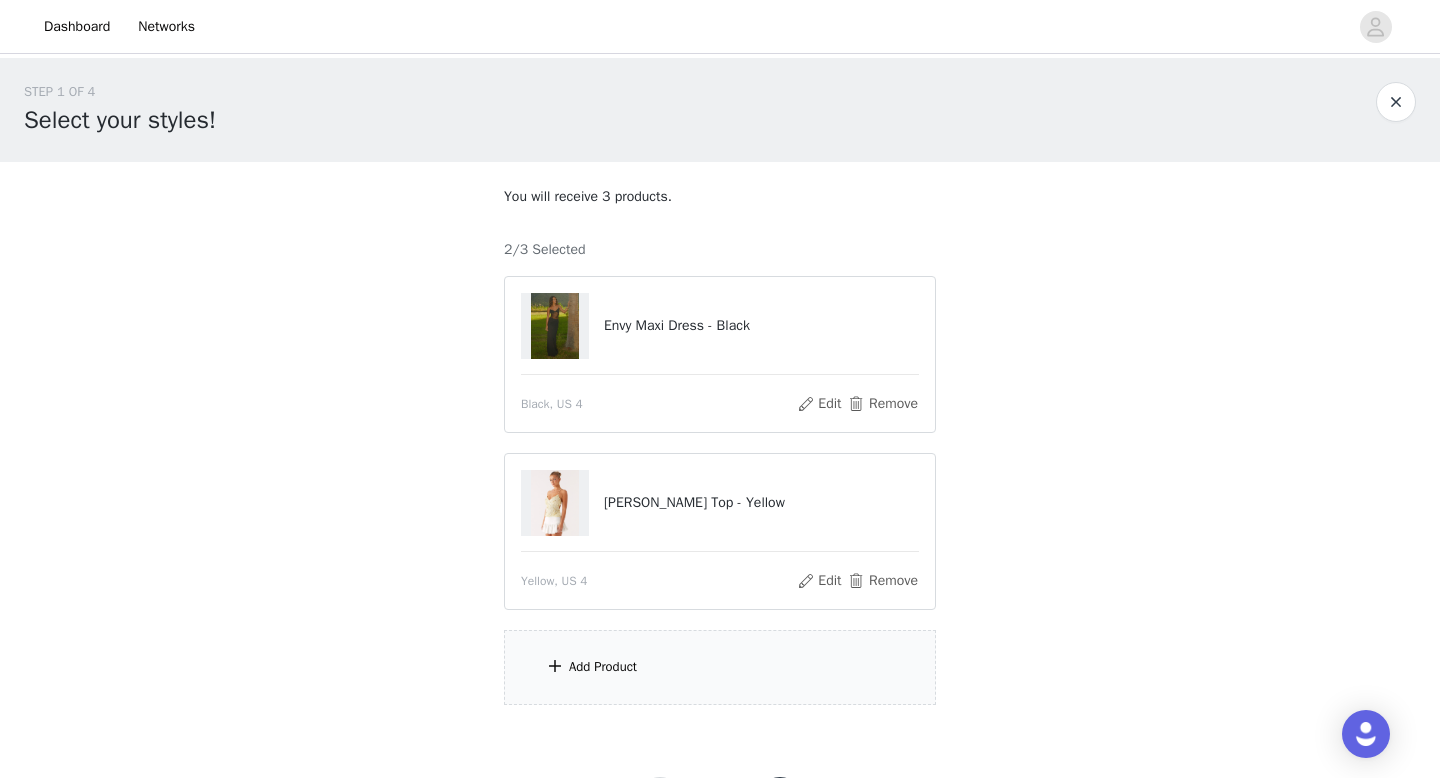 click on "Add Product" at bounding box center (720, 667) 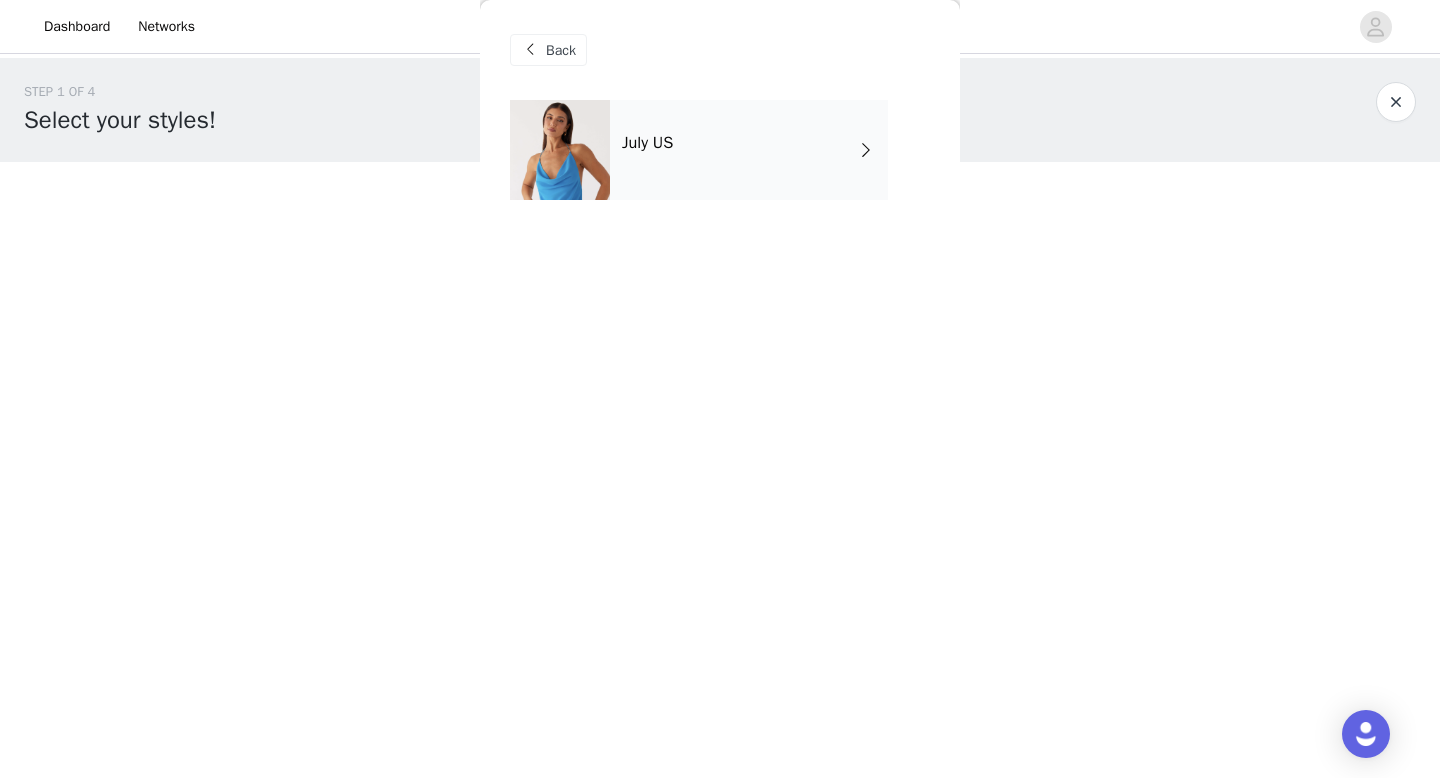 click on "July US" at bounding box center (749, 150) 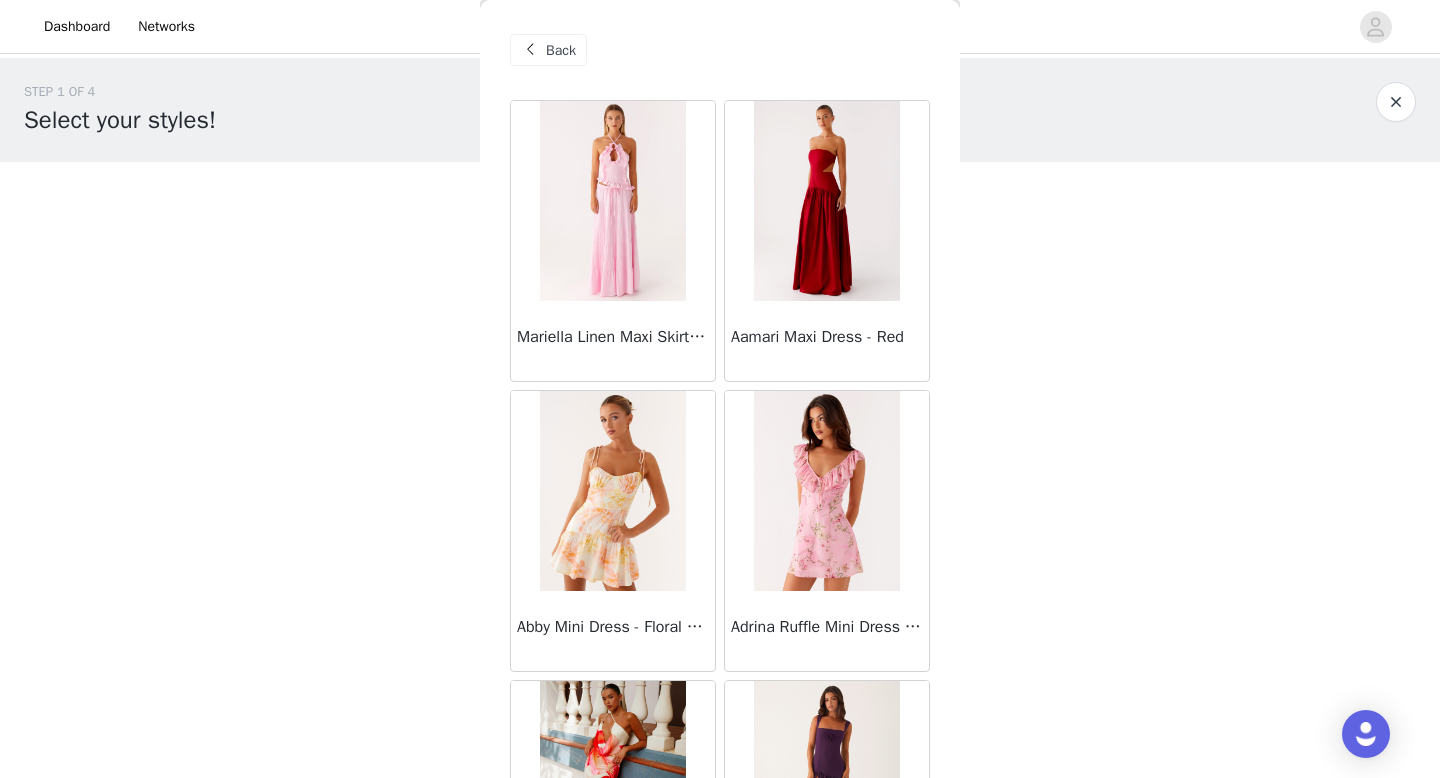 click on "Back" at bounding box center (548, 50) 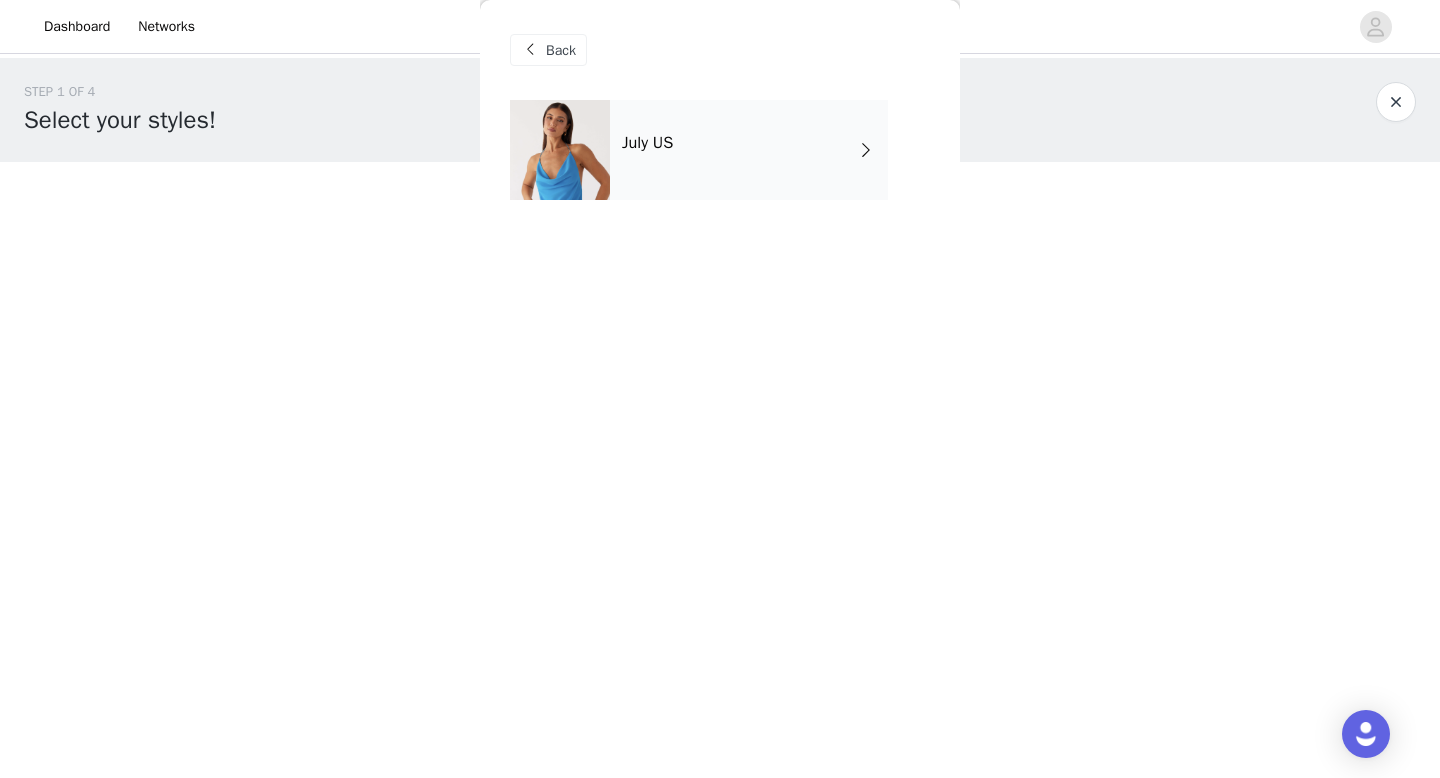 click on "Back" at bounding box center (561, 50) 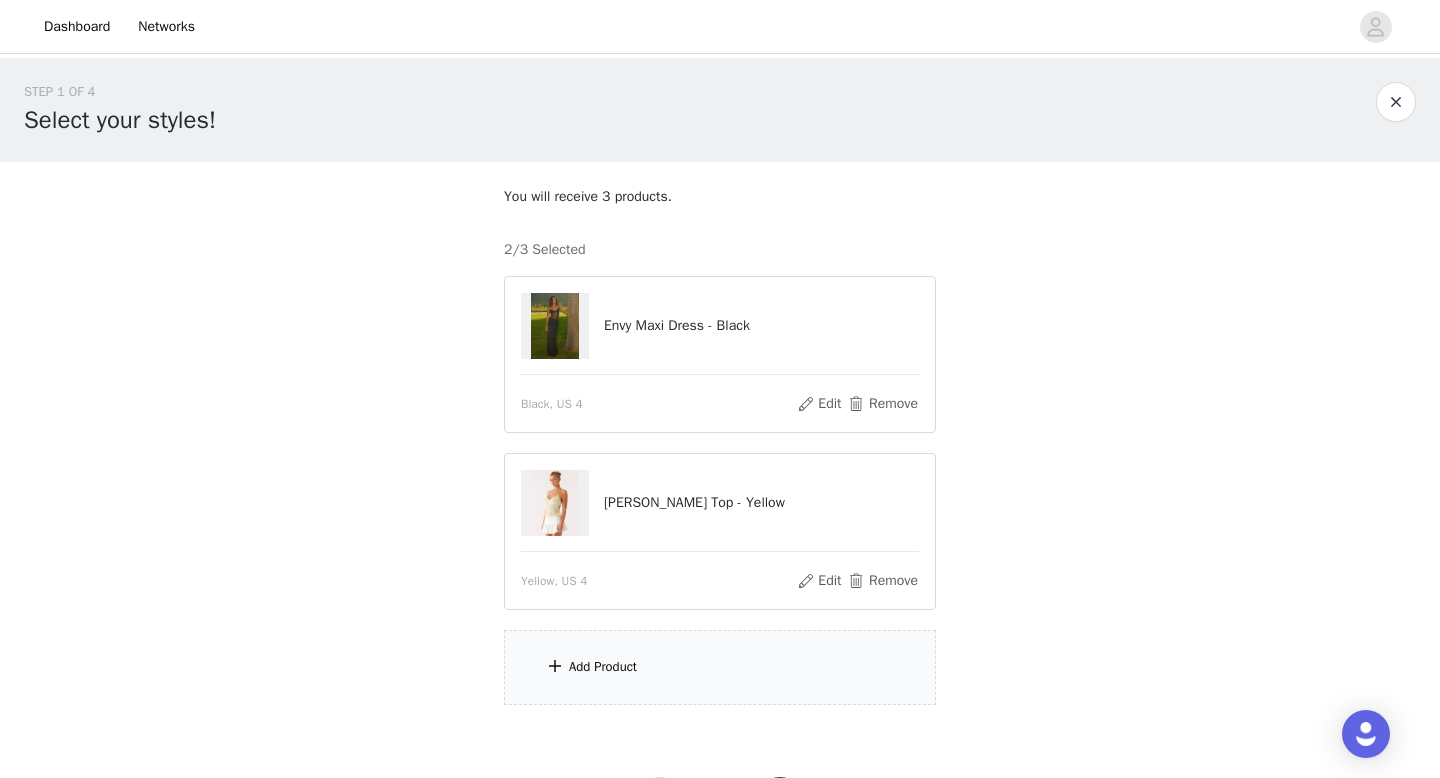 click on "Add Product" at bounding box center [720, 667] 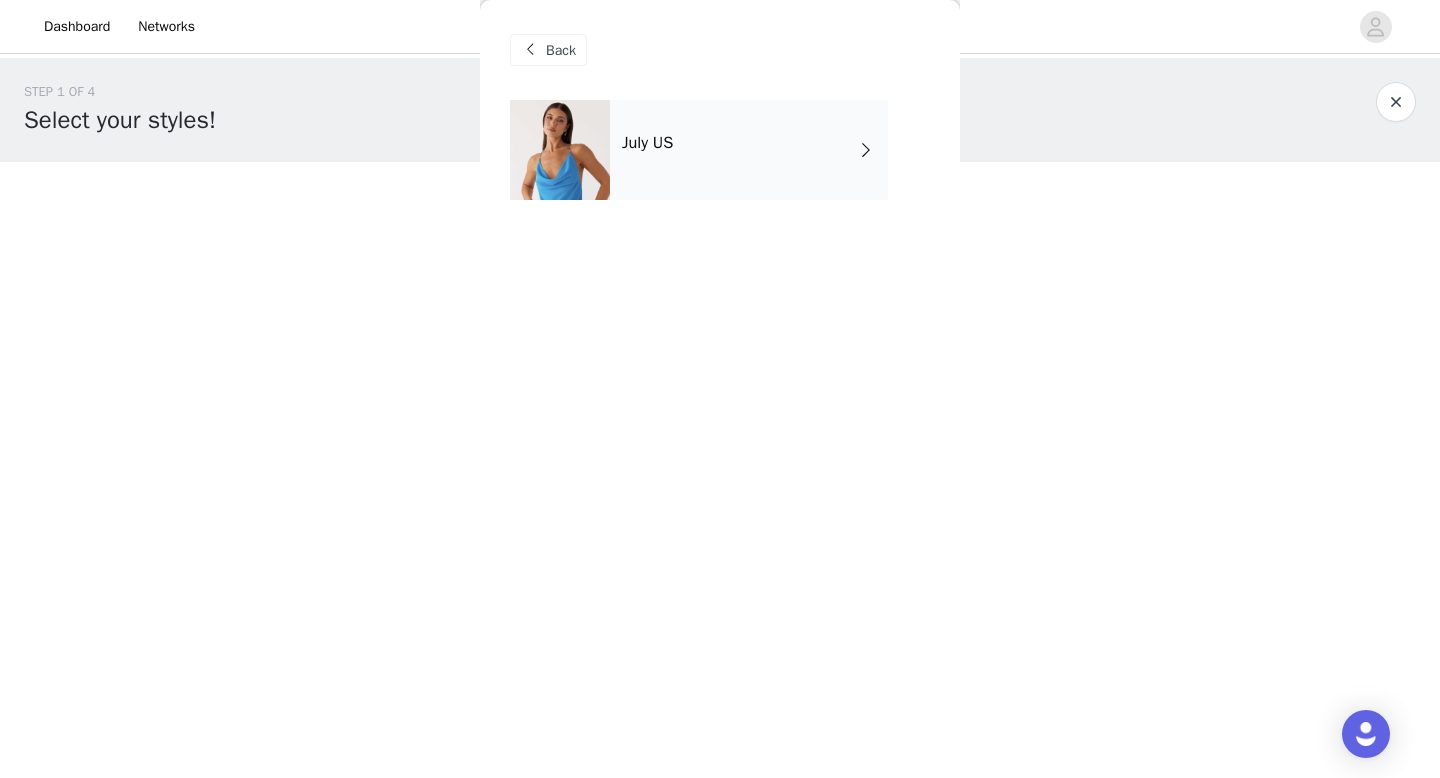 click on "July US" at bounding box center [749, 150] 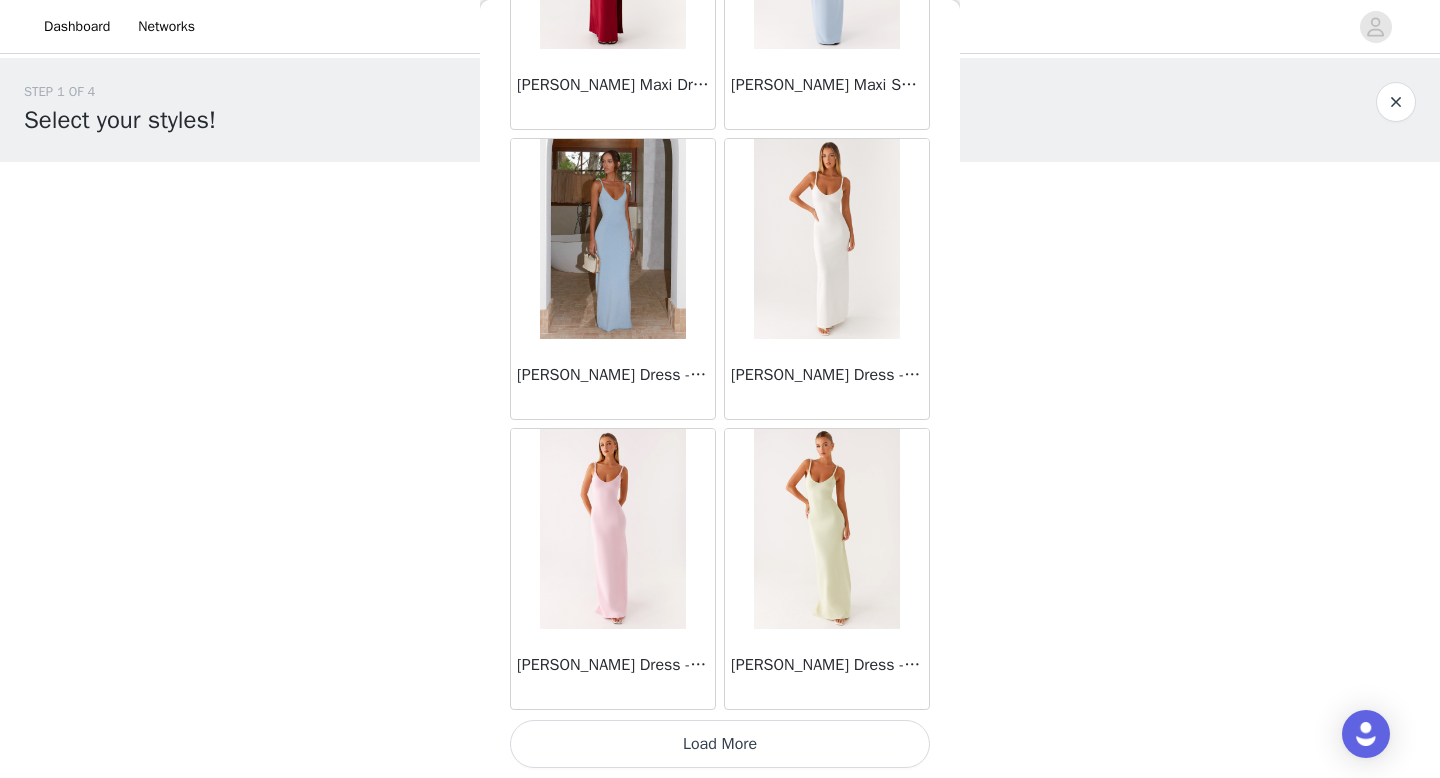 click on "Load More" at bounding box center [720, 744] 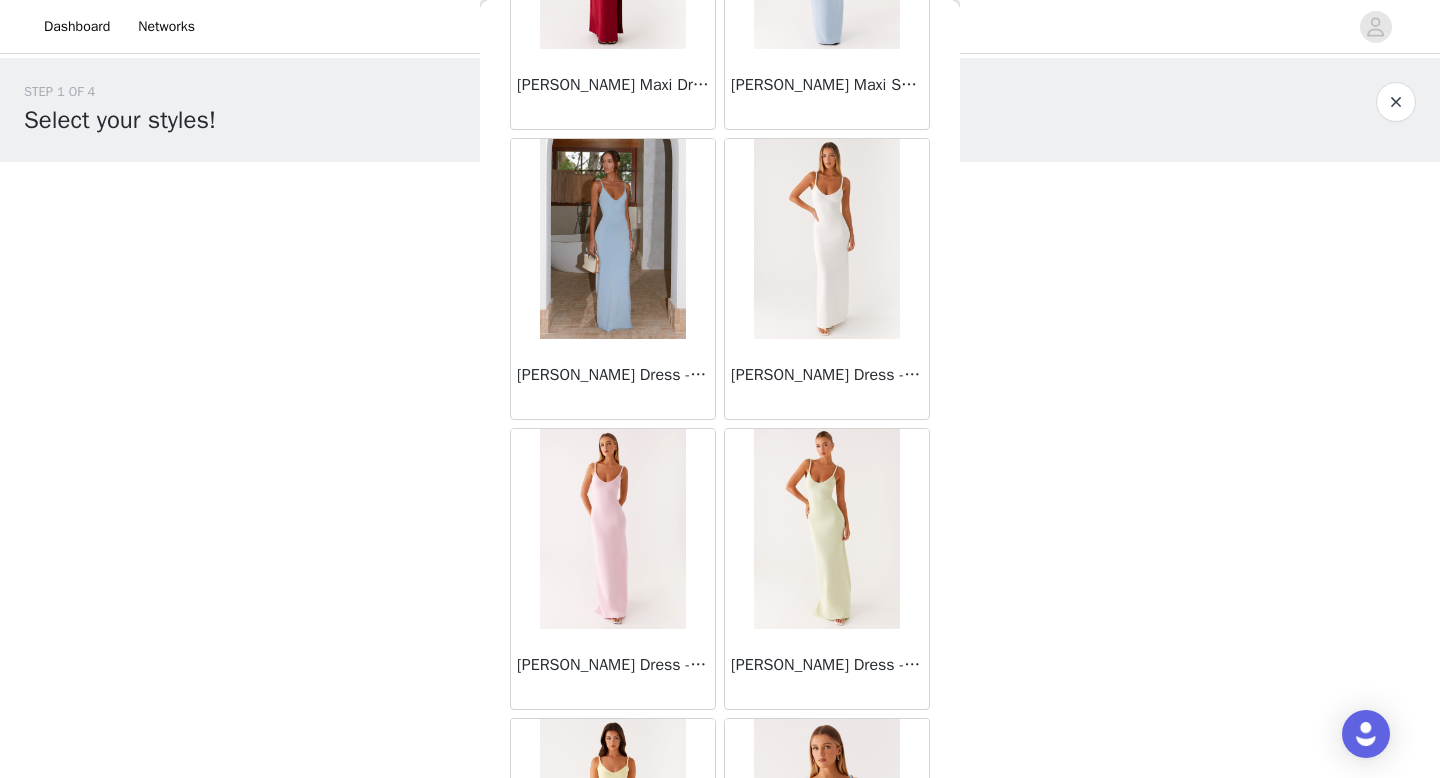 scroll, scrollTop: 1688, scrollLeft: 0, axis: vertical 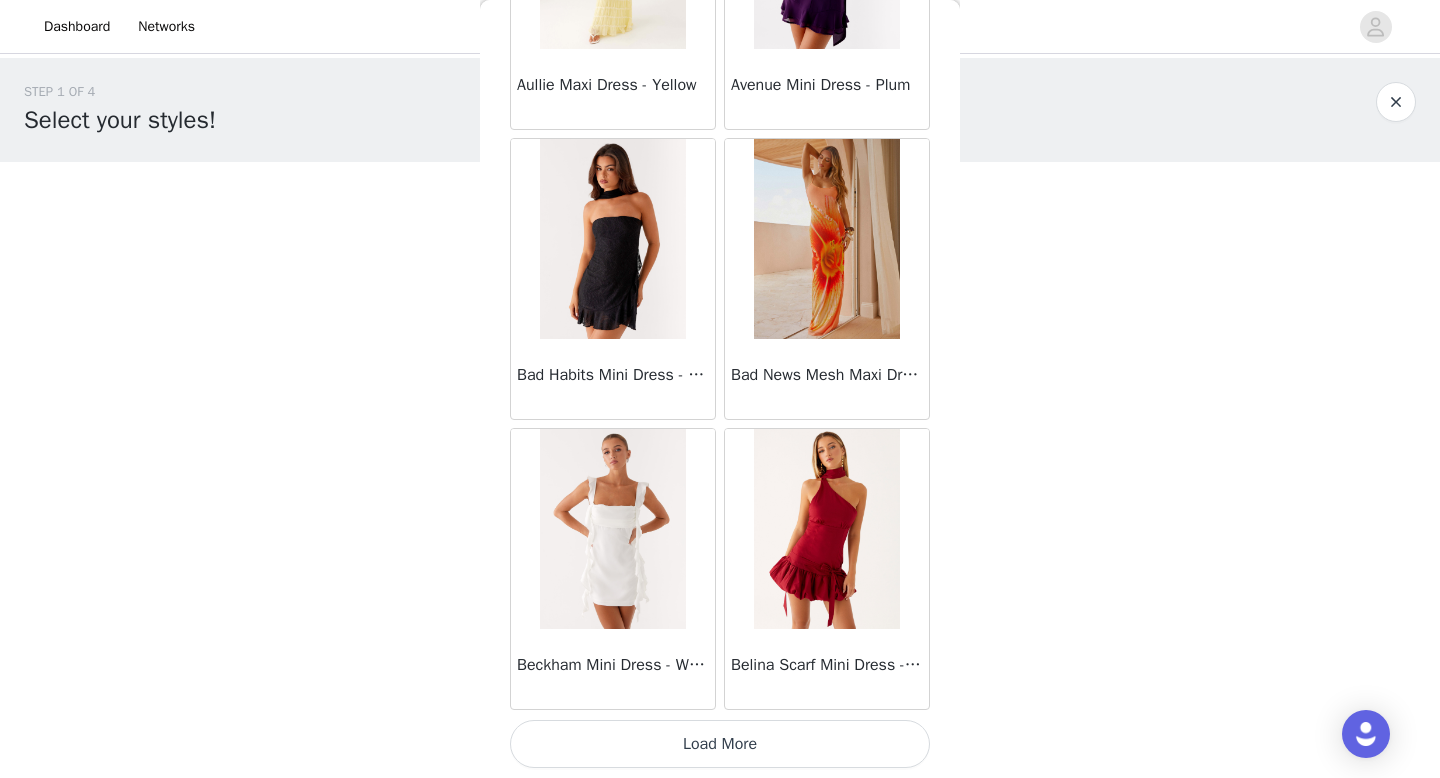 click on "Load More" at bounding box center [720, 744] 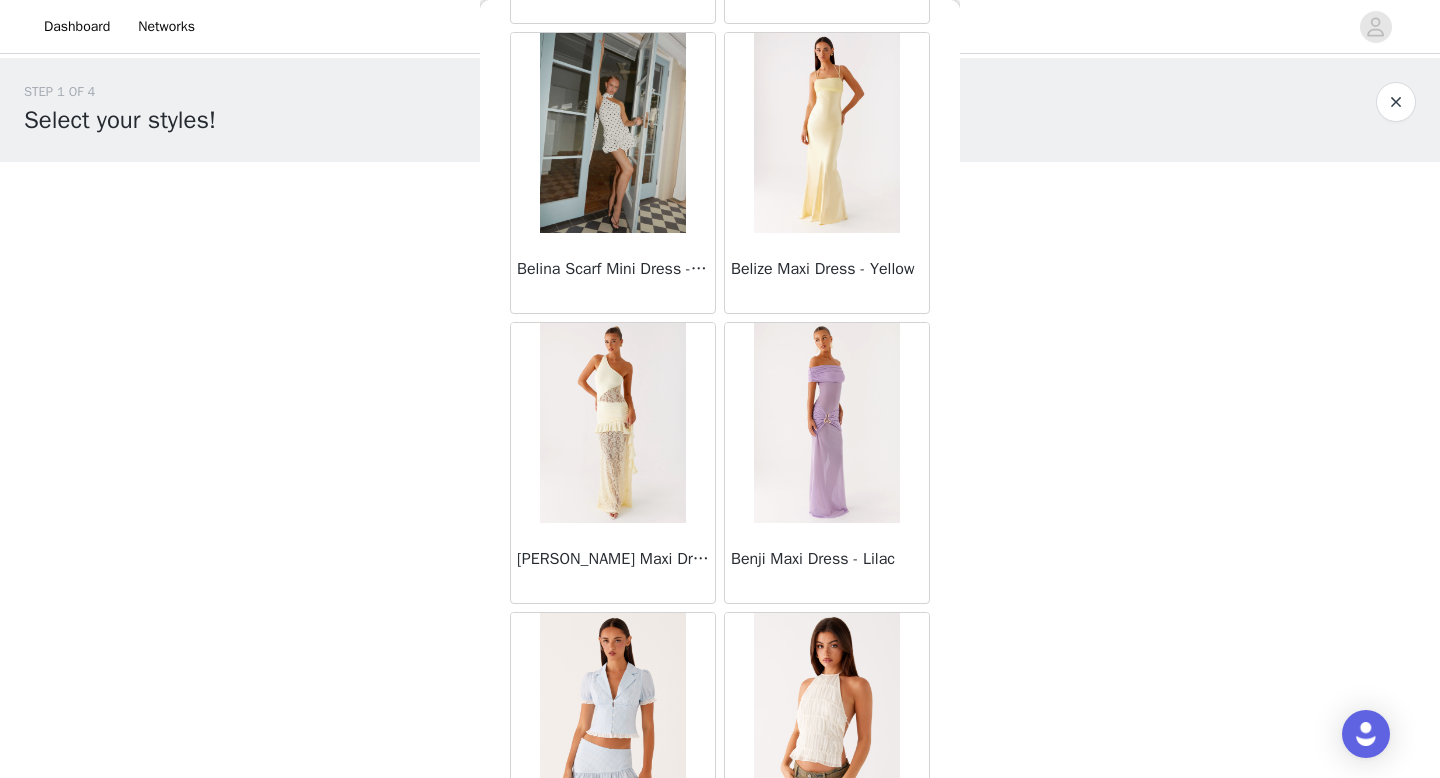 scroll, scrollTop: 8082, scrollLeft: 0, axis: vertical 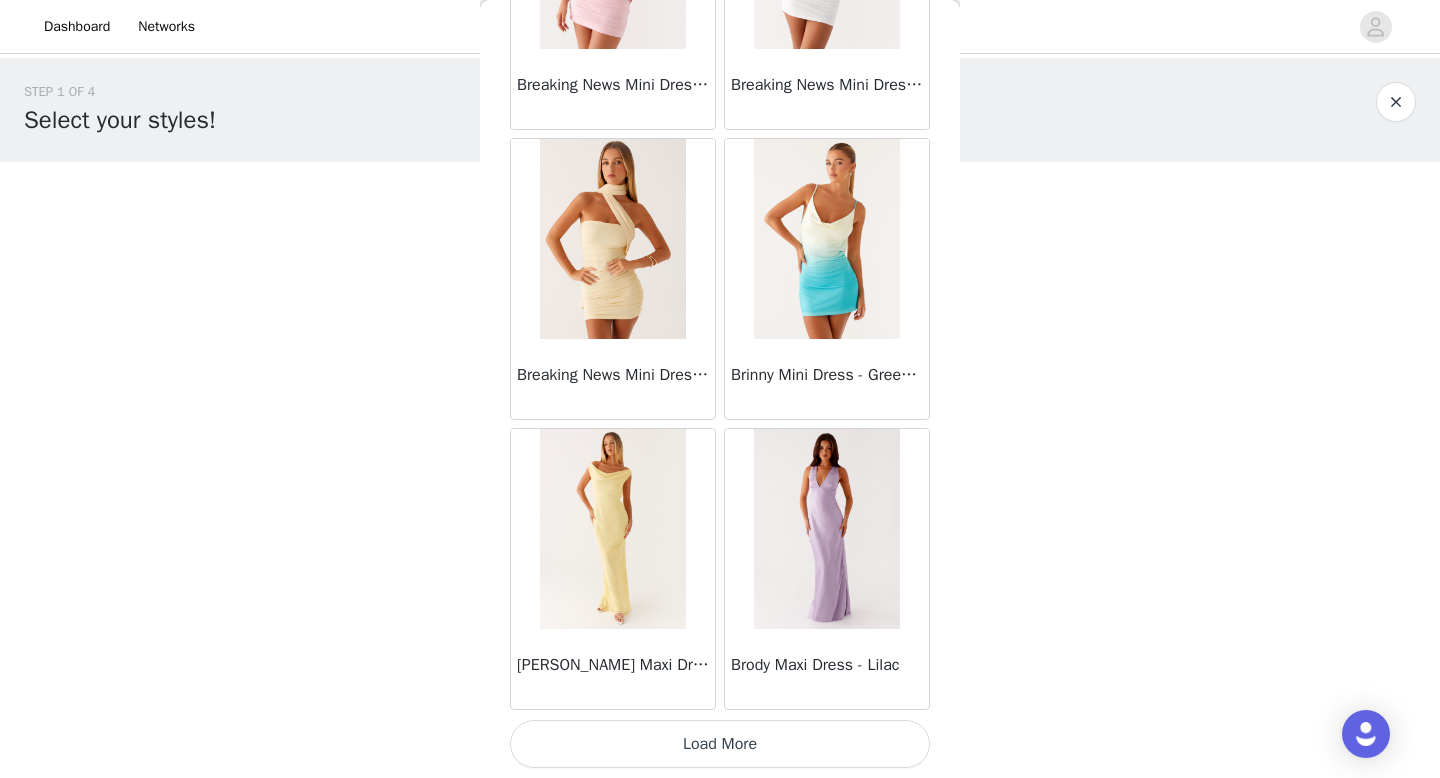 click on "Load More" at bounding box center [720, 744] 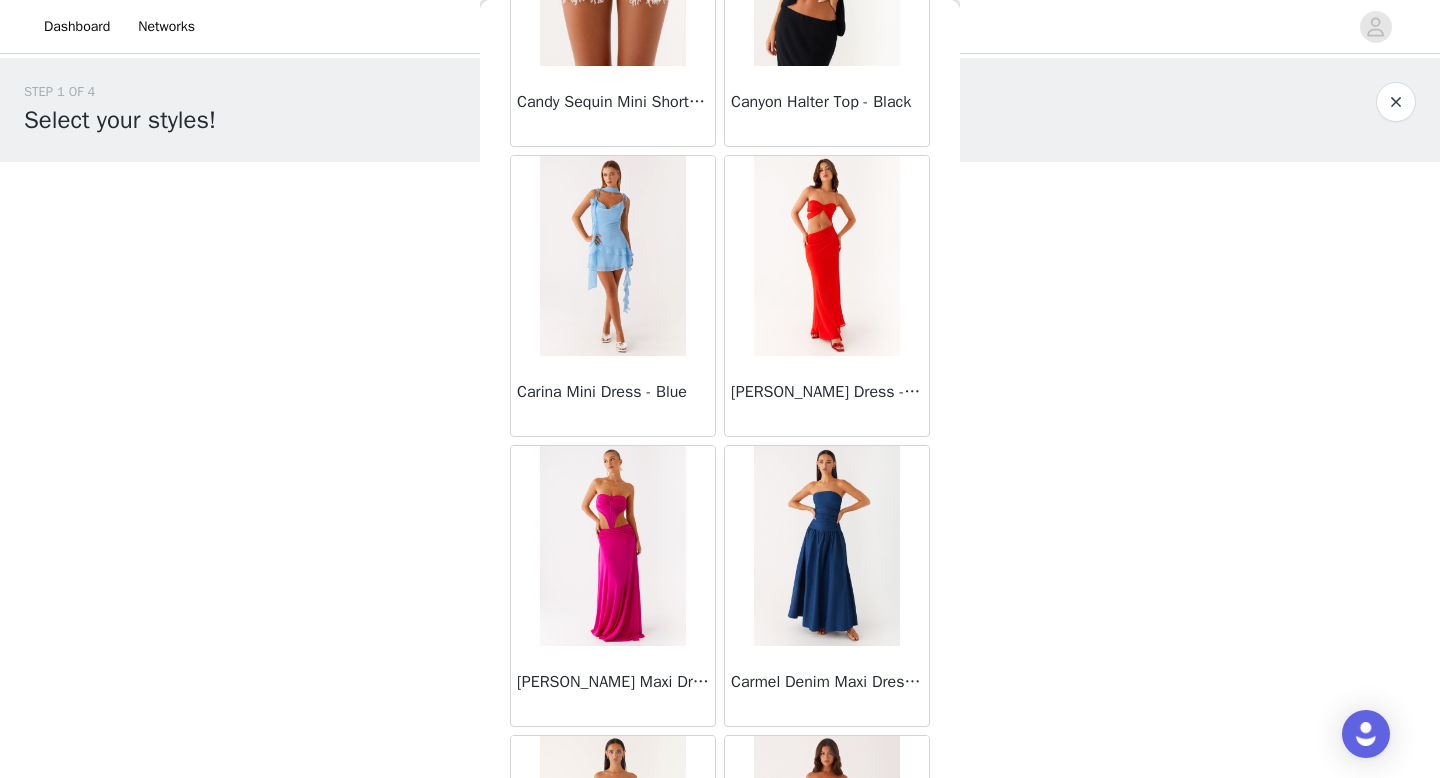 scroll, scrollTop: 10982, scrollLeft: 0, axis: vertical 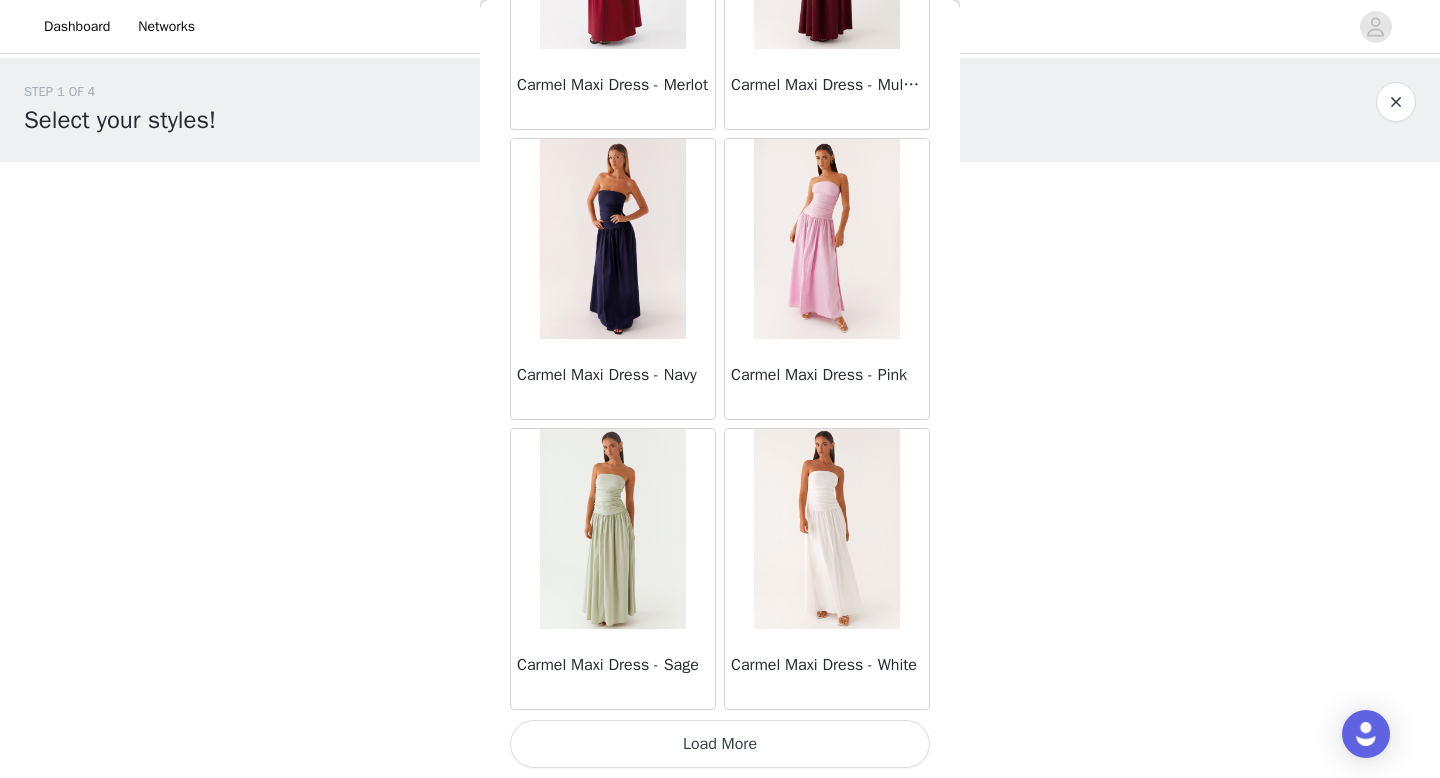 click on "Load More" at bounding box center [720, 744] 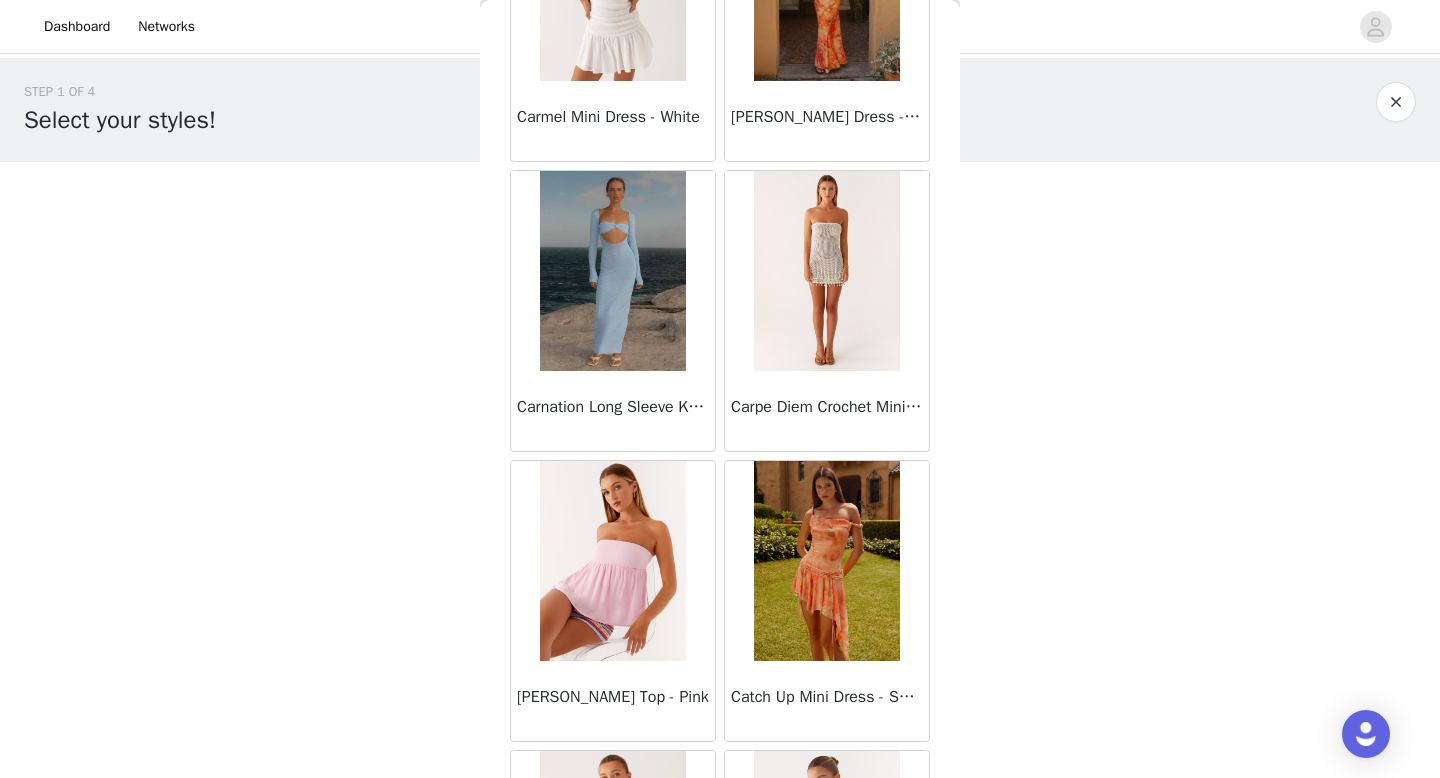 scroll, scrollTop: 13882, scrollLeft: 0, axis: vertical 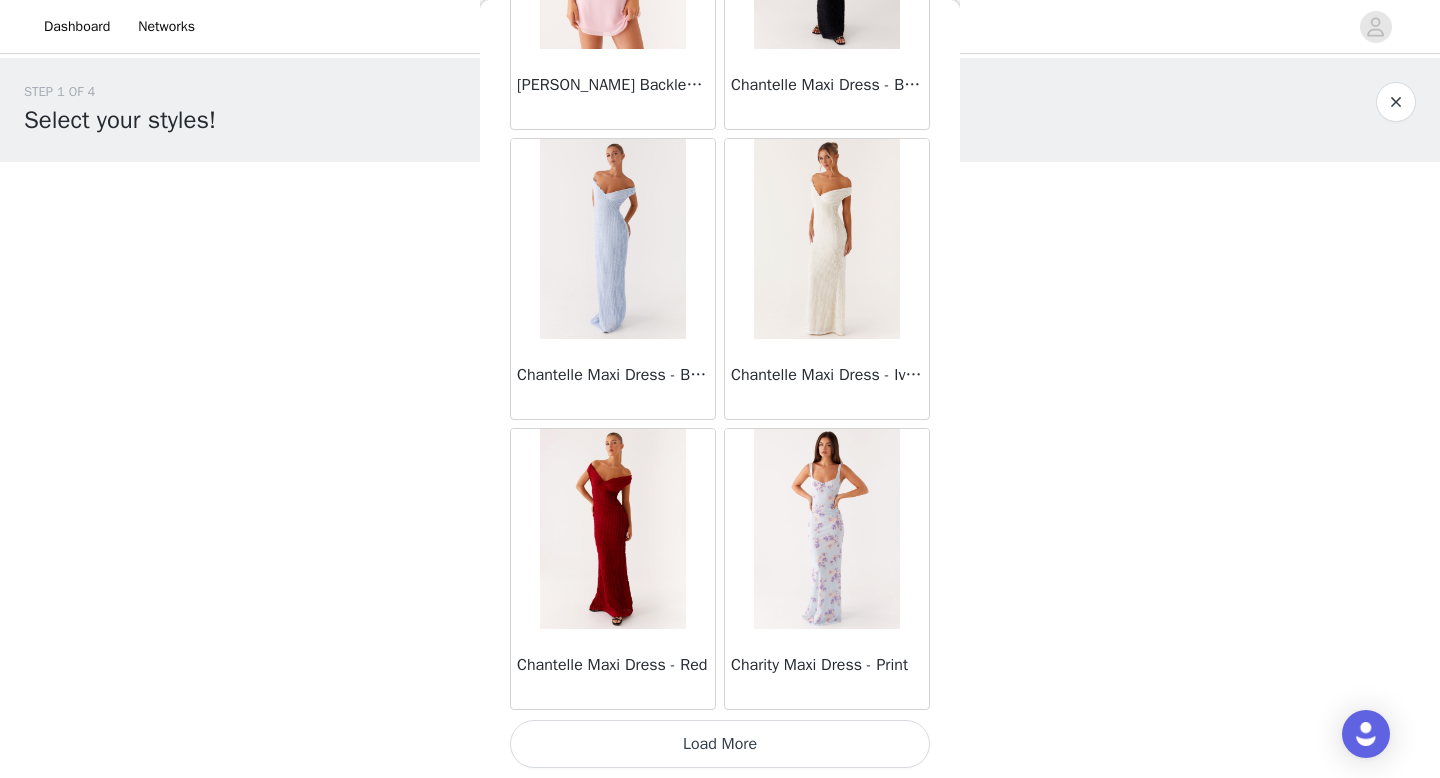 click on "Load More" at bounding box center [720, 744] 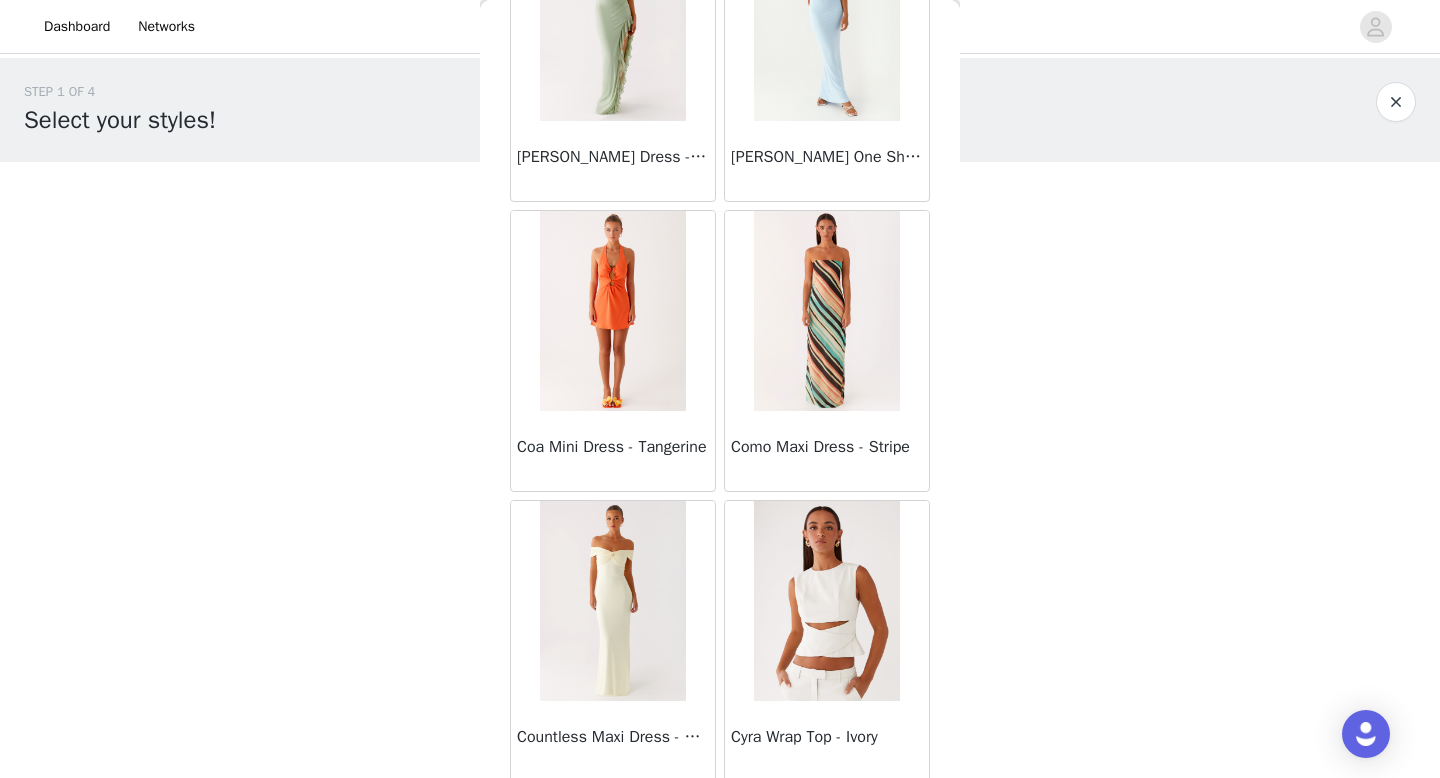 scroll, scrollTop: 16782, scrollLeft: 0, axis: vertical 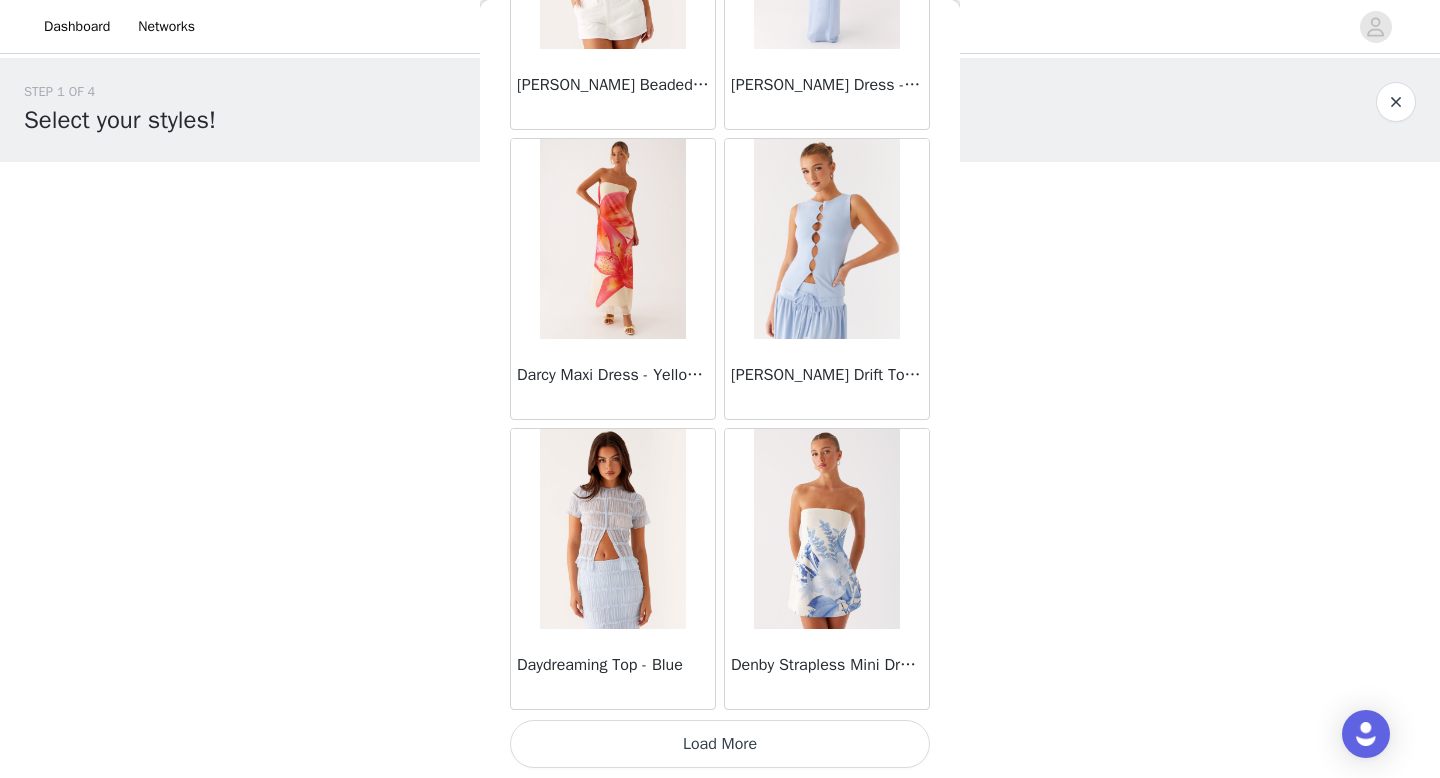 click on "Load More" at bounding box center [720, 744] 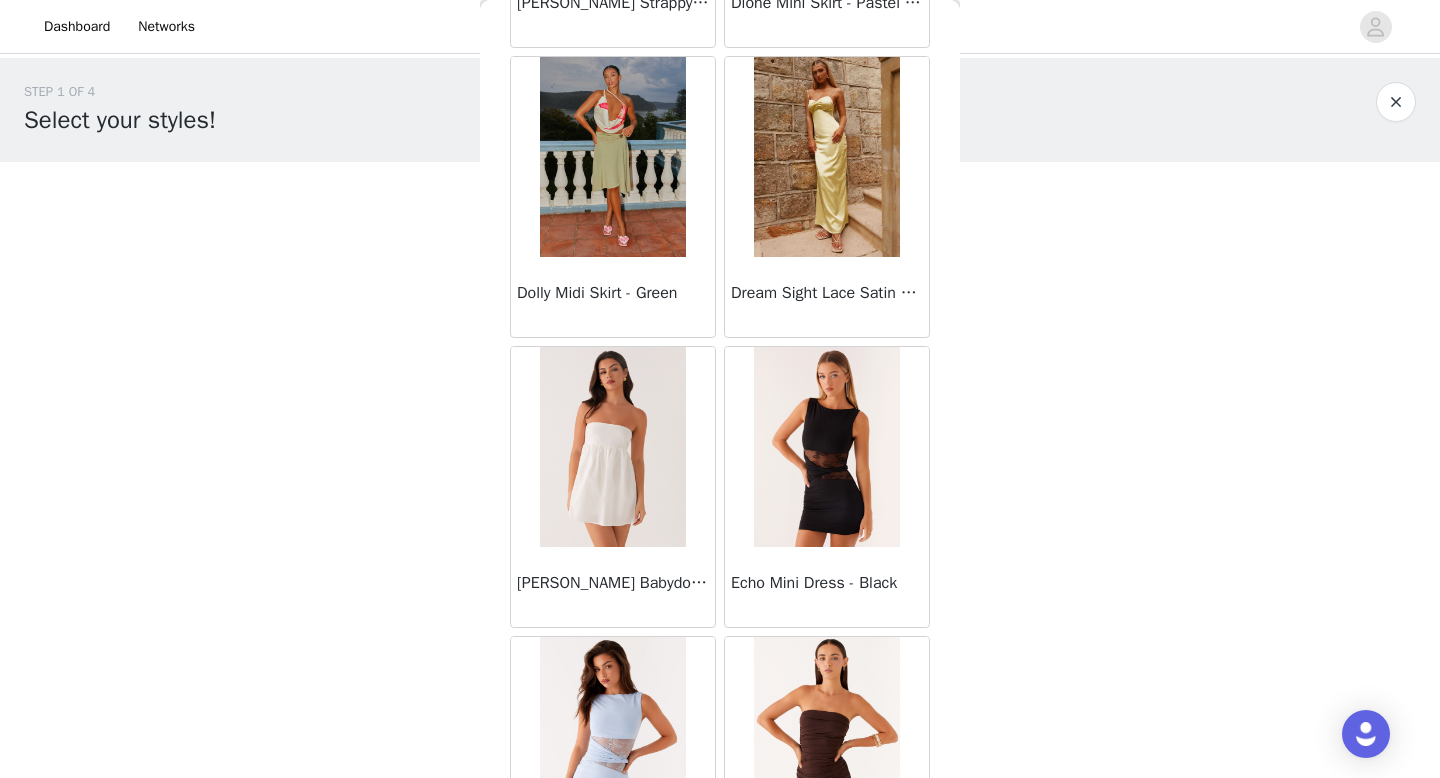 scroll, scrollTop: 19682, scrollLeft: 0, axis: vertical 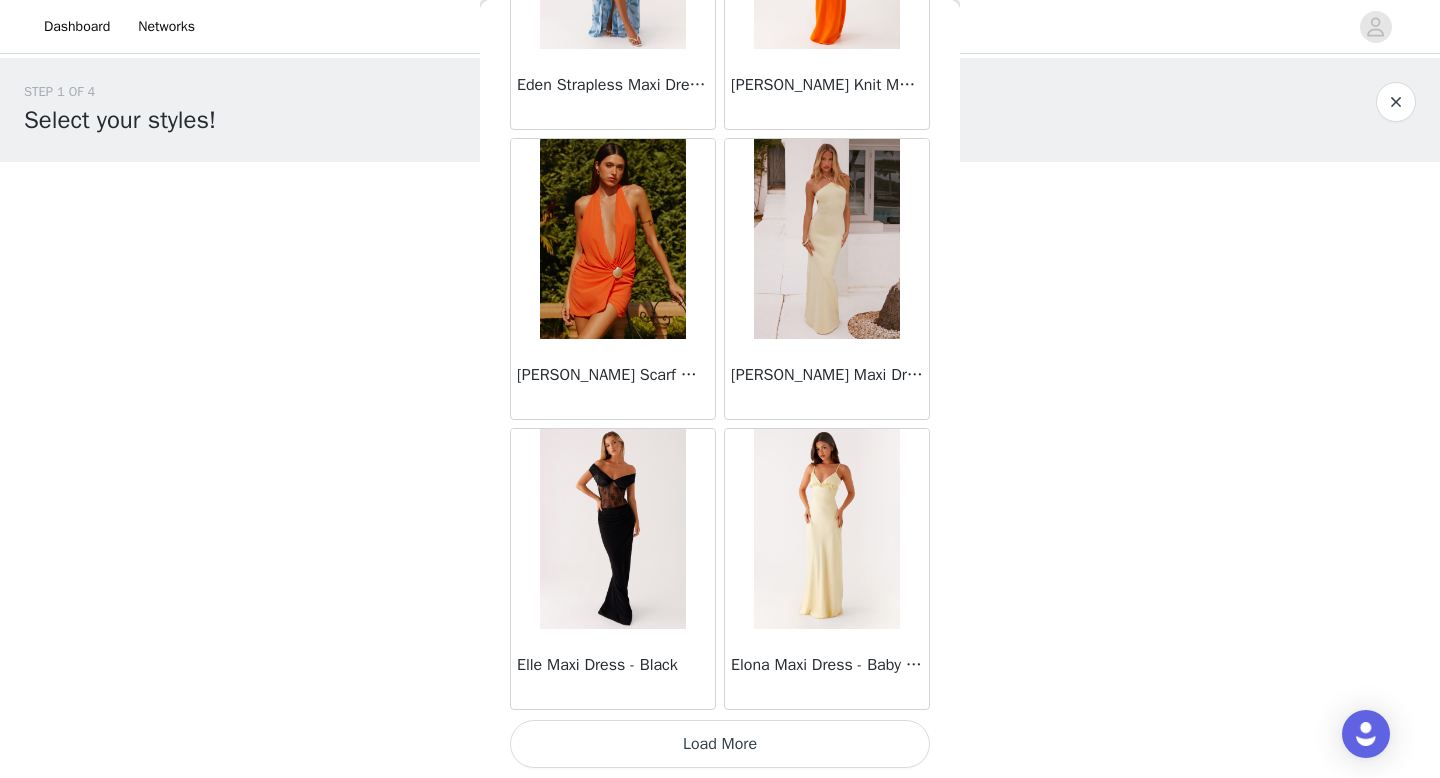 click on "Load More" at bounding box center (720, 744) 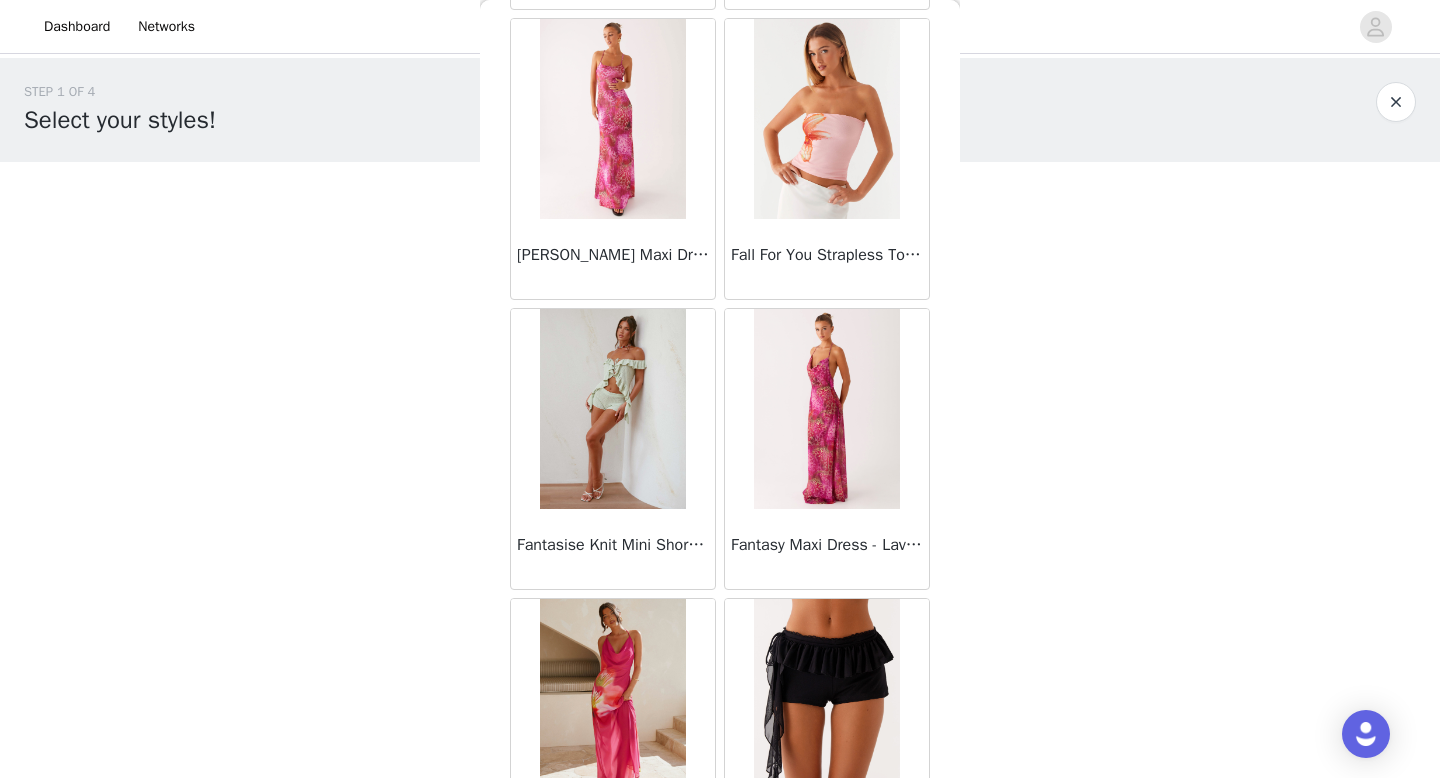 scroll, scrollTop: 22582, scrollLeft: 0, axis: vertical 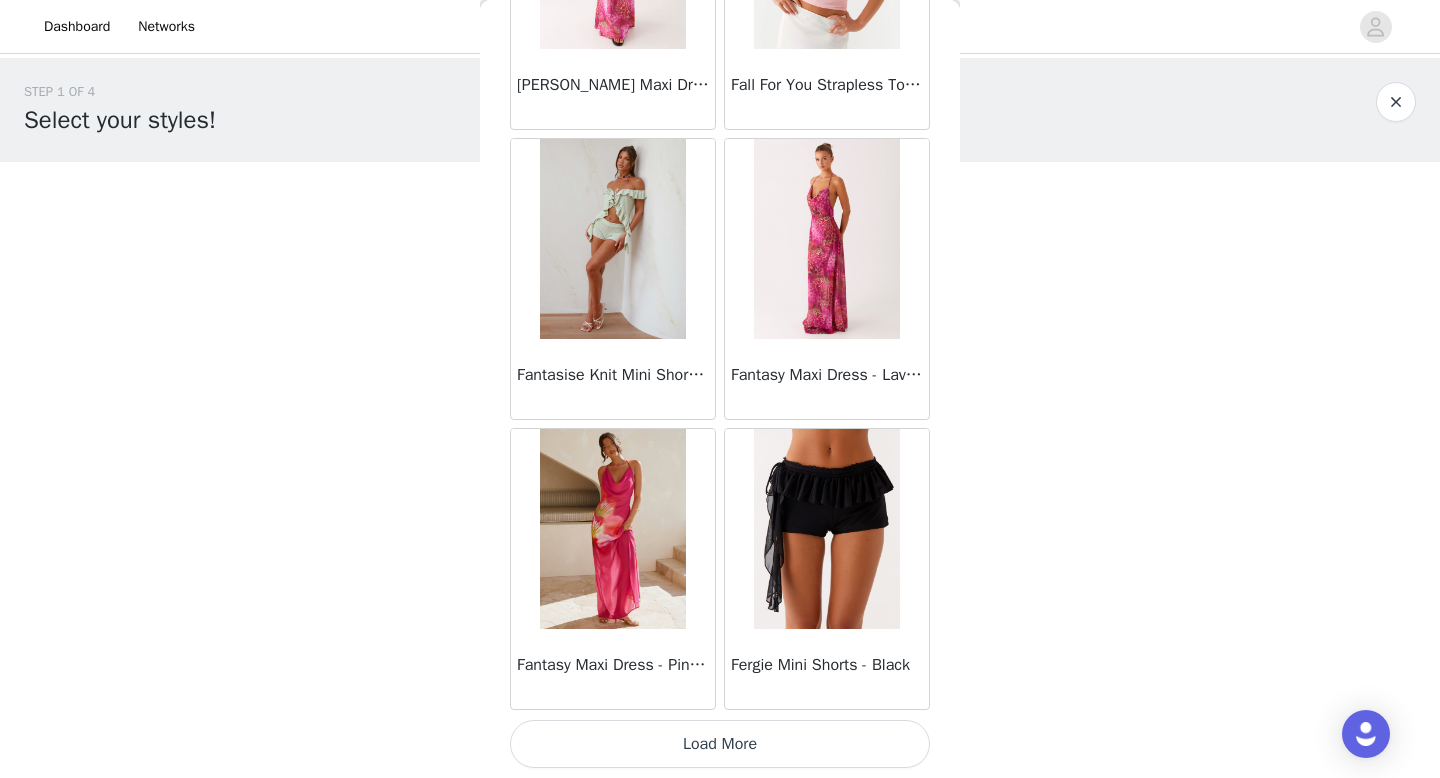 click on "Load More" at bounding box center (720, 744) 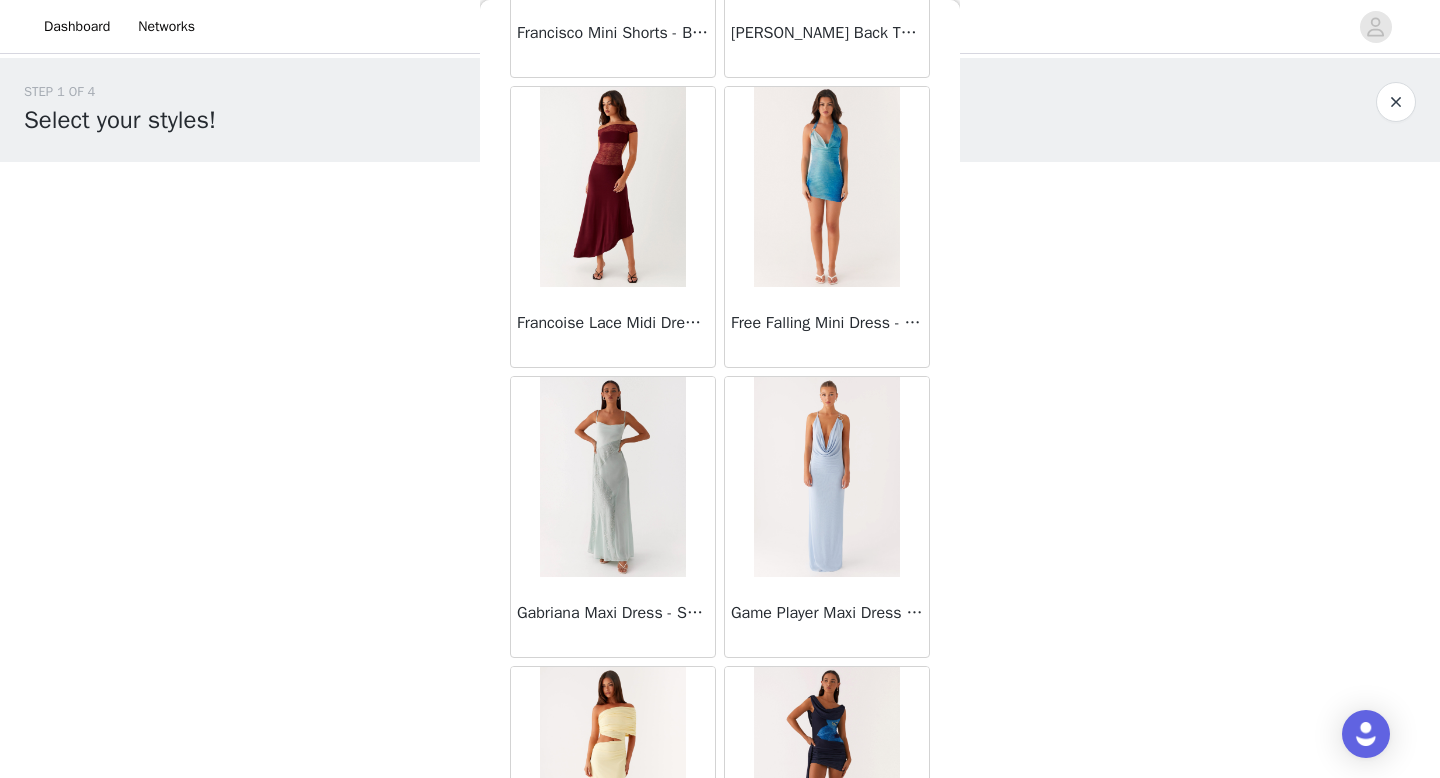 scroll, scrollTop: 25482, scrollLeft: 0, axis: vertical 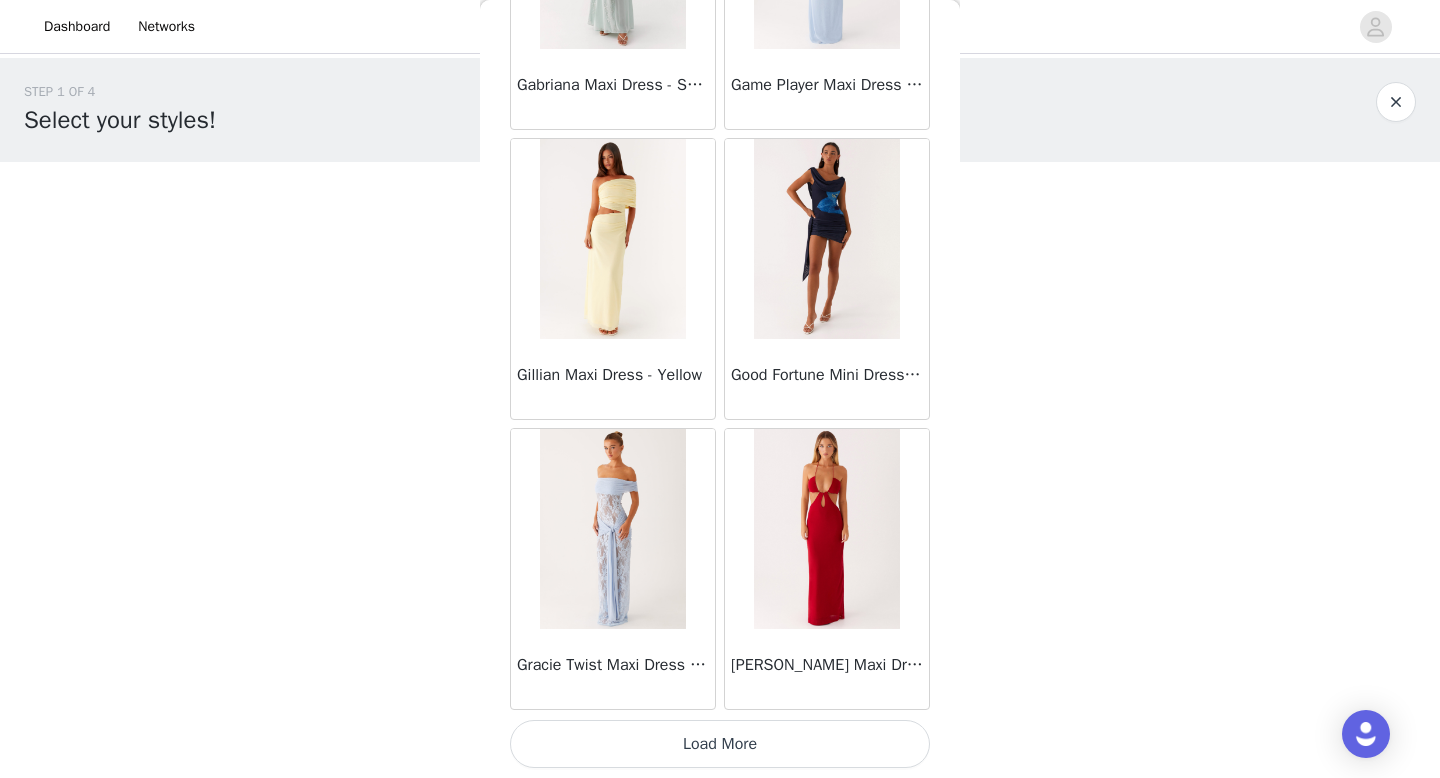 click on "Load More" at bounding box center (720, 744) 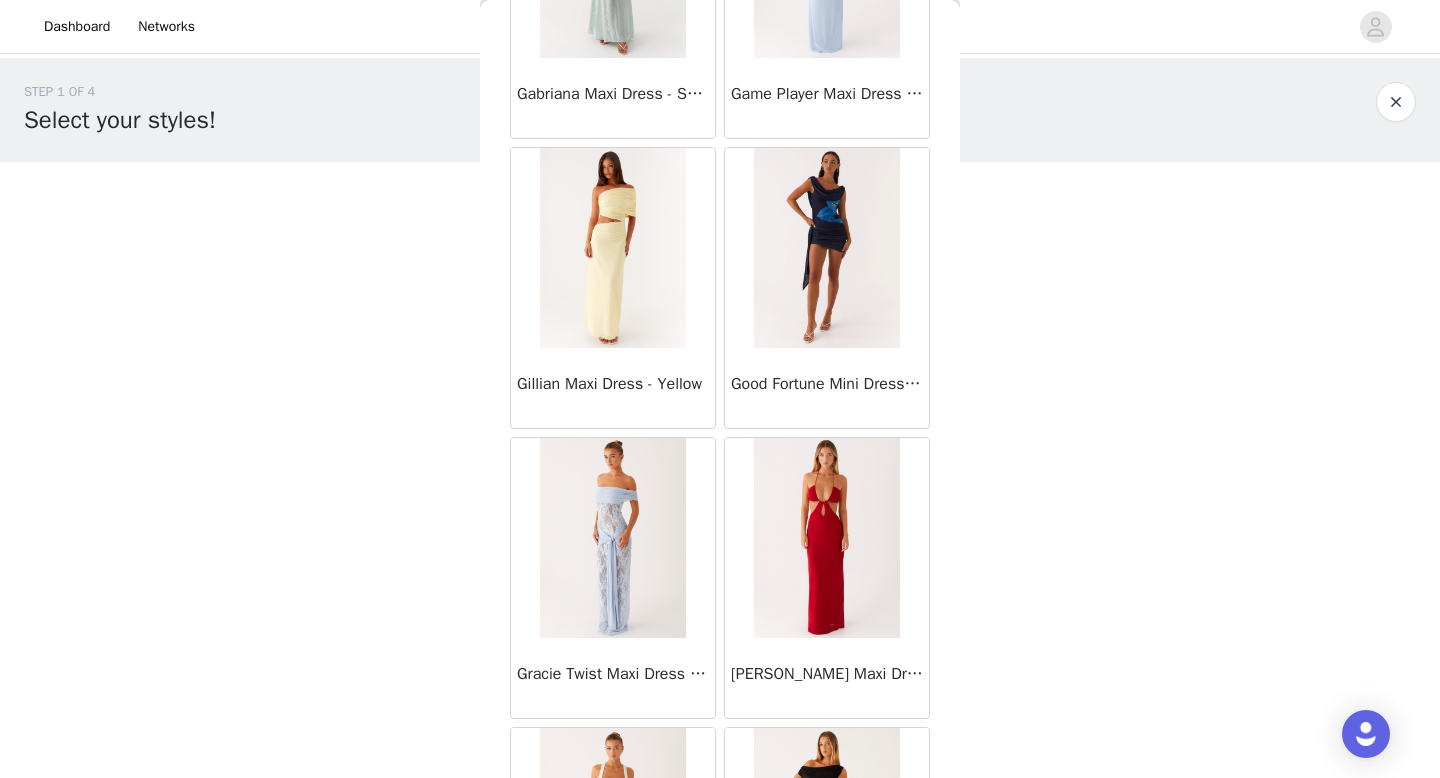scroll, scrollTop: 25482, scrollLeft: 0, axis: vertical 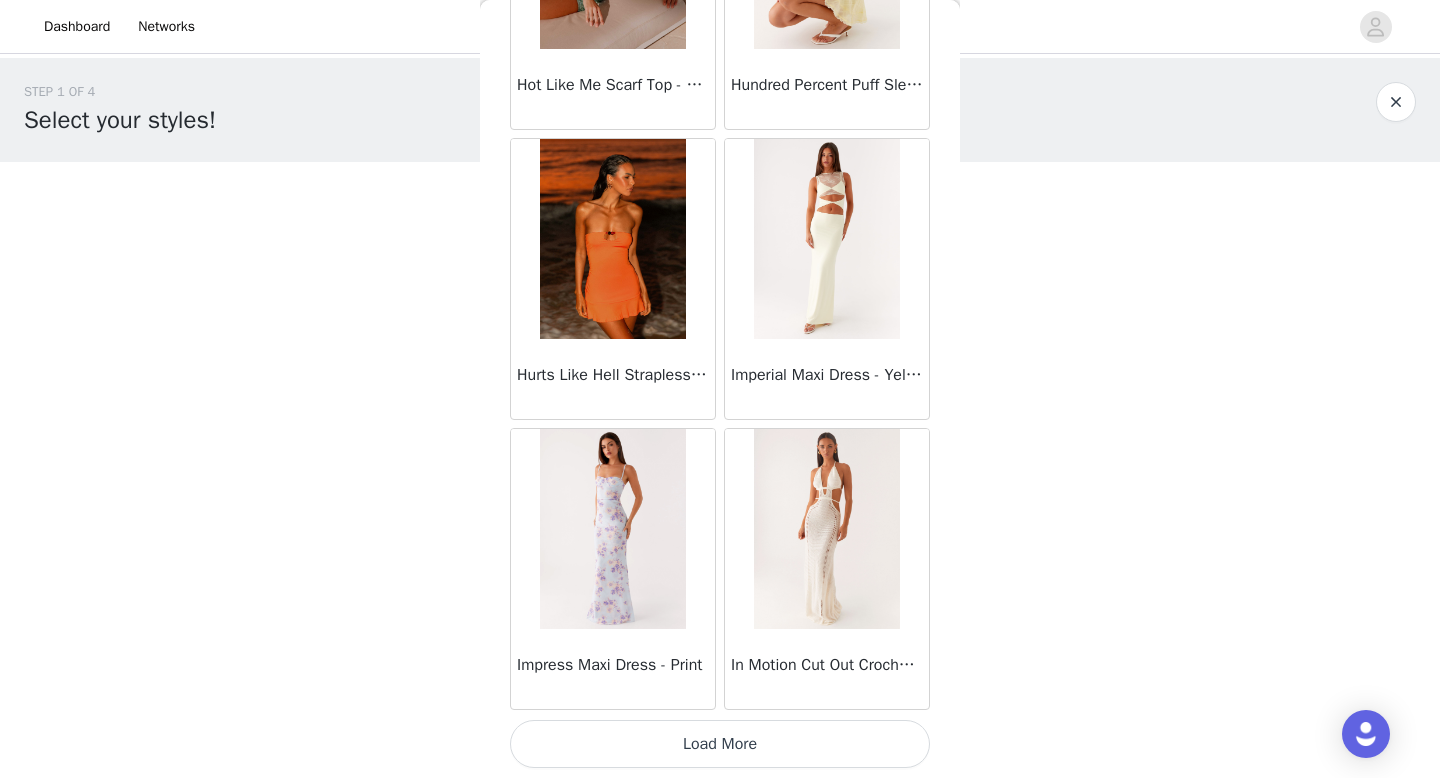 click on "Load More" at bounding box center (720, 744) 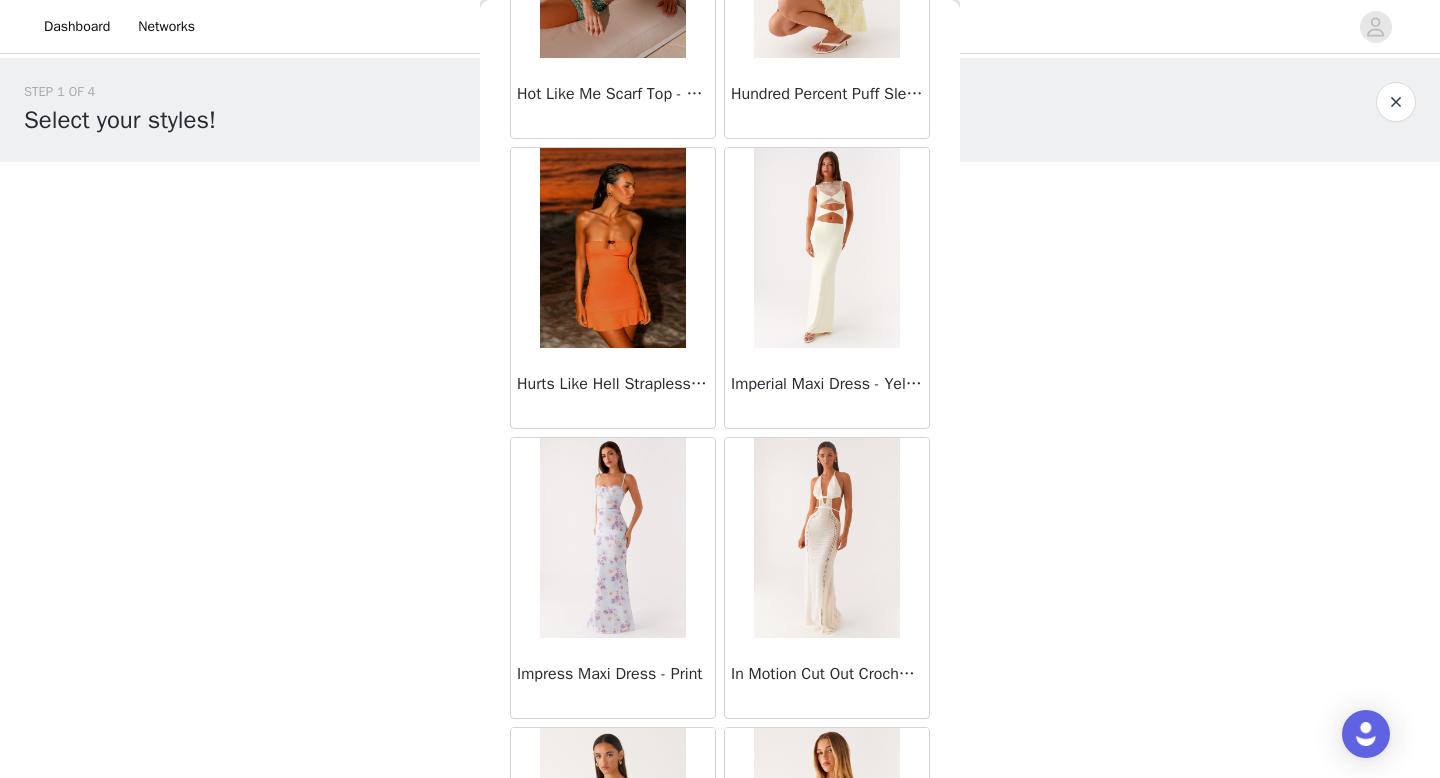 scroll, scrollTop: 28382, scrollLeft: 0, axis: vertical 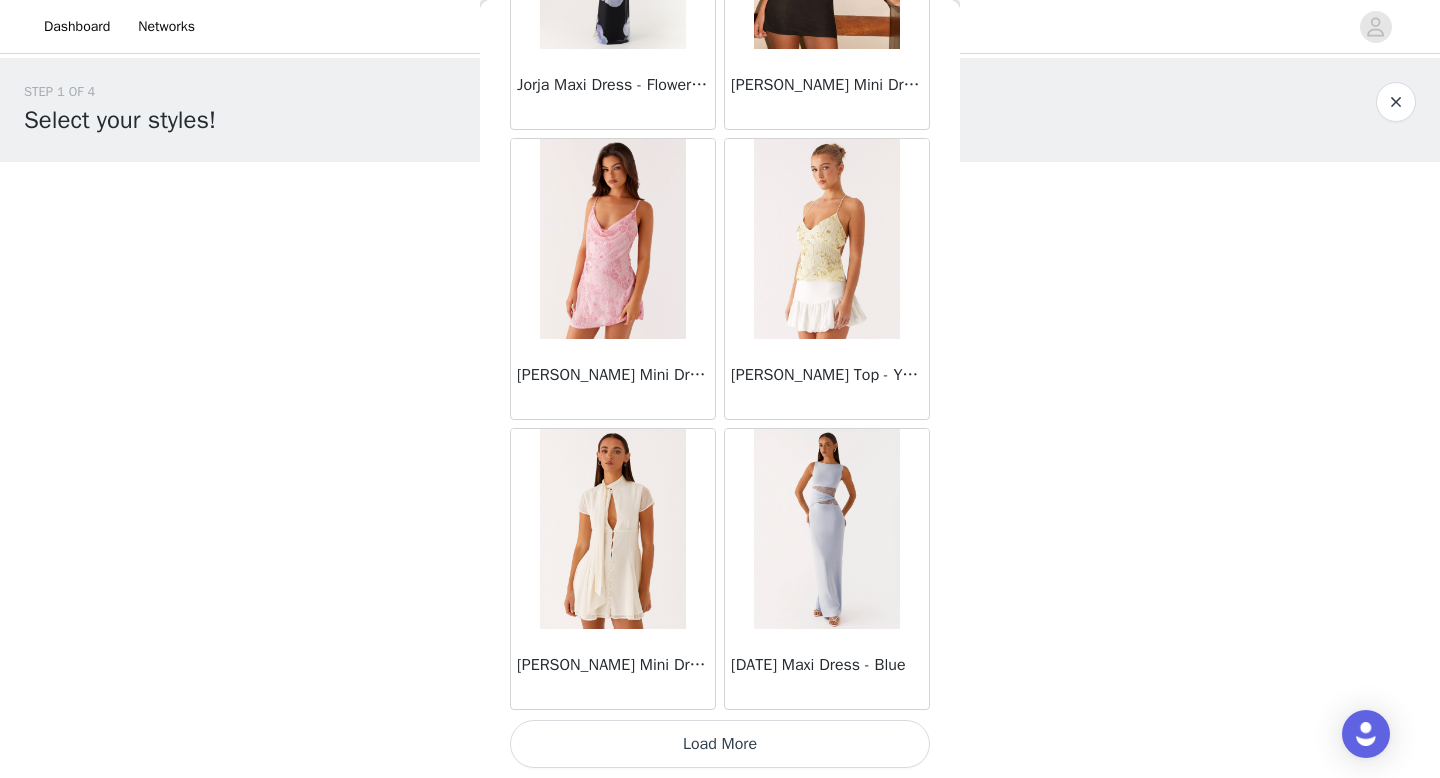 click on "Load More" at bounding box center (720, 744) 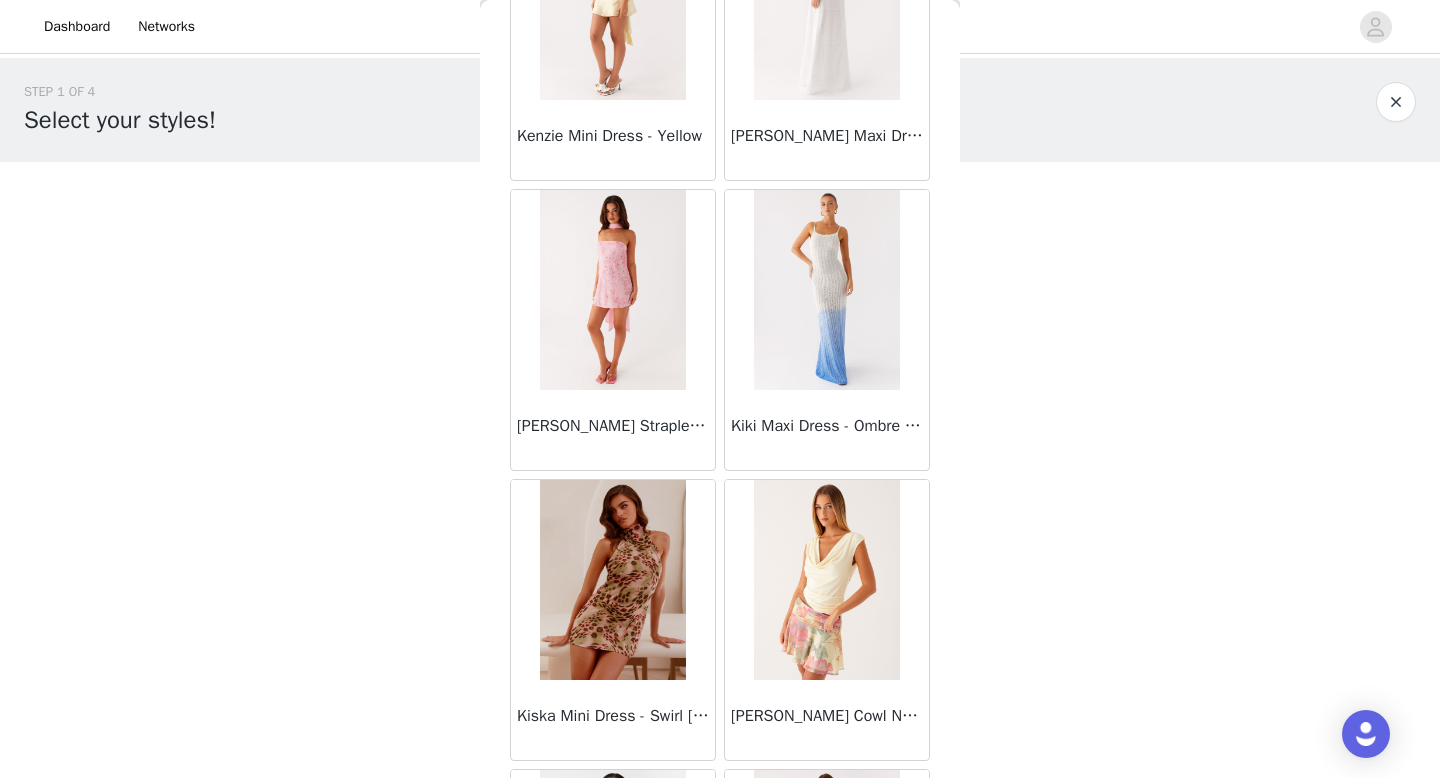 scroll, scrollTop: 34182, scrollLeft: 0, axis: vertical 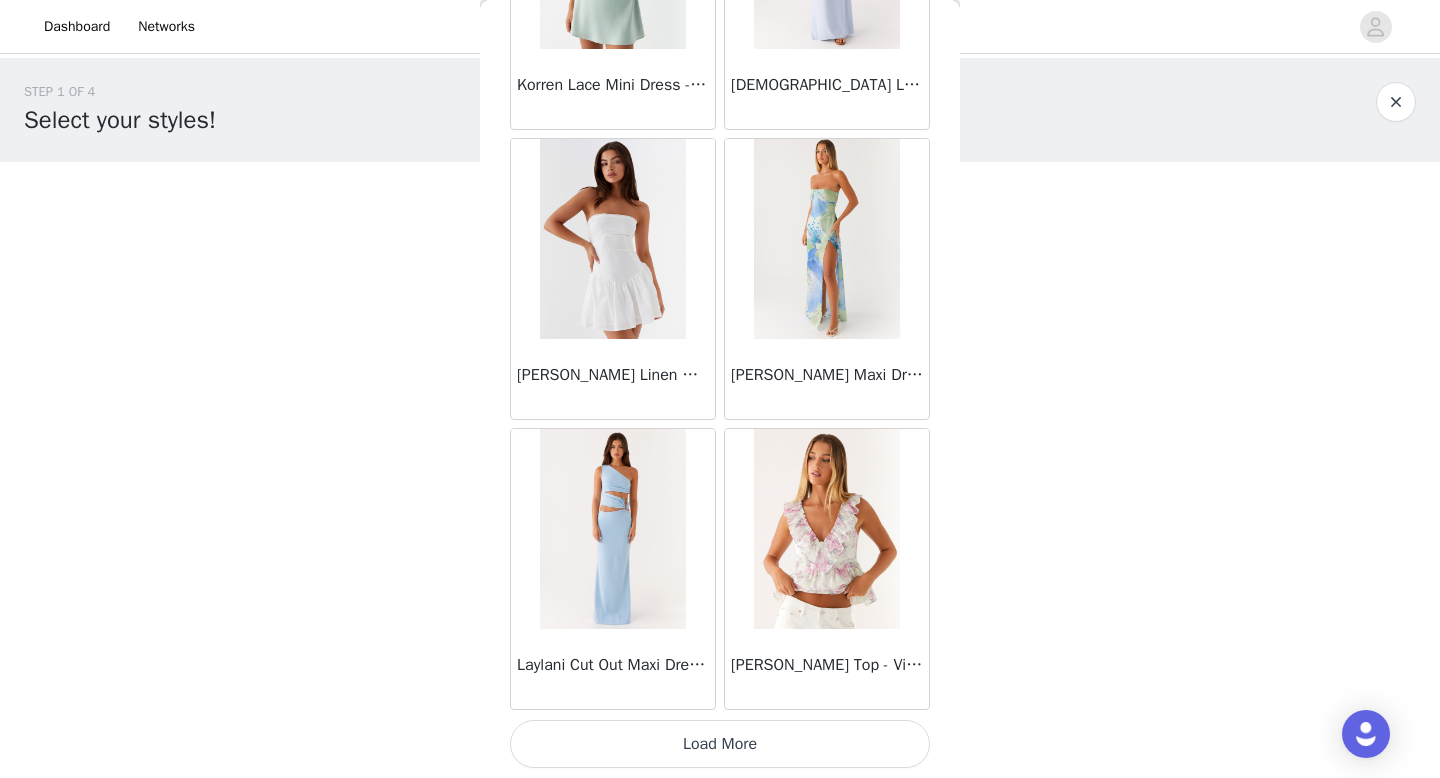 click on "Load More" at bounding box center (720, 744) 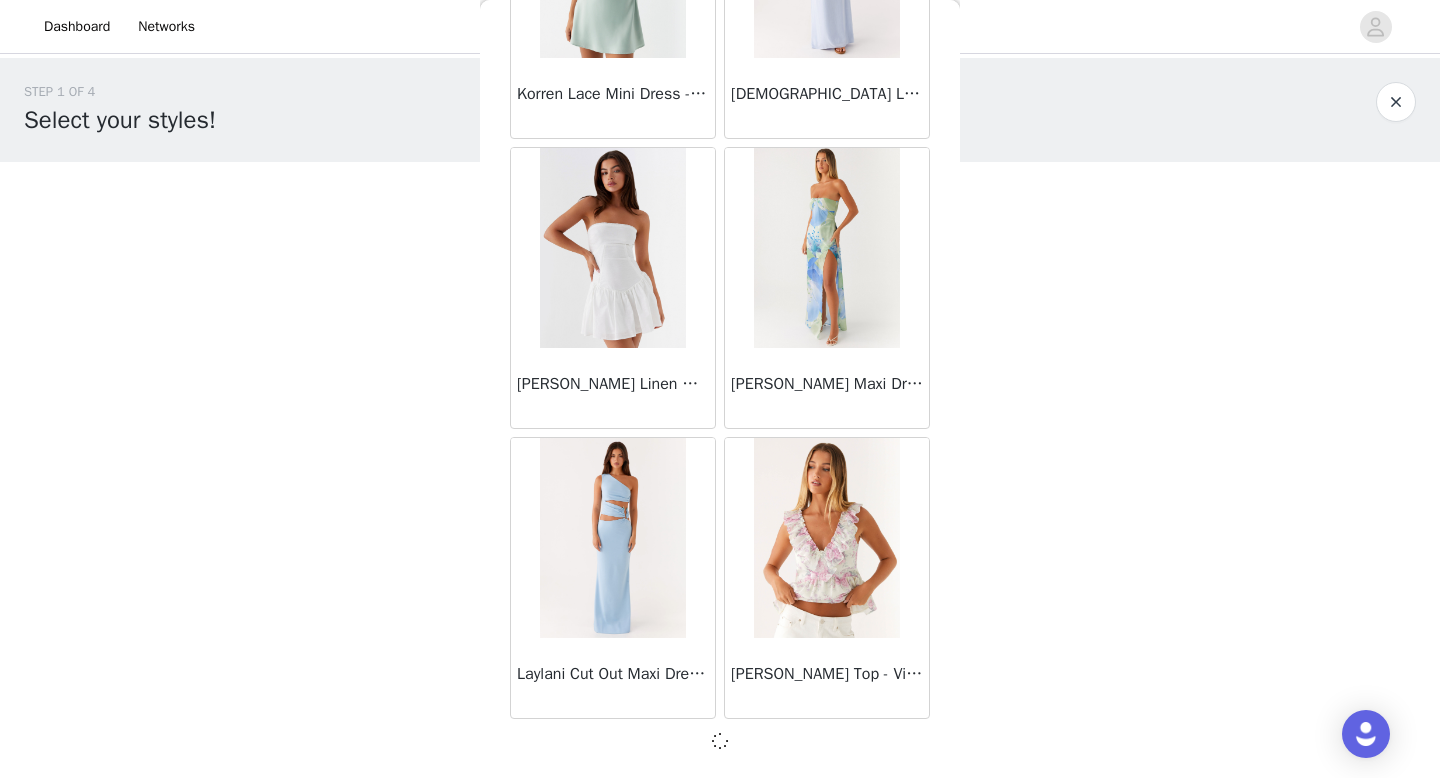 scroll, scrollTop: 34173, scrollLeft: 0, axis: vertical 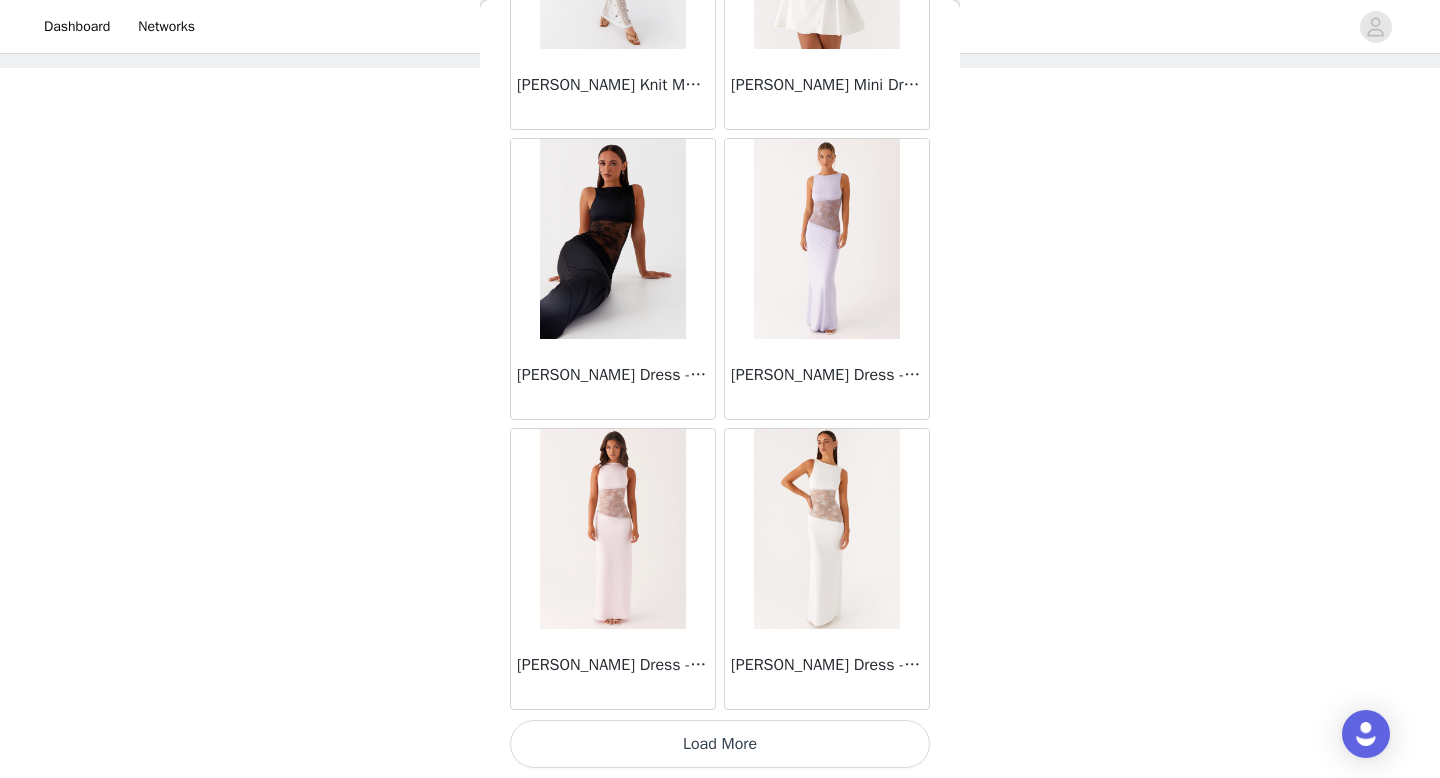 click on "Load More" at bounding box center [720, 744] 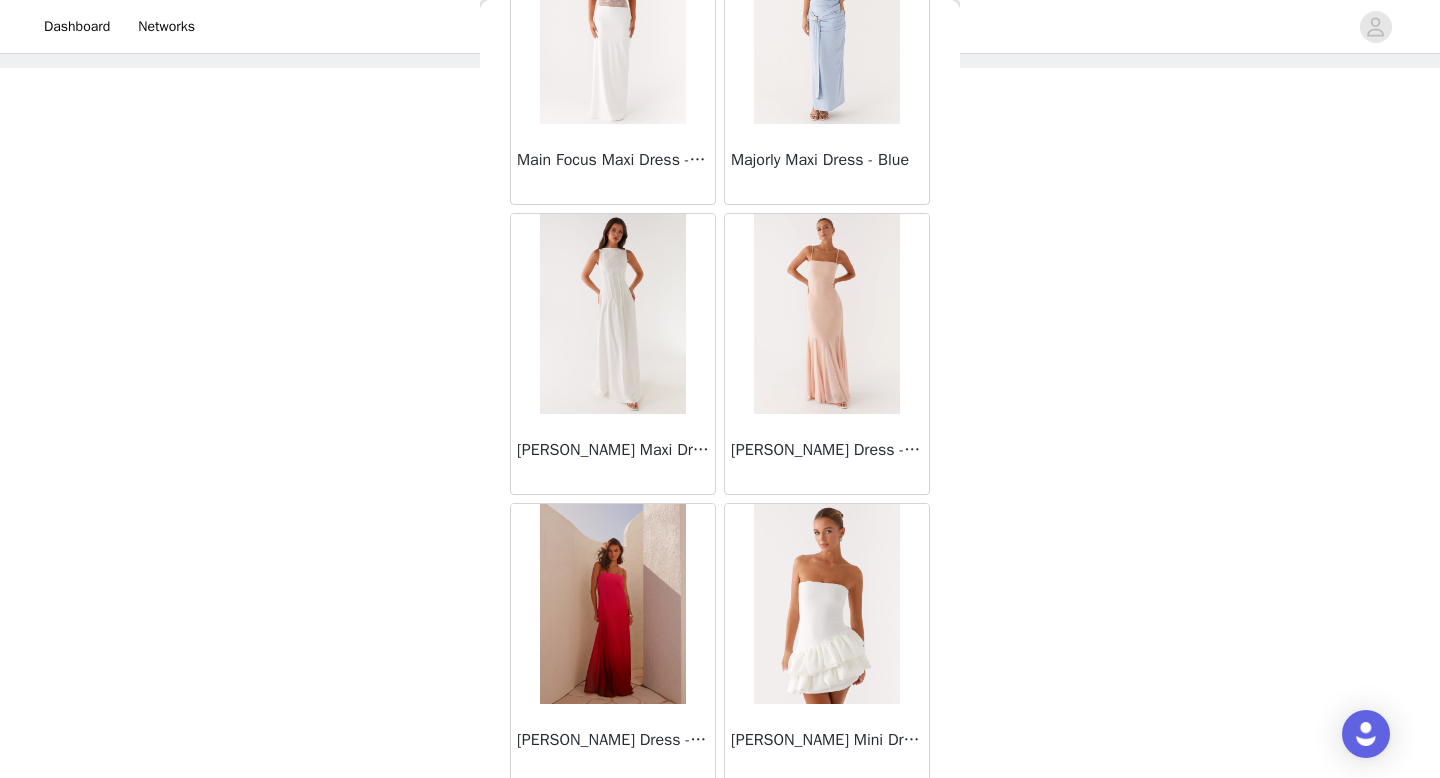 scroll, scrollTop: 39982, scrollLeft: 0, axis: vertical 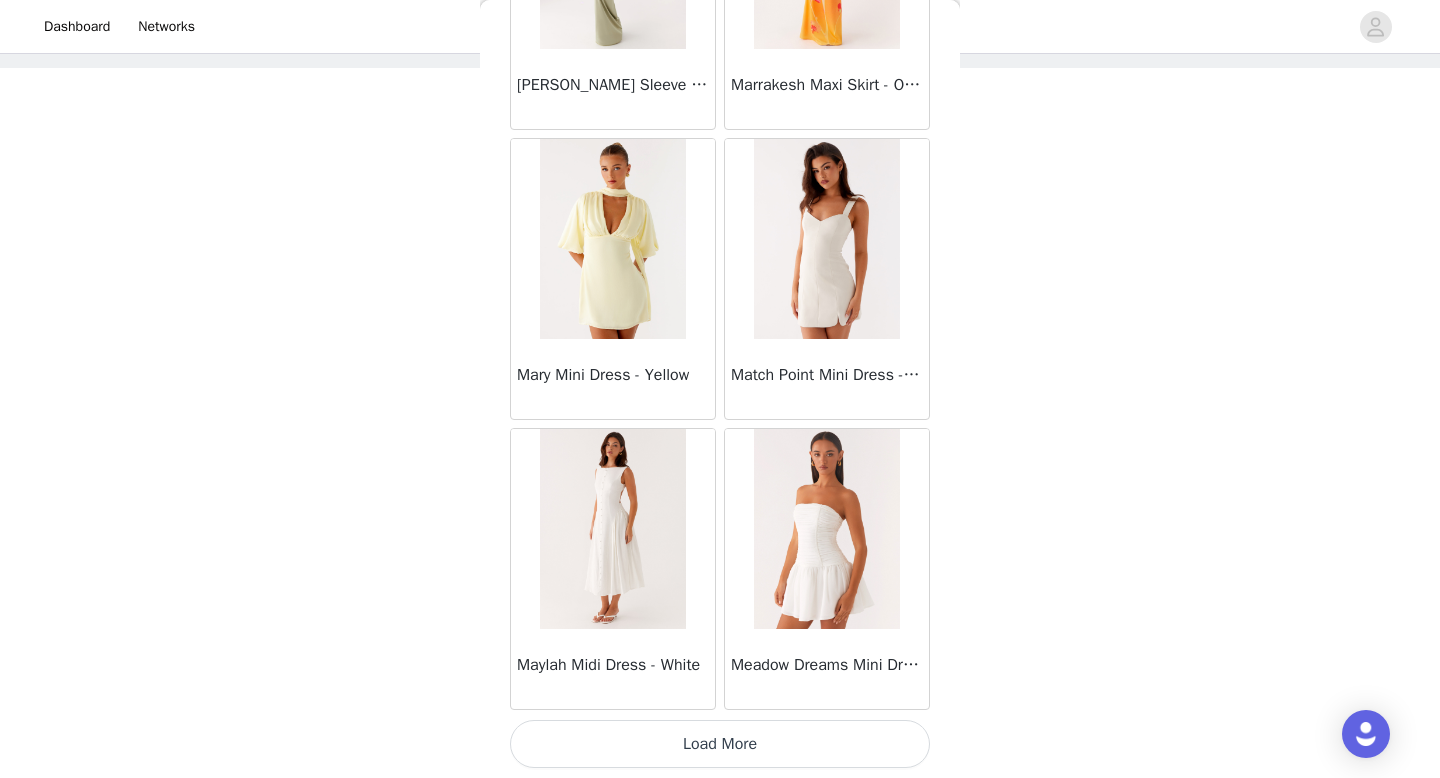 click on "Load More" at bounding box center (720, 744) 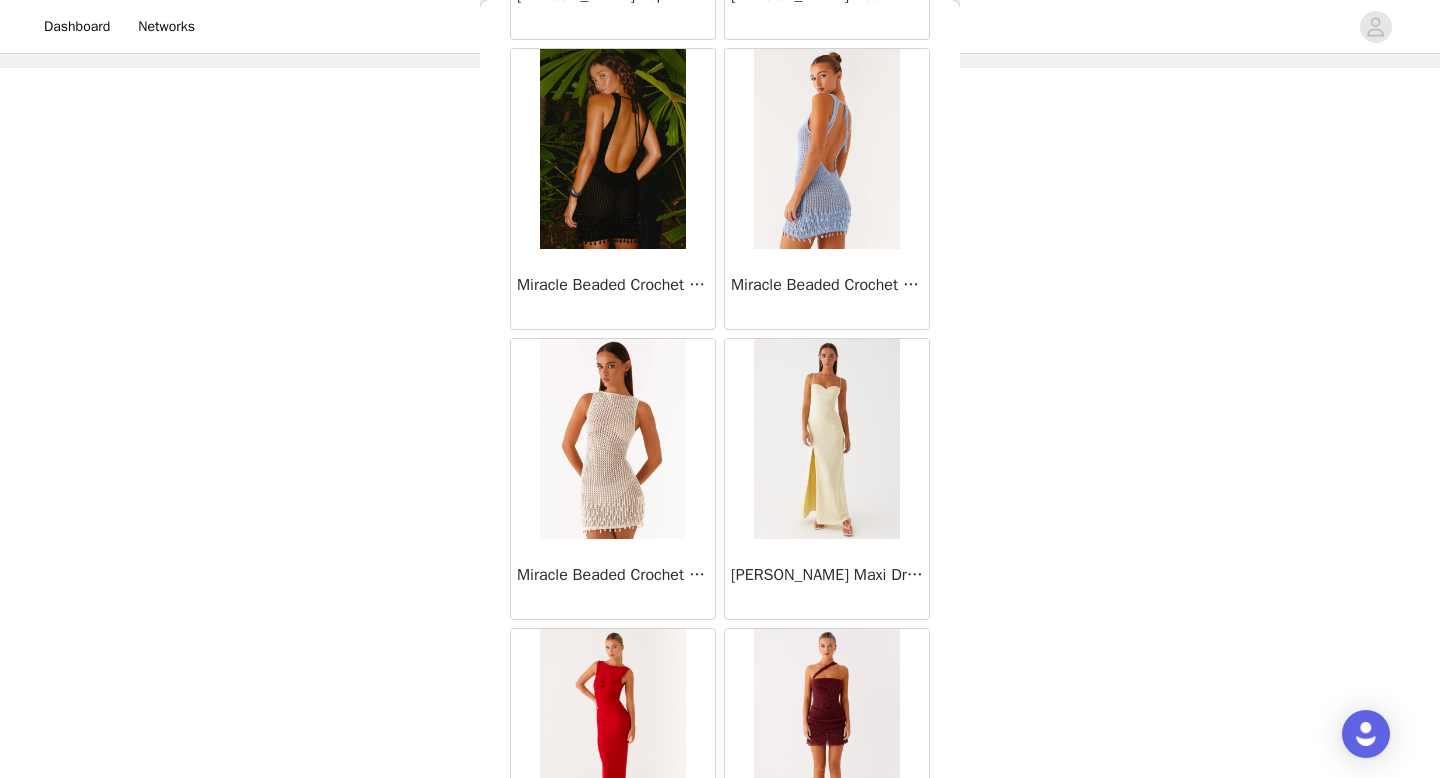 scroll, scrollTop: 42882, scrollLeft: 0, axis: vertical 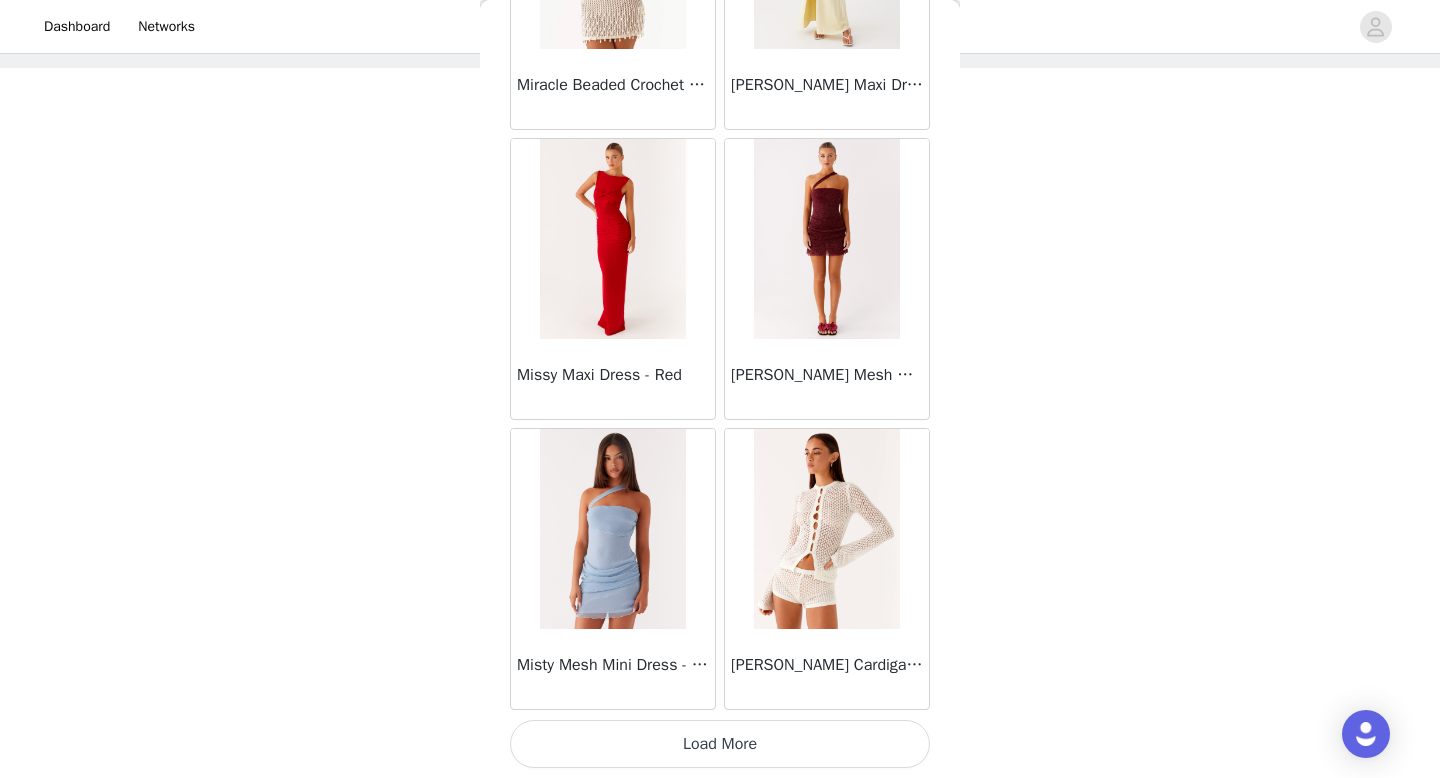 click on "Load More" at bounding box center [720, 744] 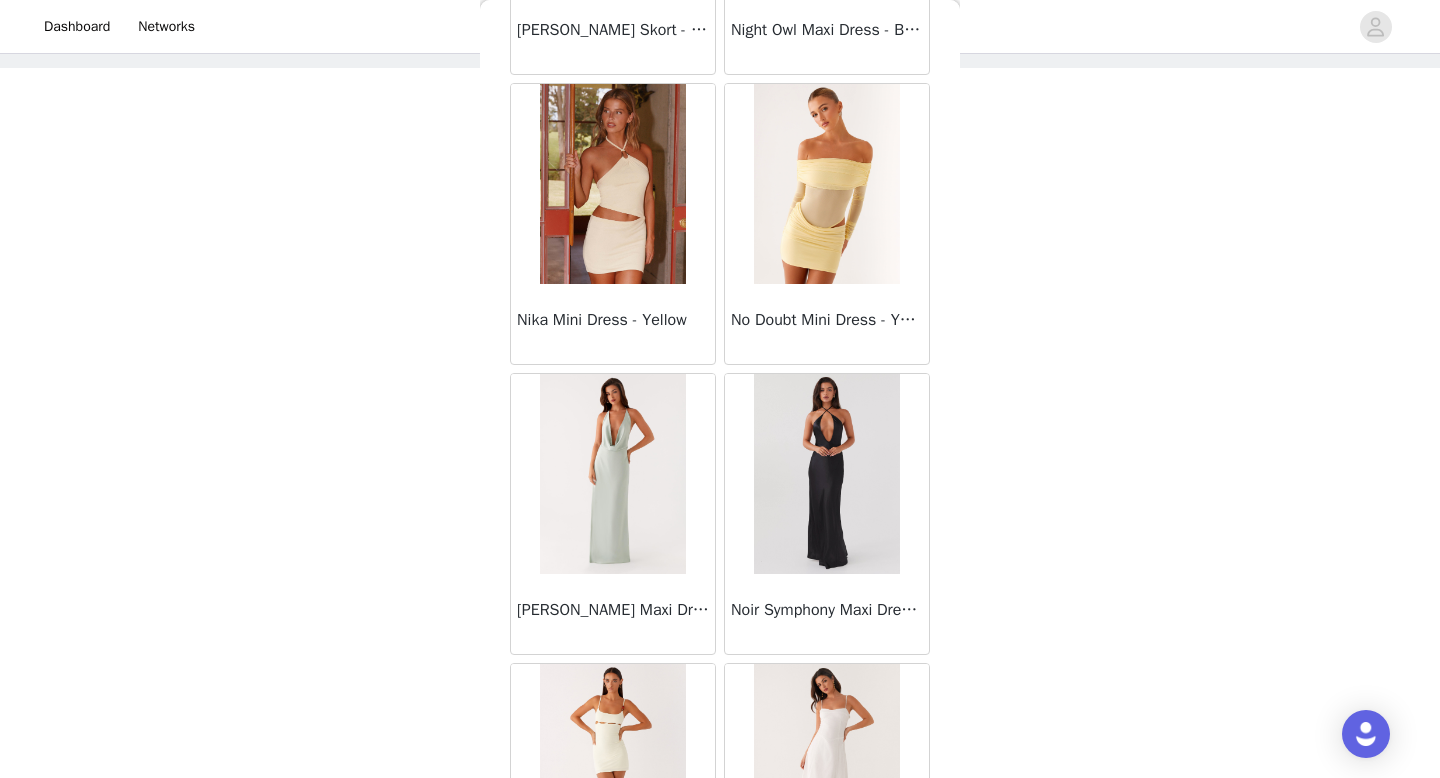 scroll, scrollTop: 45782, scrollLeft: 0, axis: vertical 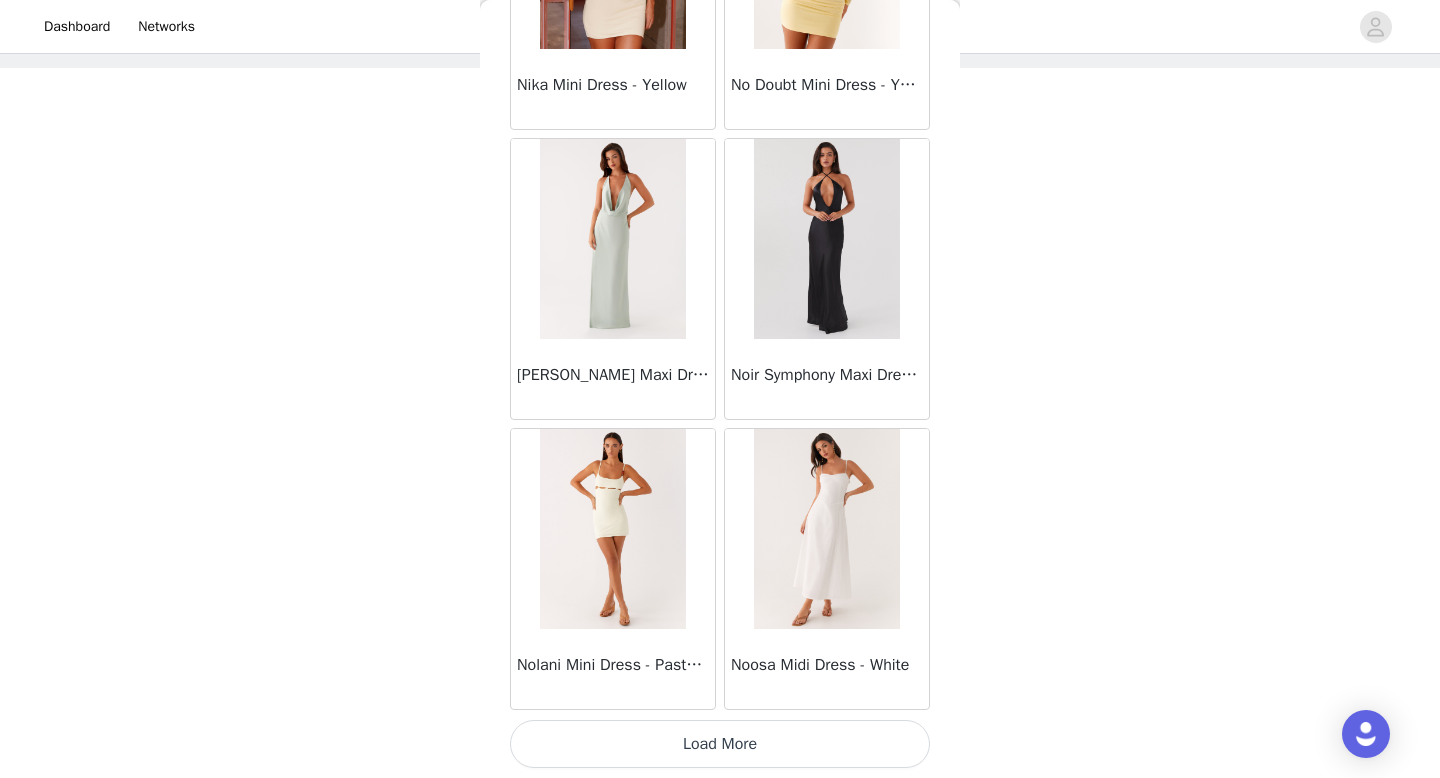 click on "Load More" at bounding box center [720, 744] 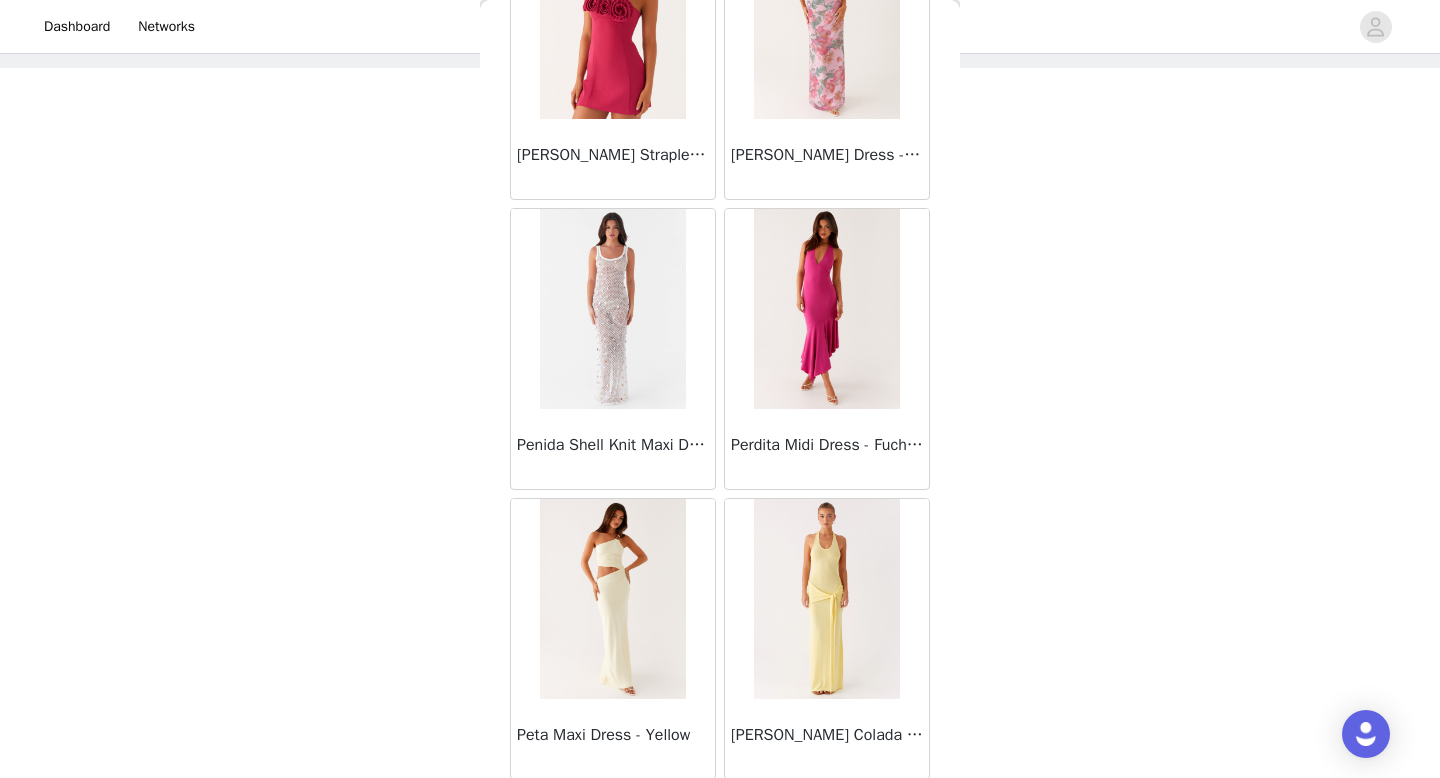 scroll, scrollTop: 48682, scrollLeft: 0, axis: vertical 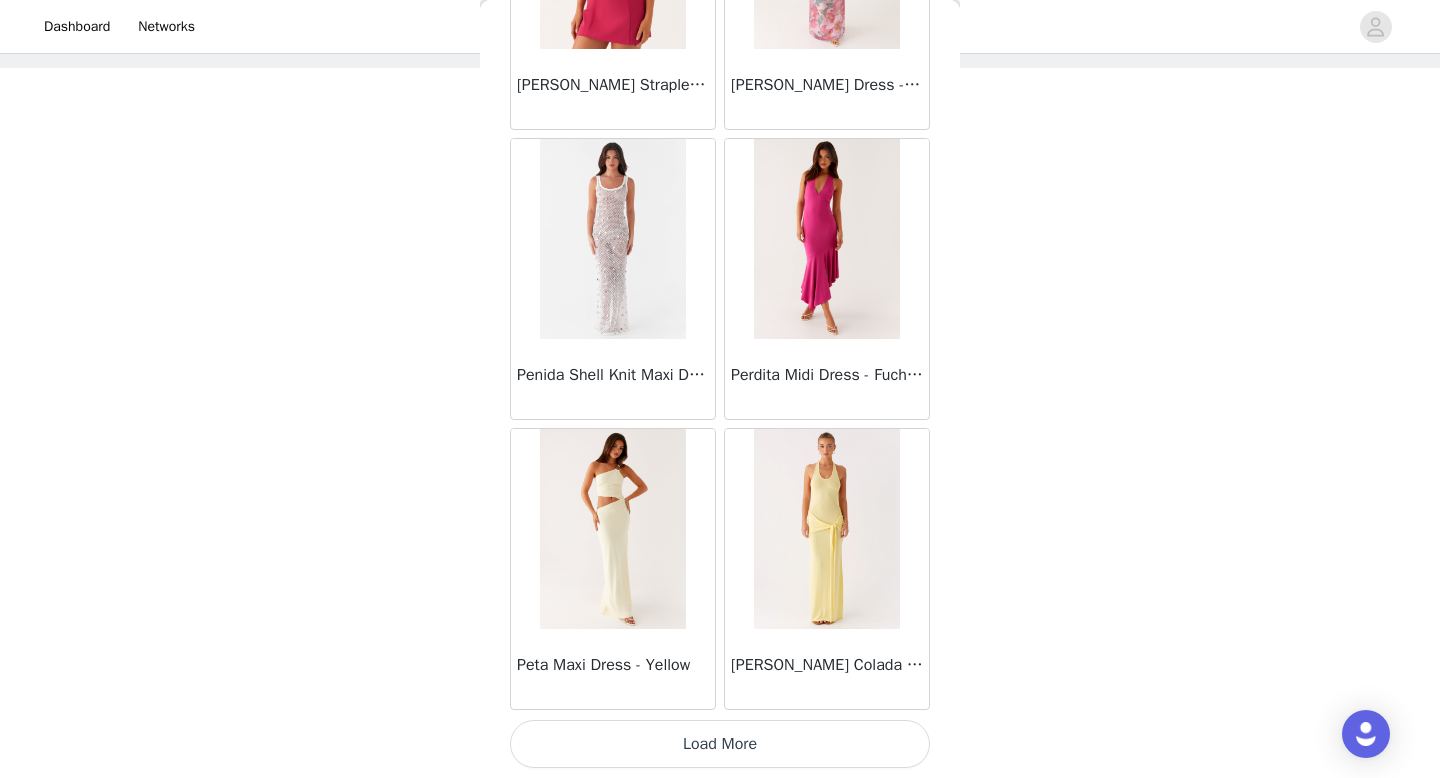 click on "Load More" at bounding box center (720, 744) 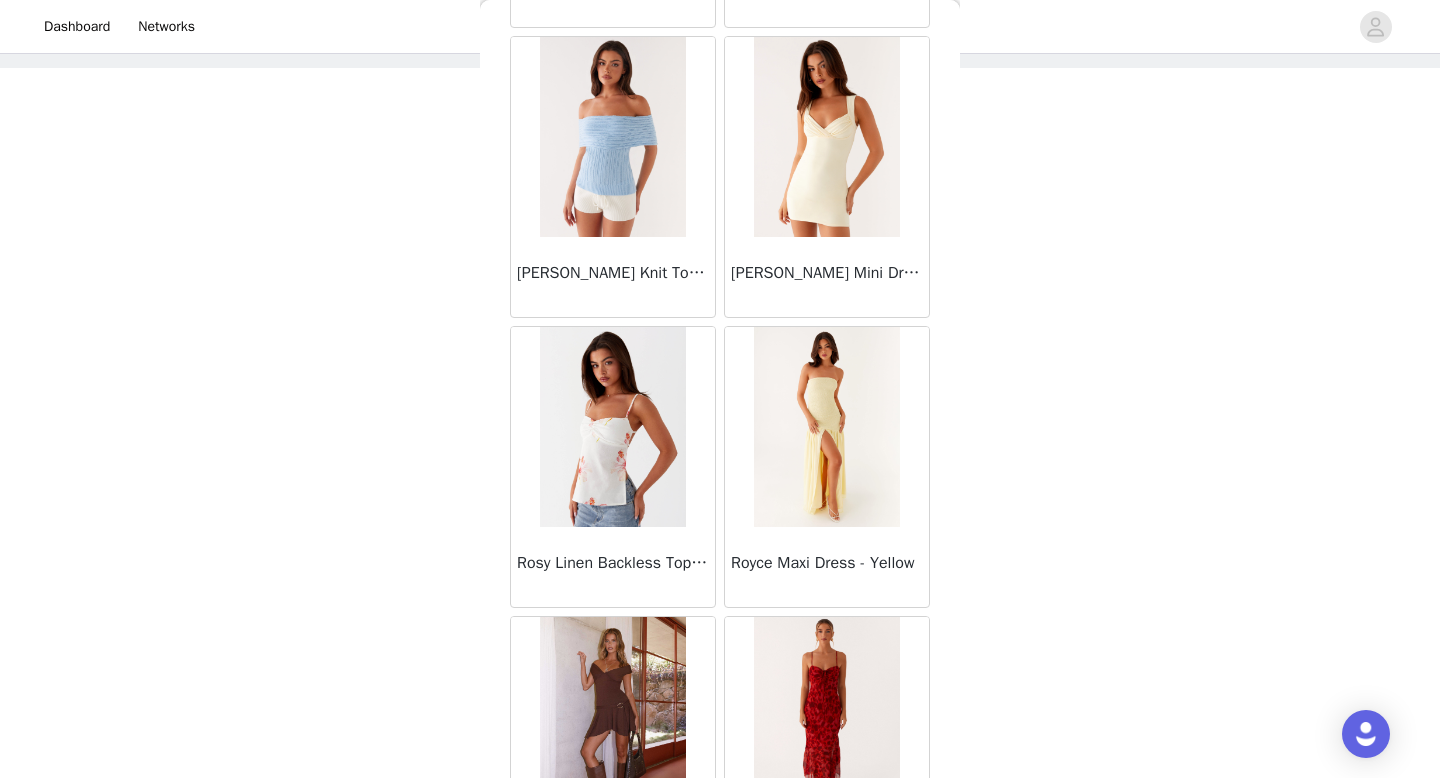 scroll, scrollTop: 51582, scrollLeft: 0, axis: vertical 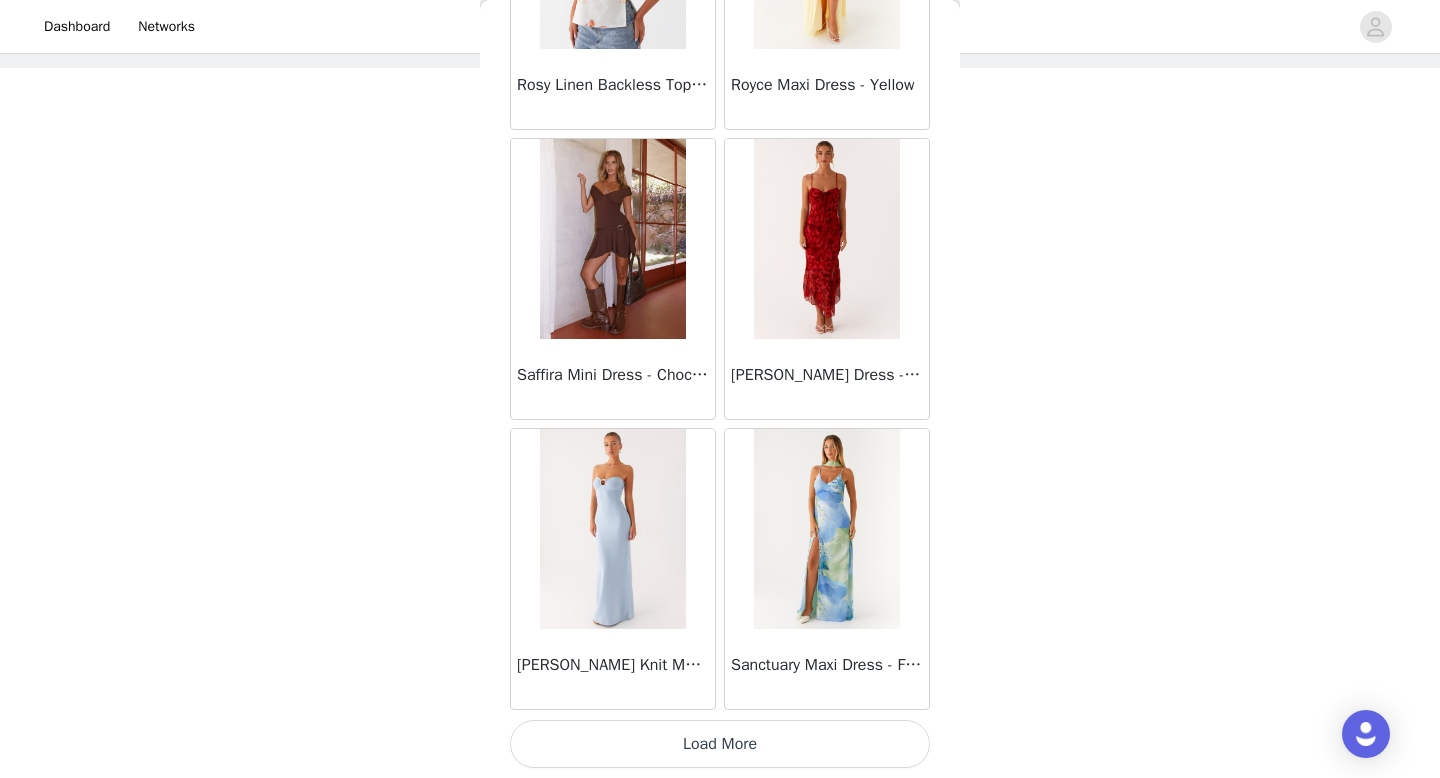 click on "Load More" at bounding box center (720, 744) 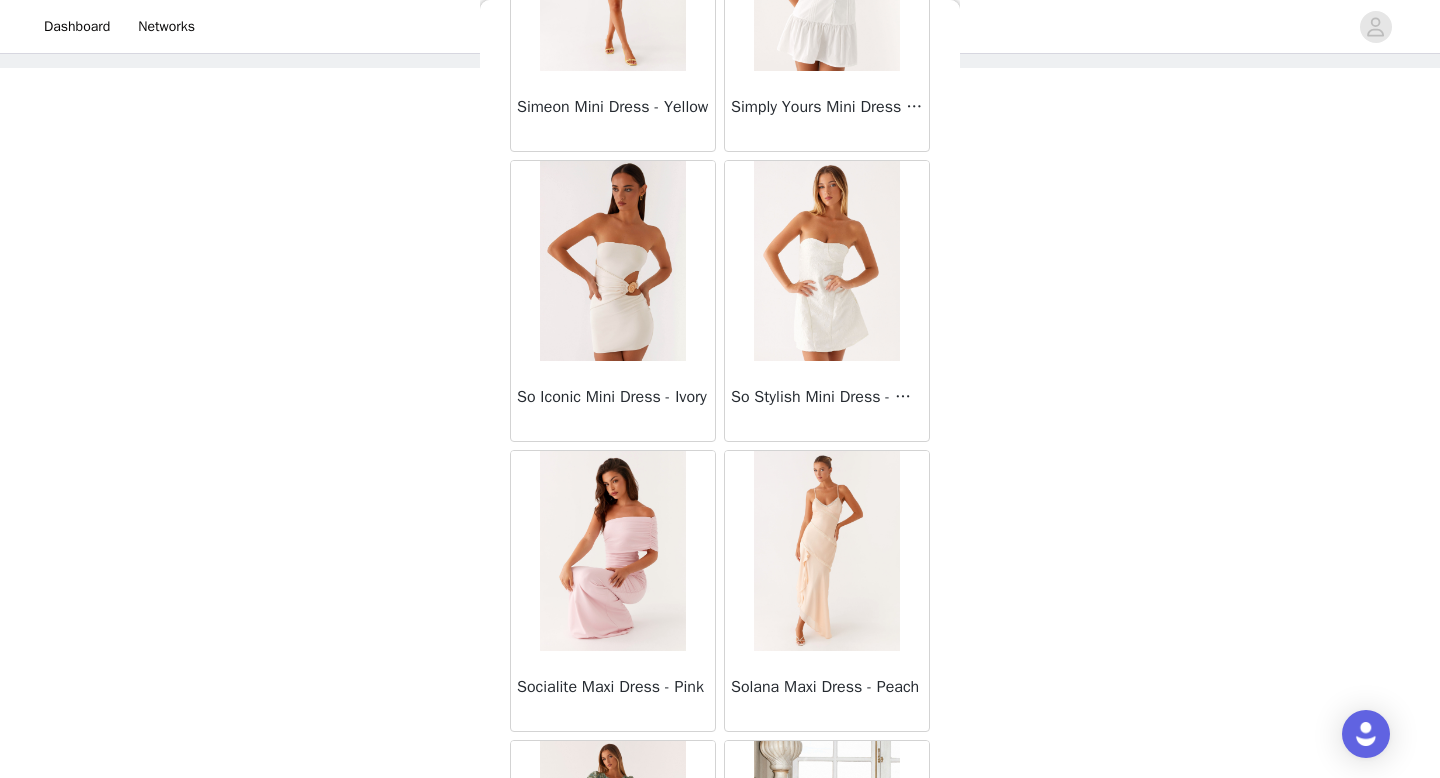 scroll, scrollTop: 54482, scrollLeft: 0, axis: vertical 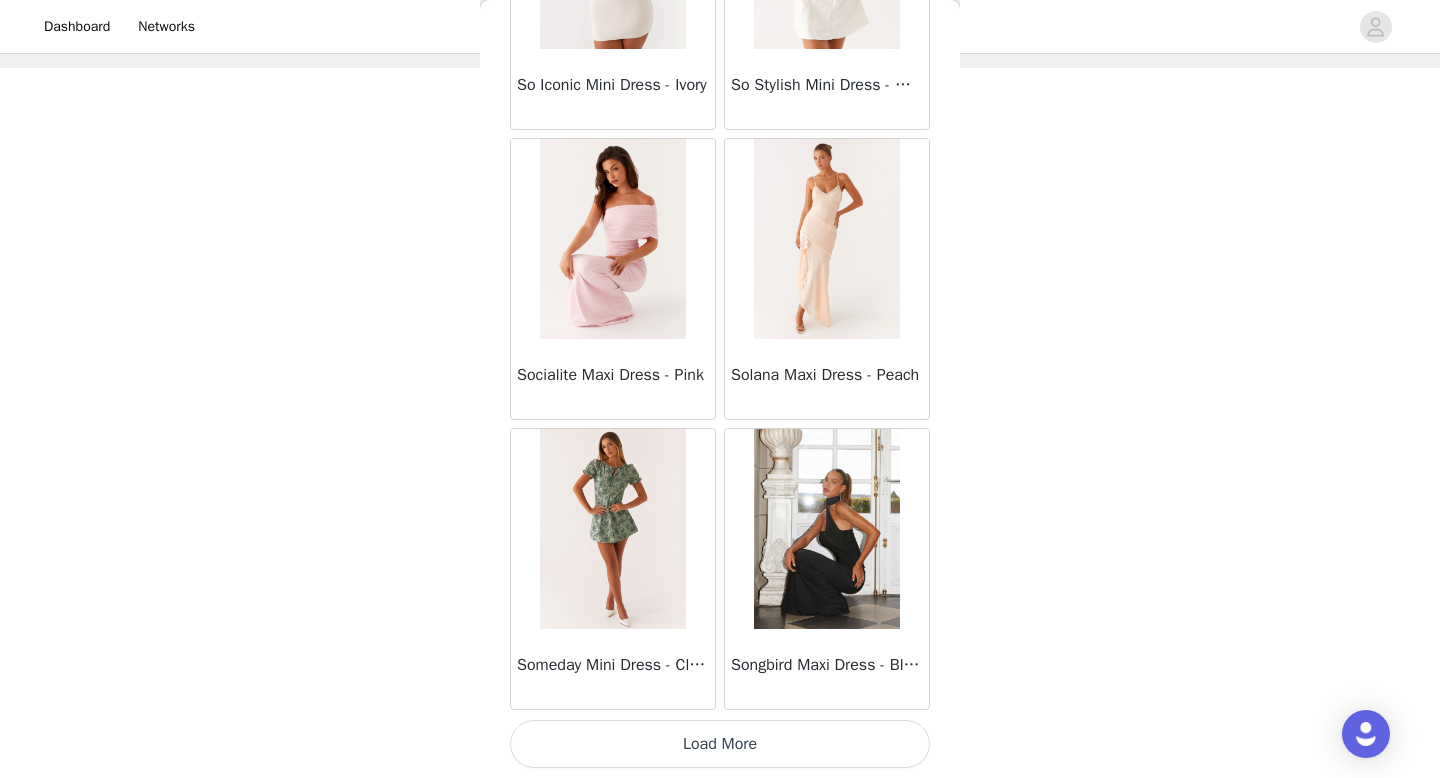 click on "Load More" at bounding box center [720, 744] 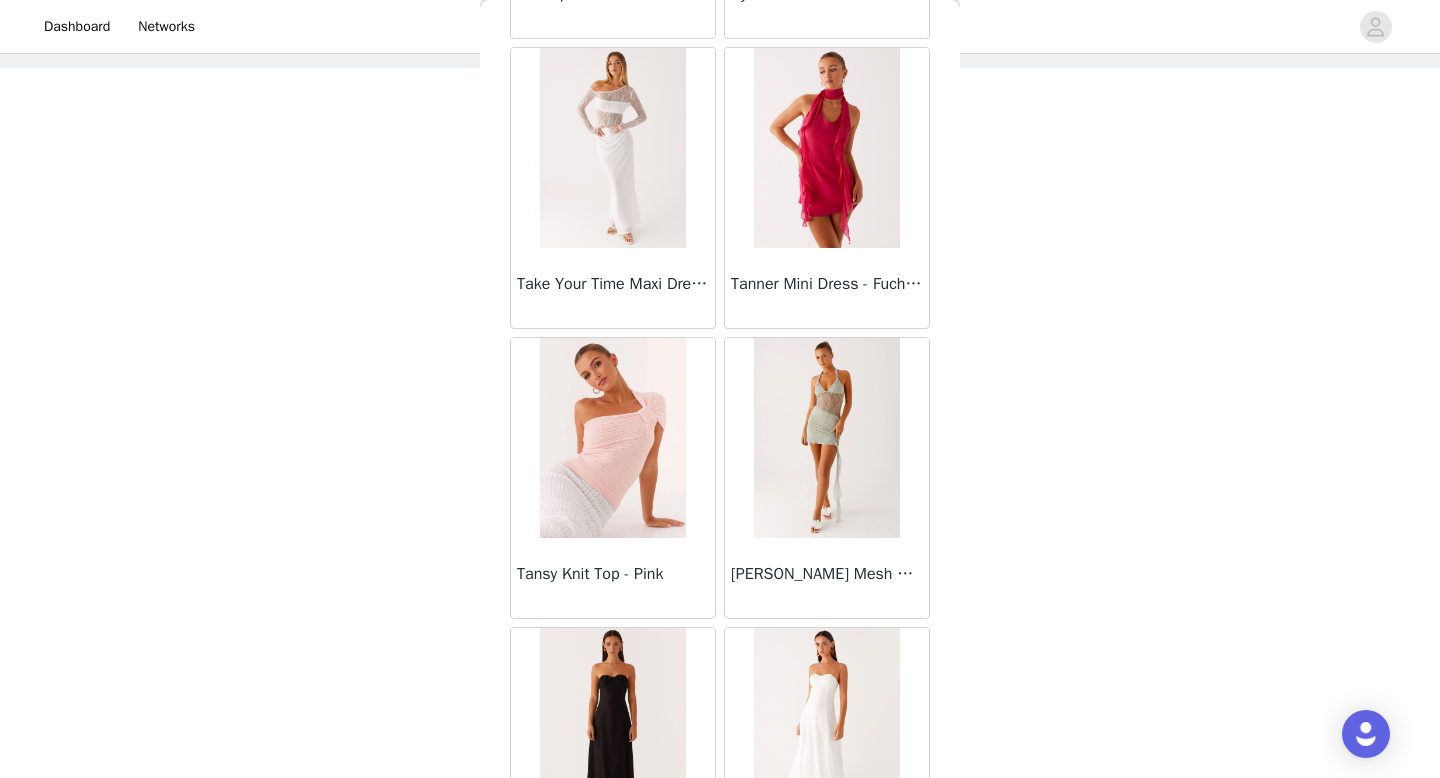 scroll, scrollTop: 57382, scrollLeft: 0, axis: vertical 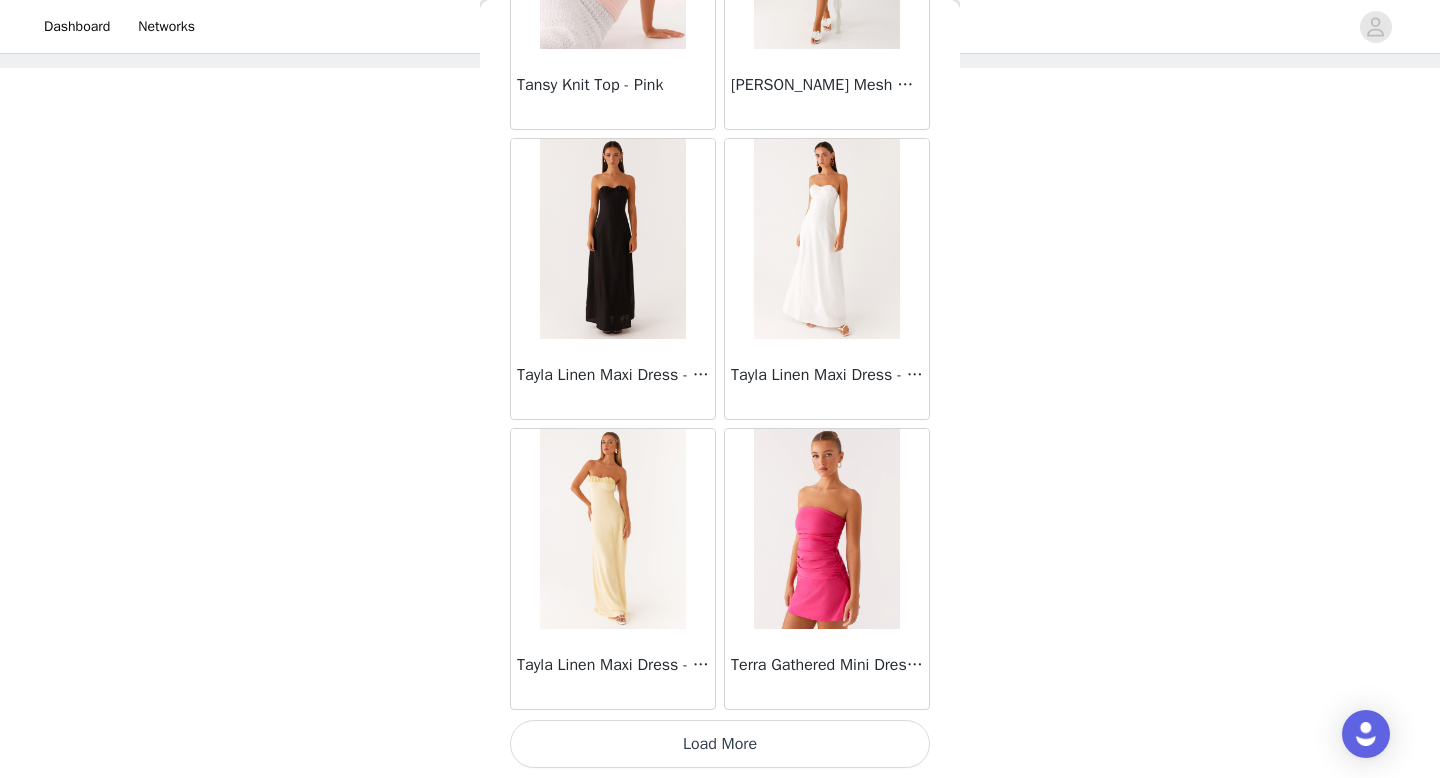 click on "Load More" at bounding box center [720, 744] 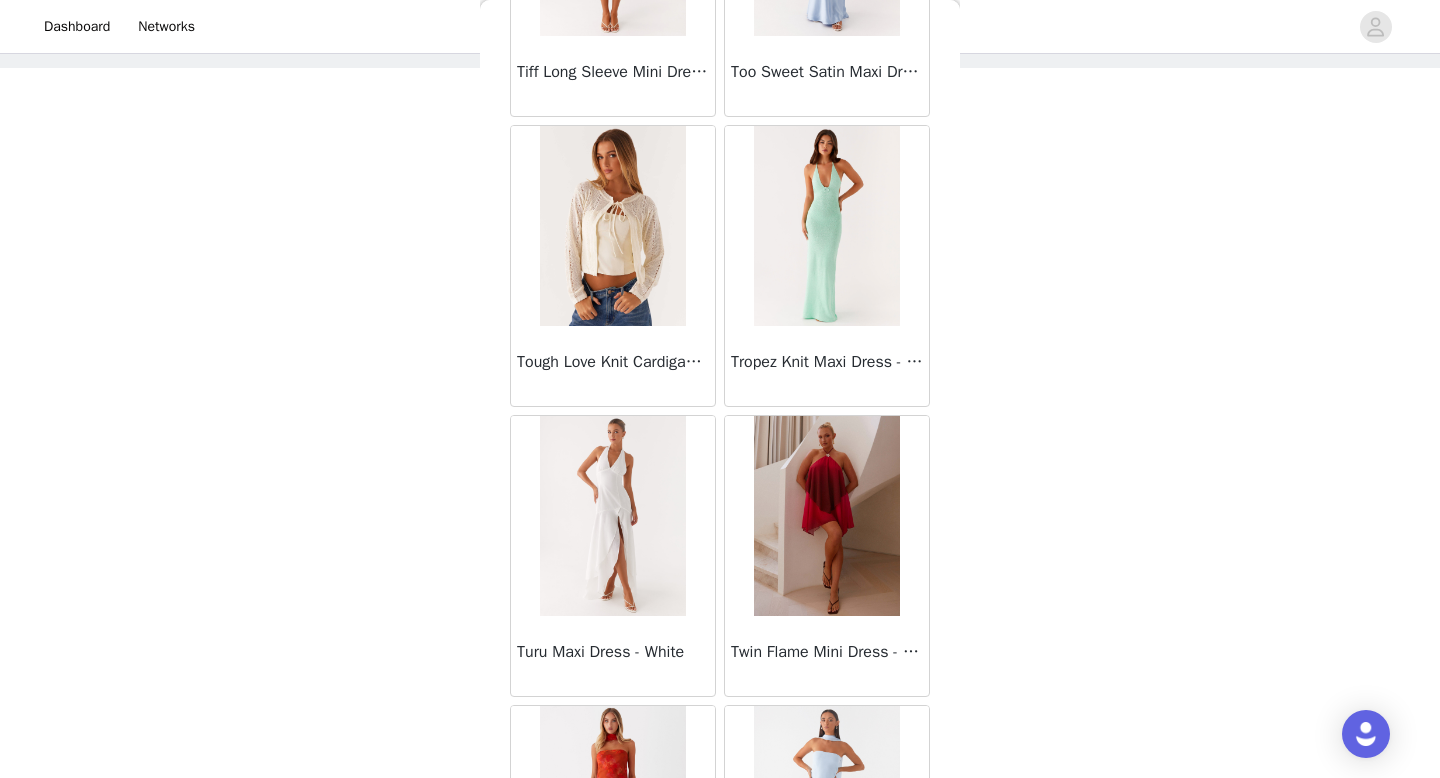 scroll, scrollTop: 60282, scrollLeft: 0, axis: vertical 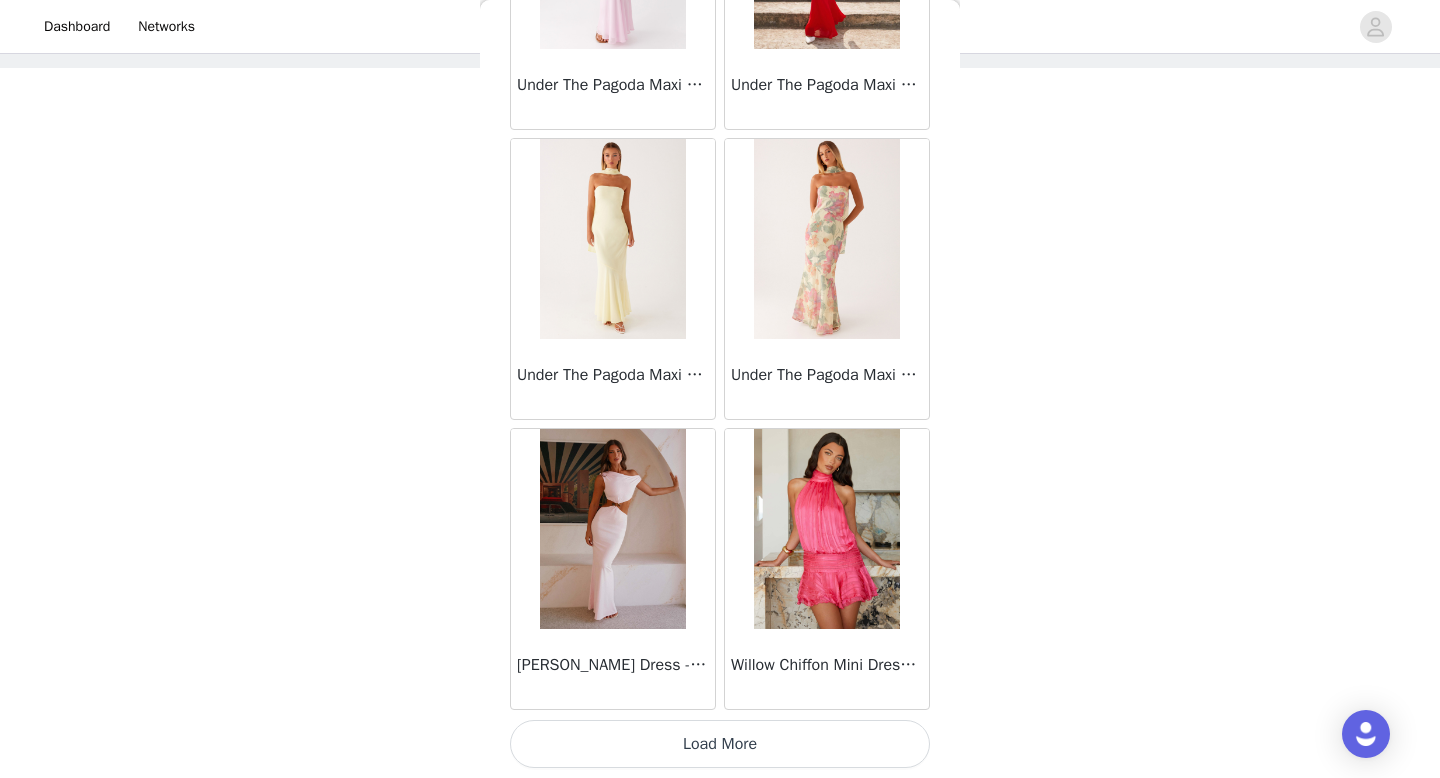 click on "Load More" at bounding box center [720, 744] 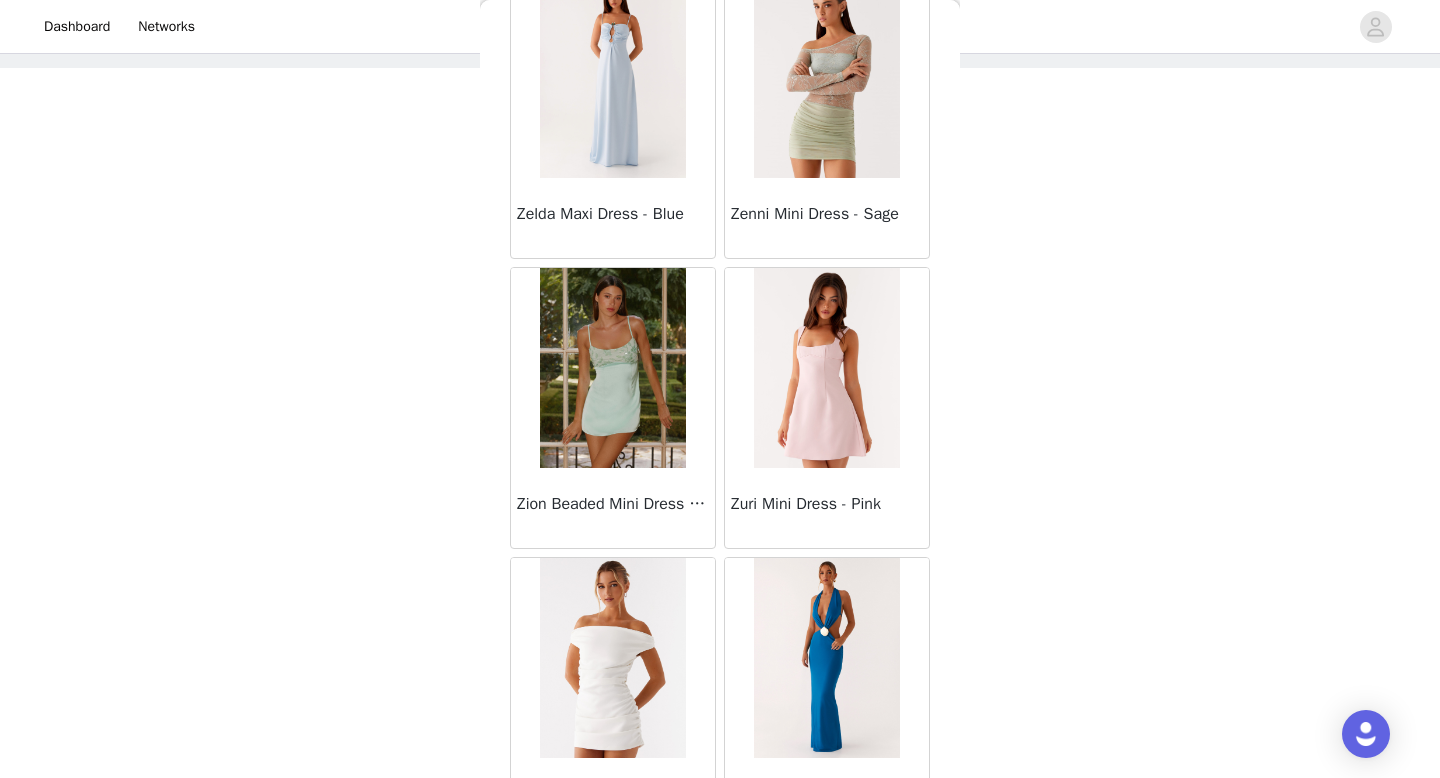 scroll, scrollTop: 63182, scrollLeft: 0, axis: vertical 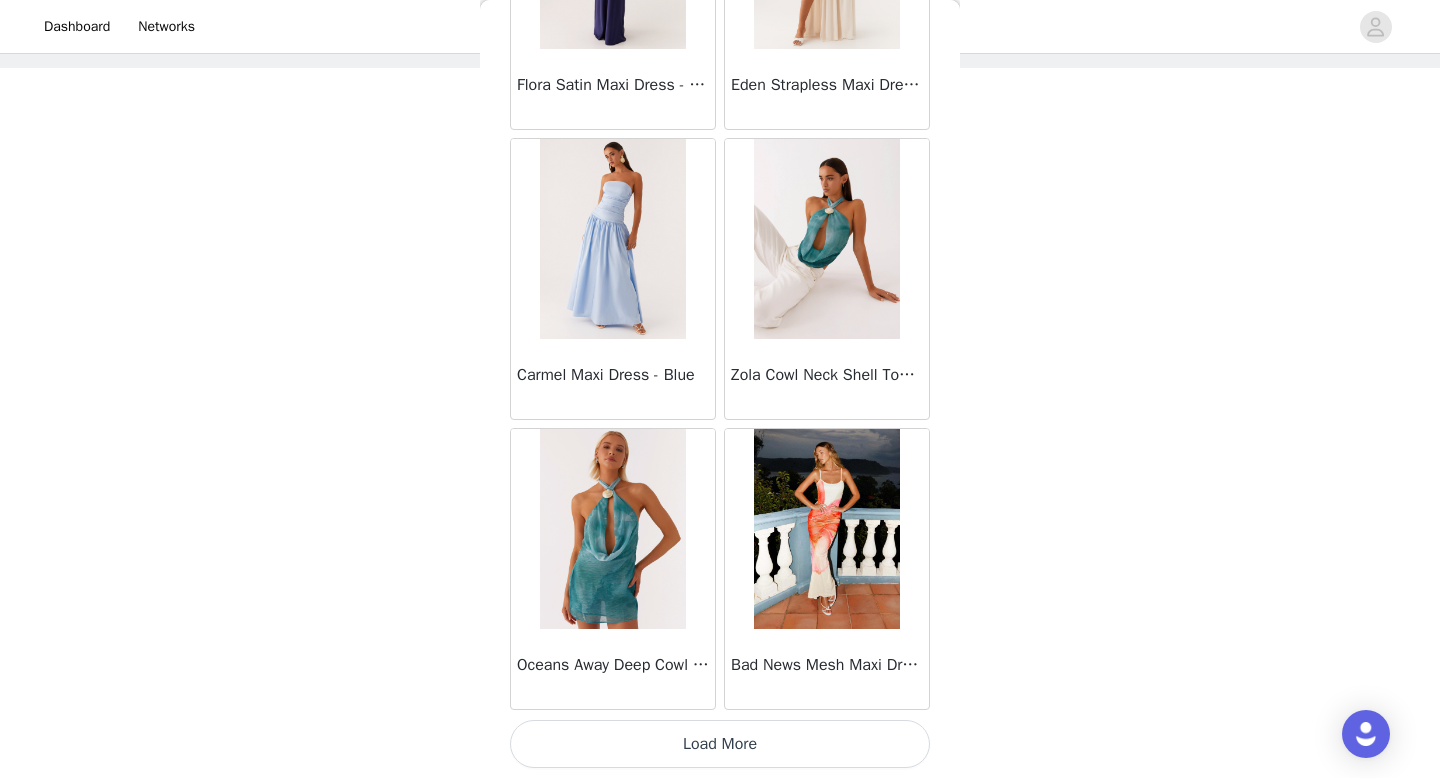 click on "Load More" at bounding box center [720, 744] 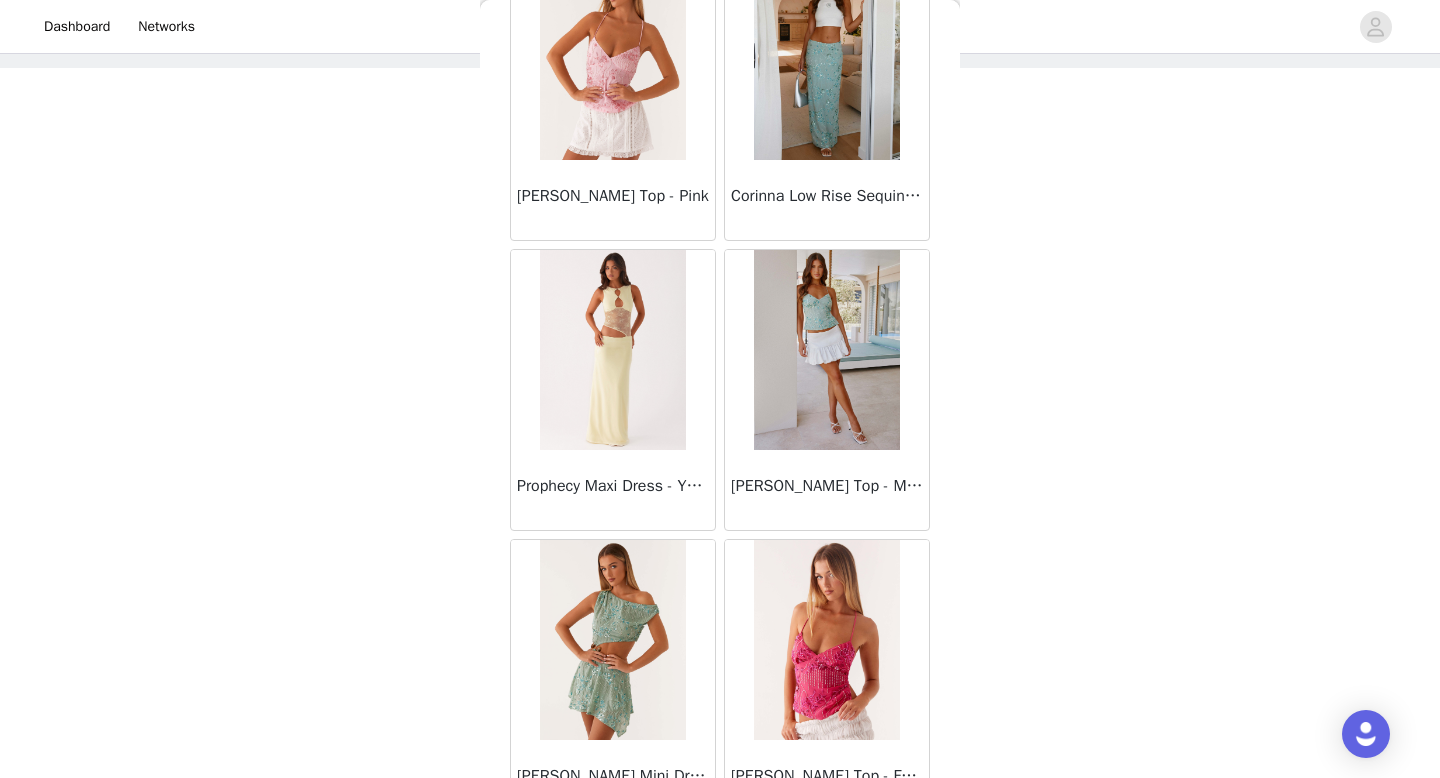 scroll, scrollTop: 66082, scrollLeft: 0, axis: vertical 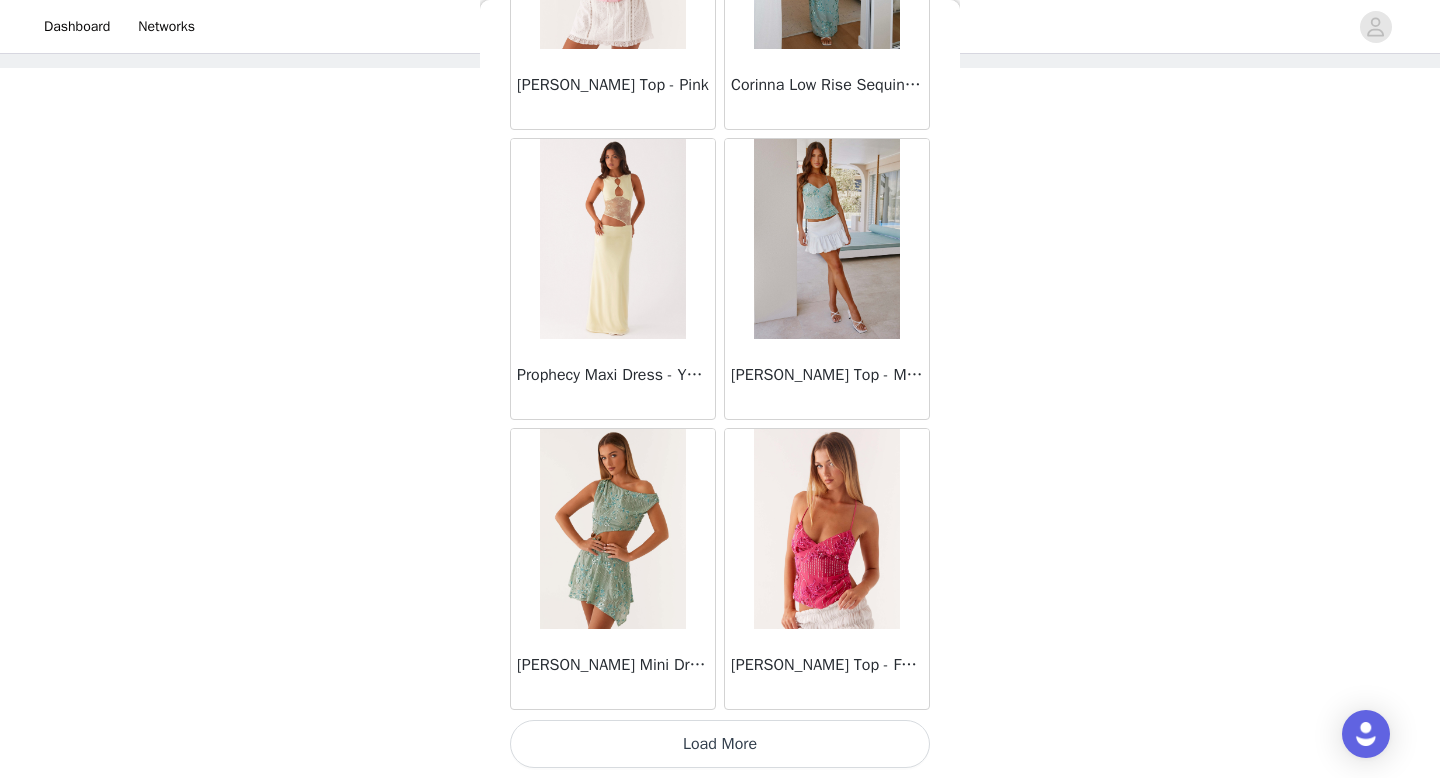 click on "Load More" at bounding box center (720, 744) 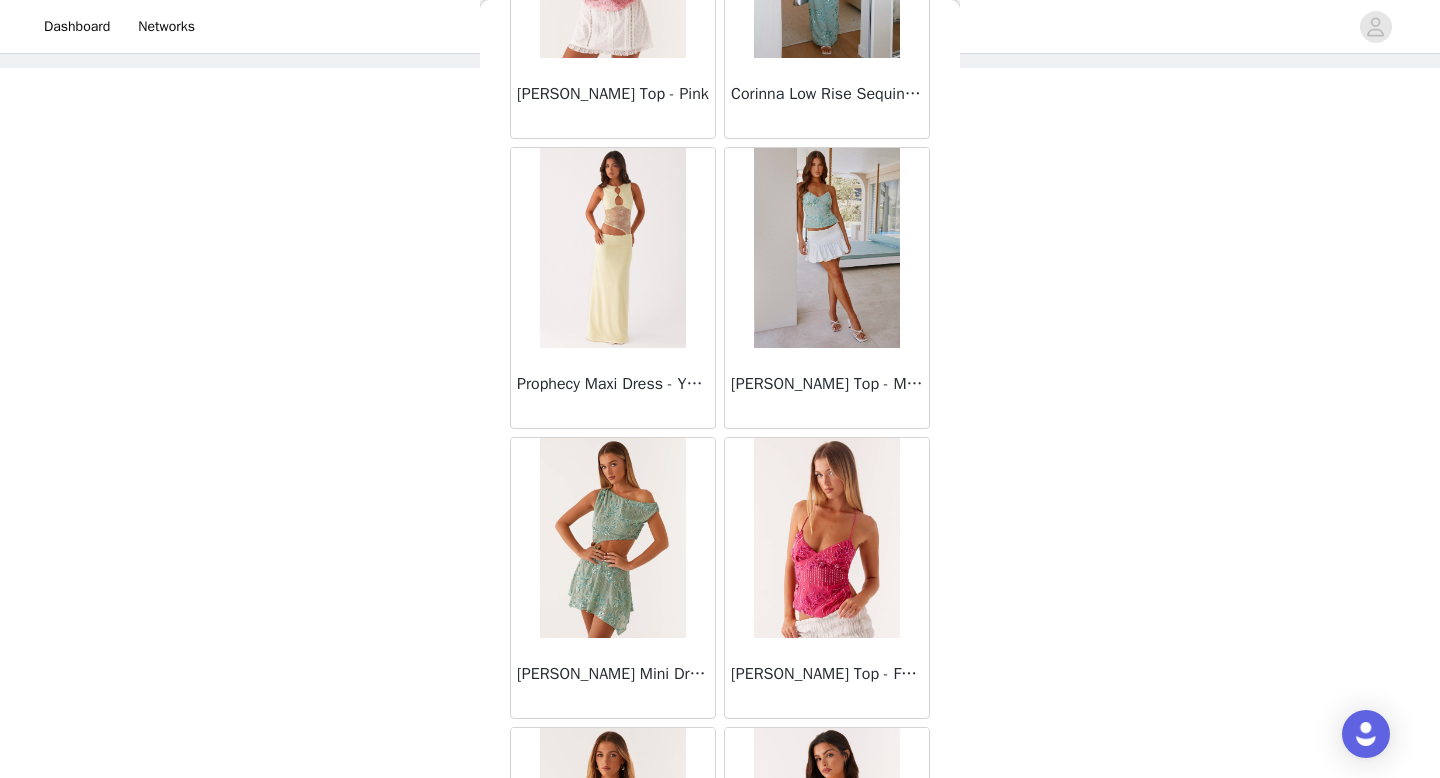 scroll, scrollTop: 66082, scrollLeft: 0, axis: vertical 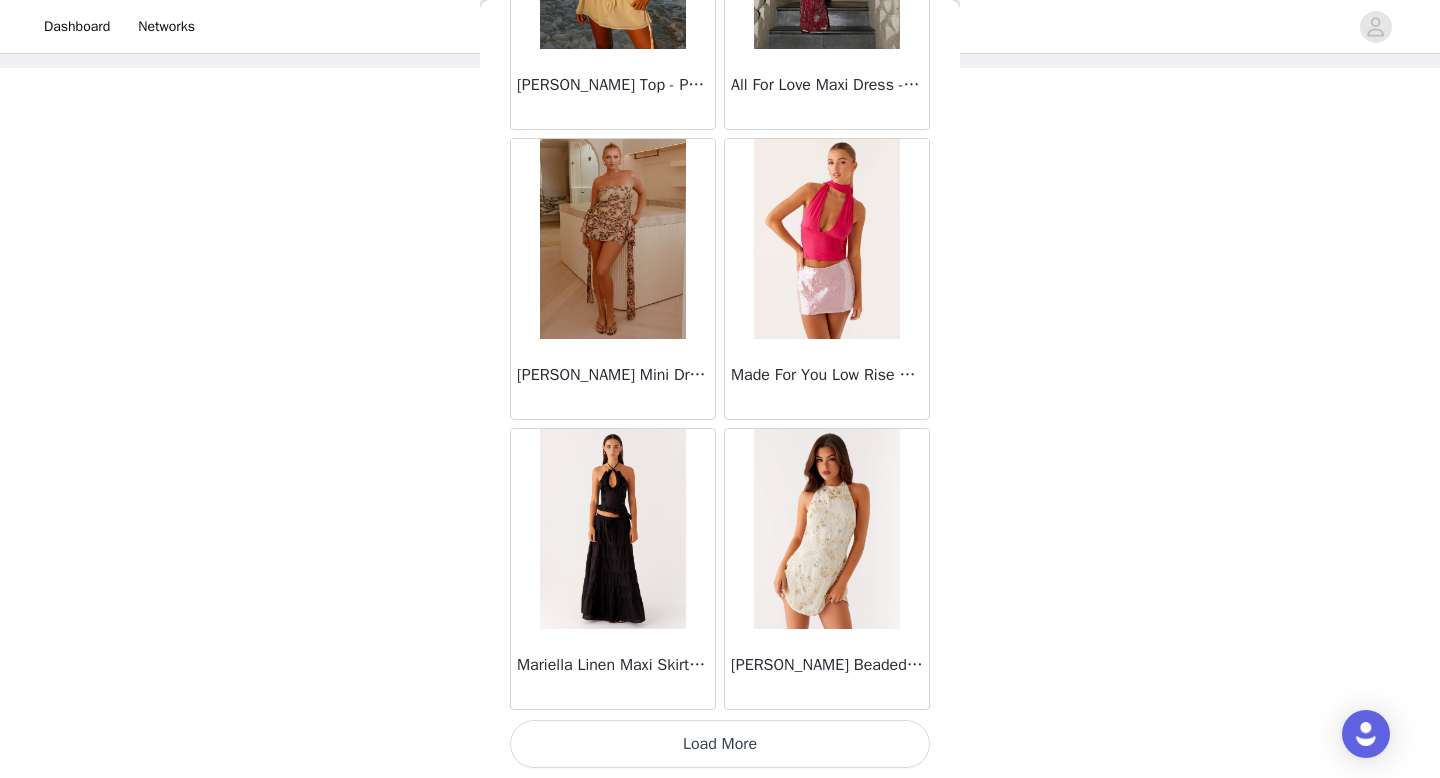 click on "Load More" at bounding box center [720, 744] 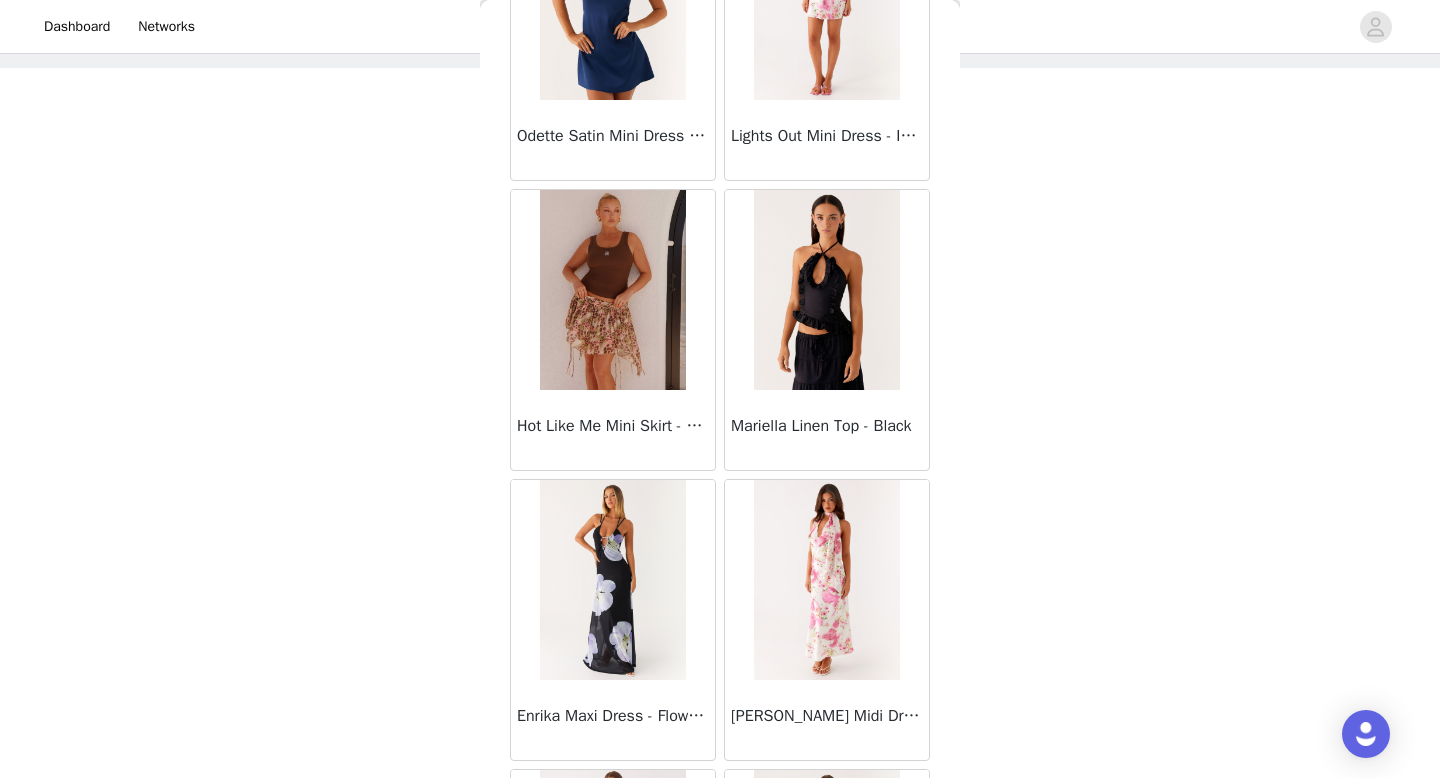 scroll, scrollTop: 71882, scrollLeft: 0, axis: vertical 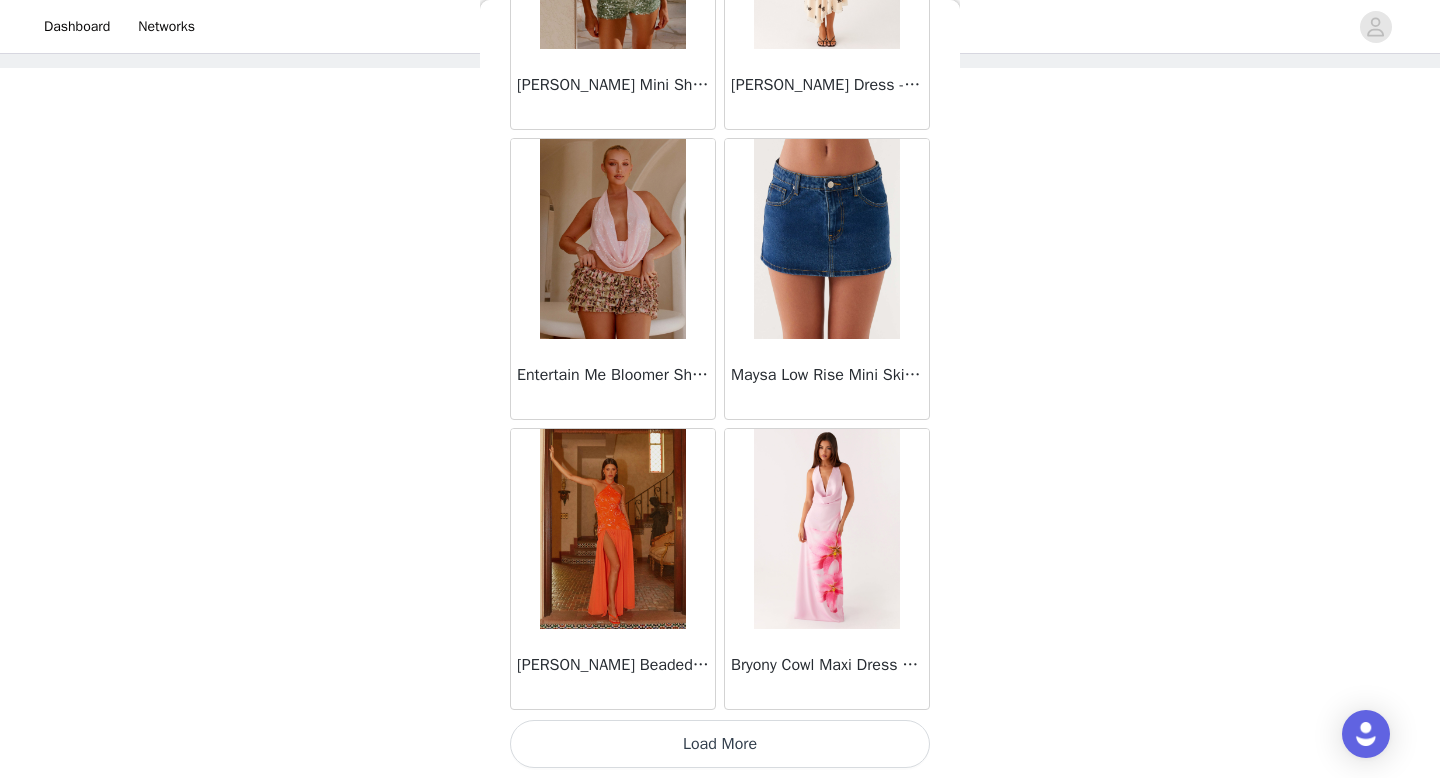 click on "Load More" at bounding box center (720, 744) 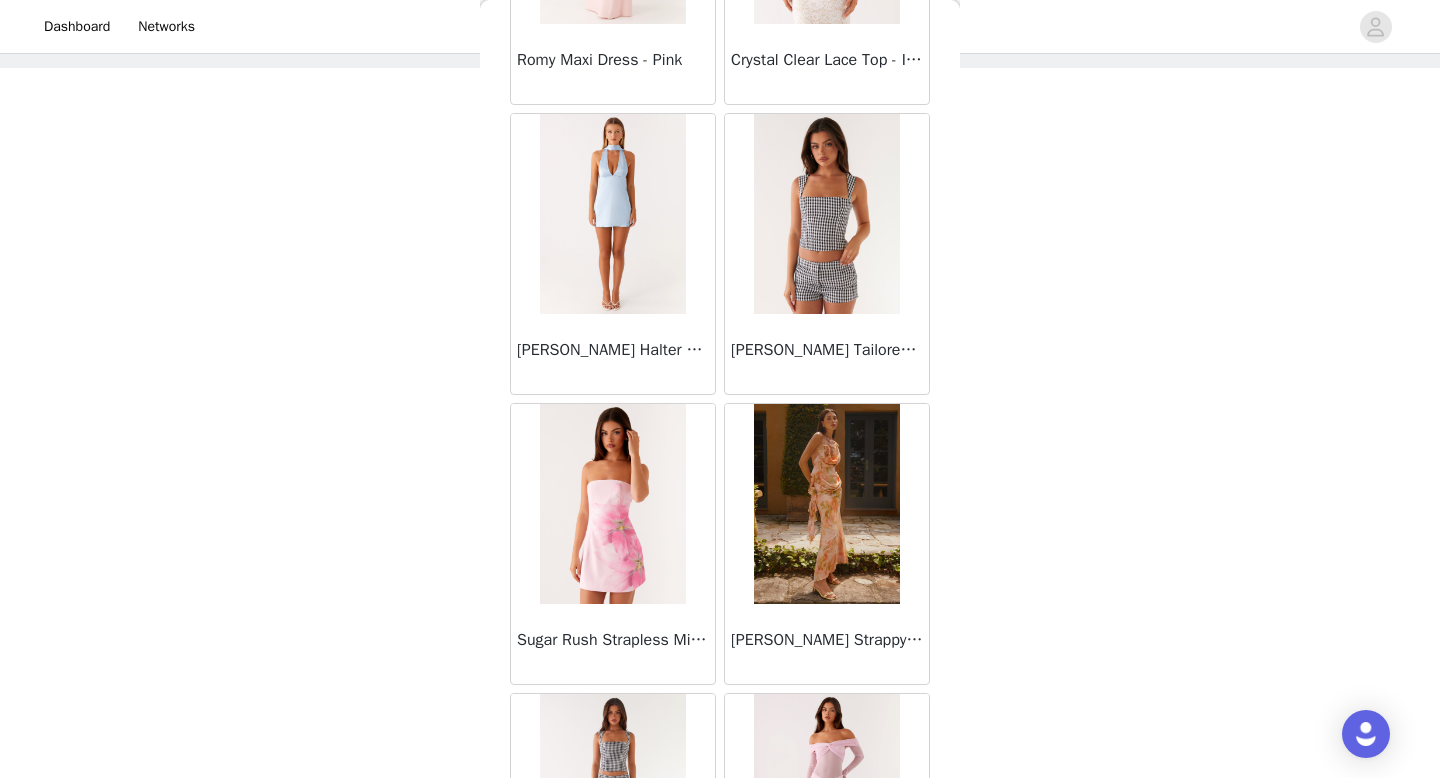 scroll, scrollTop: 74782, scrollLeft: 0, axis: vertical 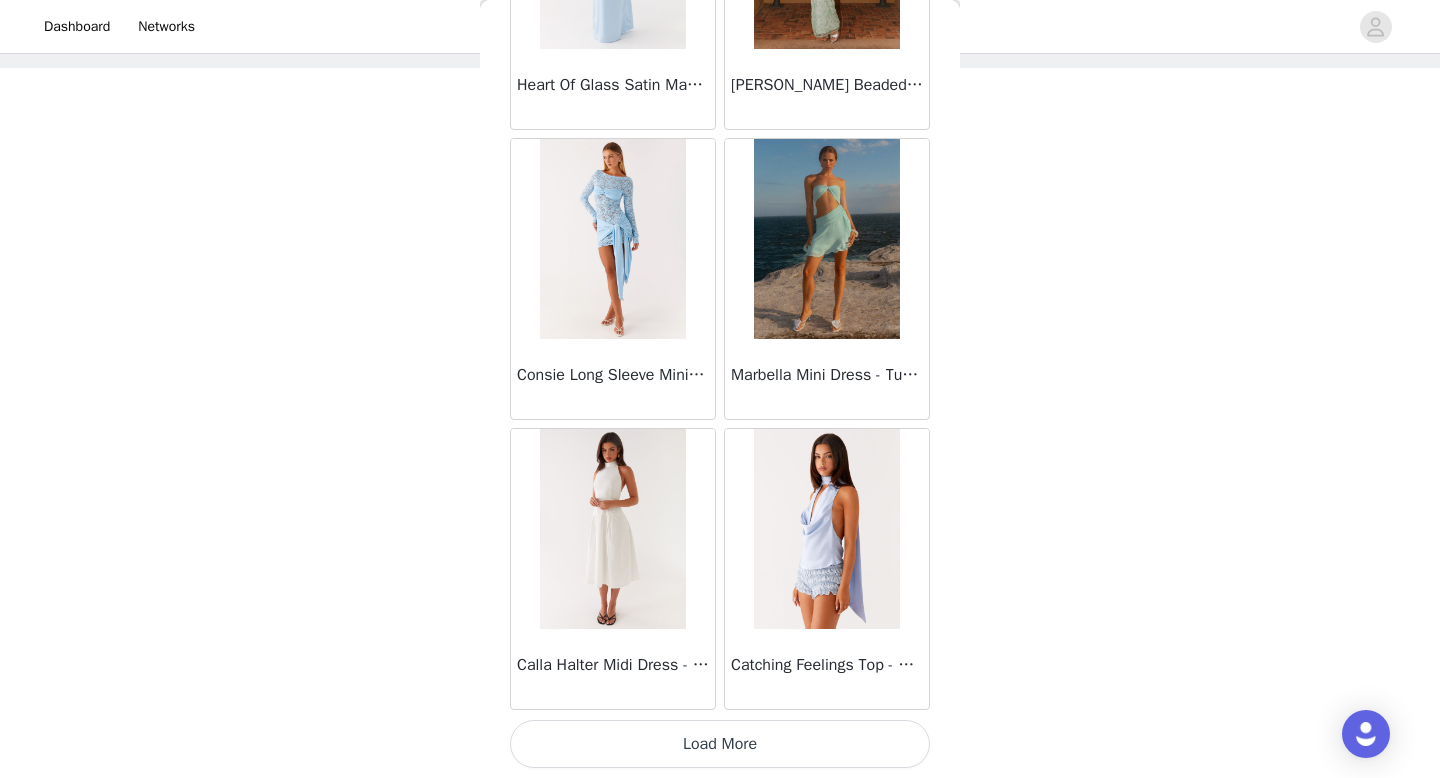 click on "Load More" at bounding box center [720, 744] 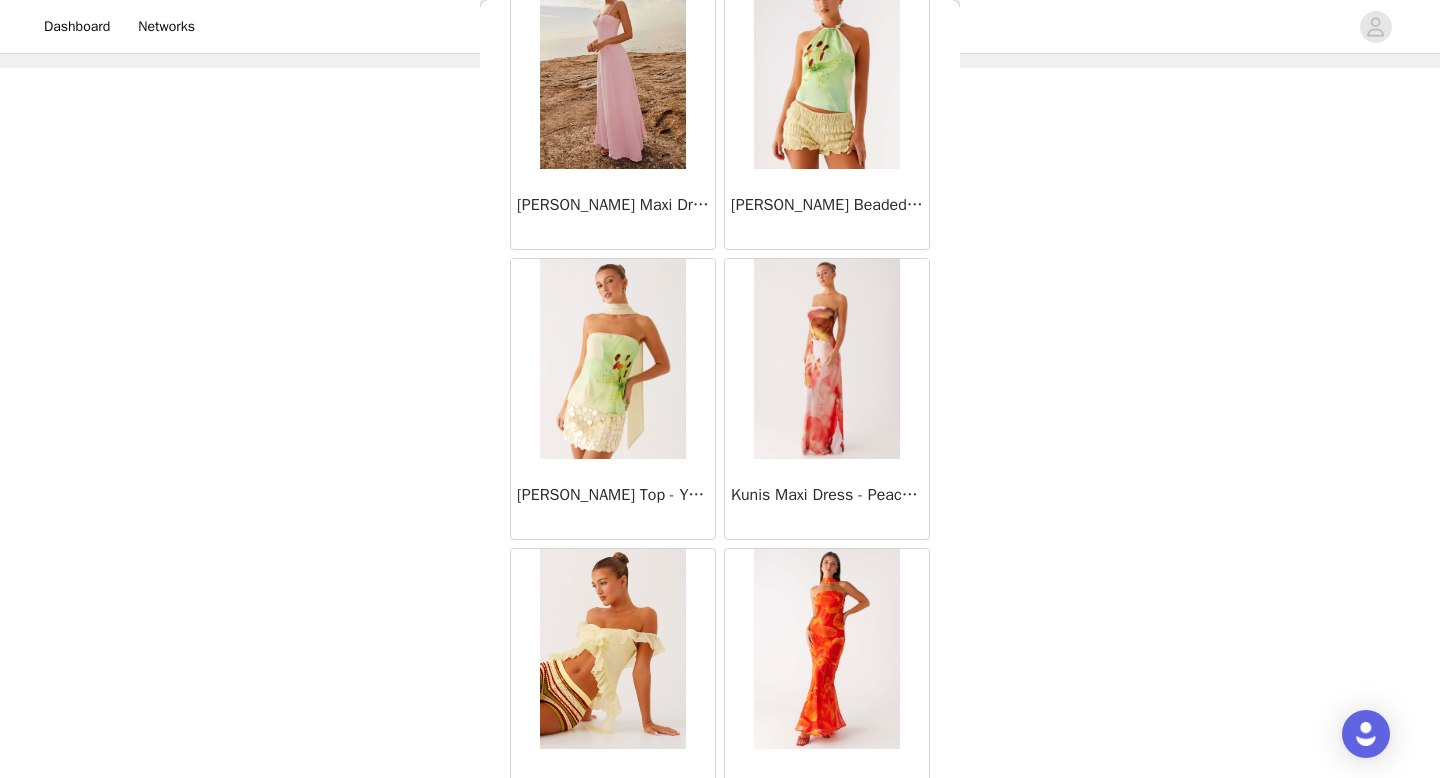 scroll, scrollTop: 77682, scrollLeft: 0, axis: vertical 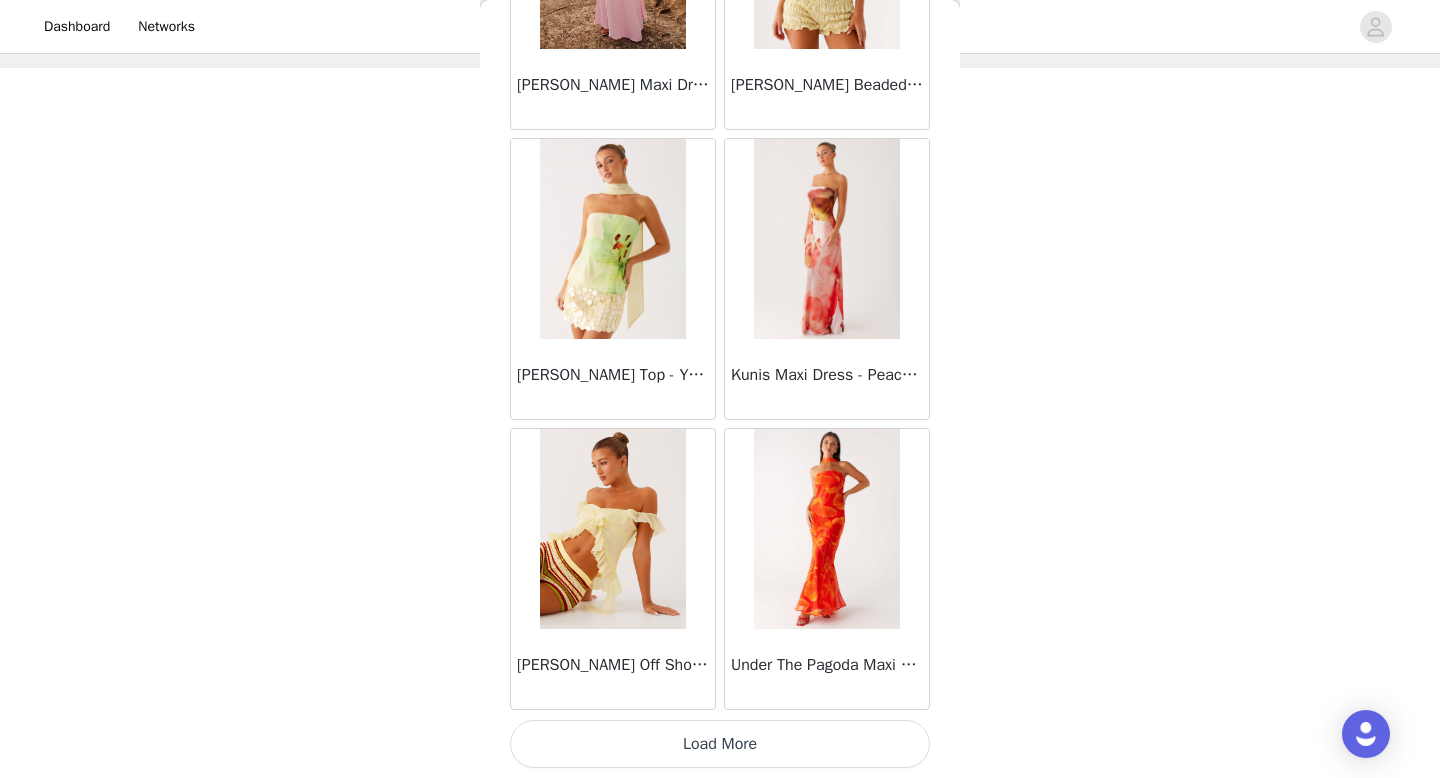 click on "Load More" at bounding box center (720, 744) 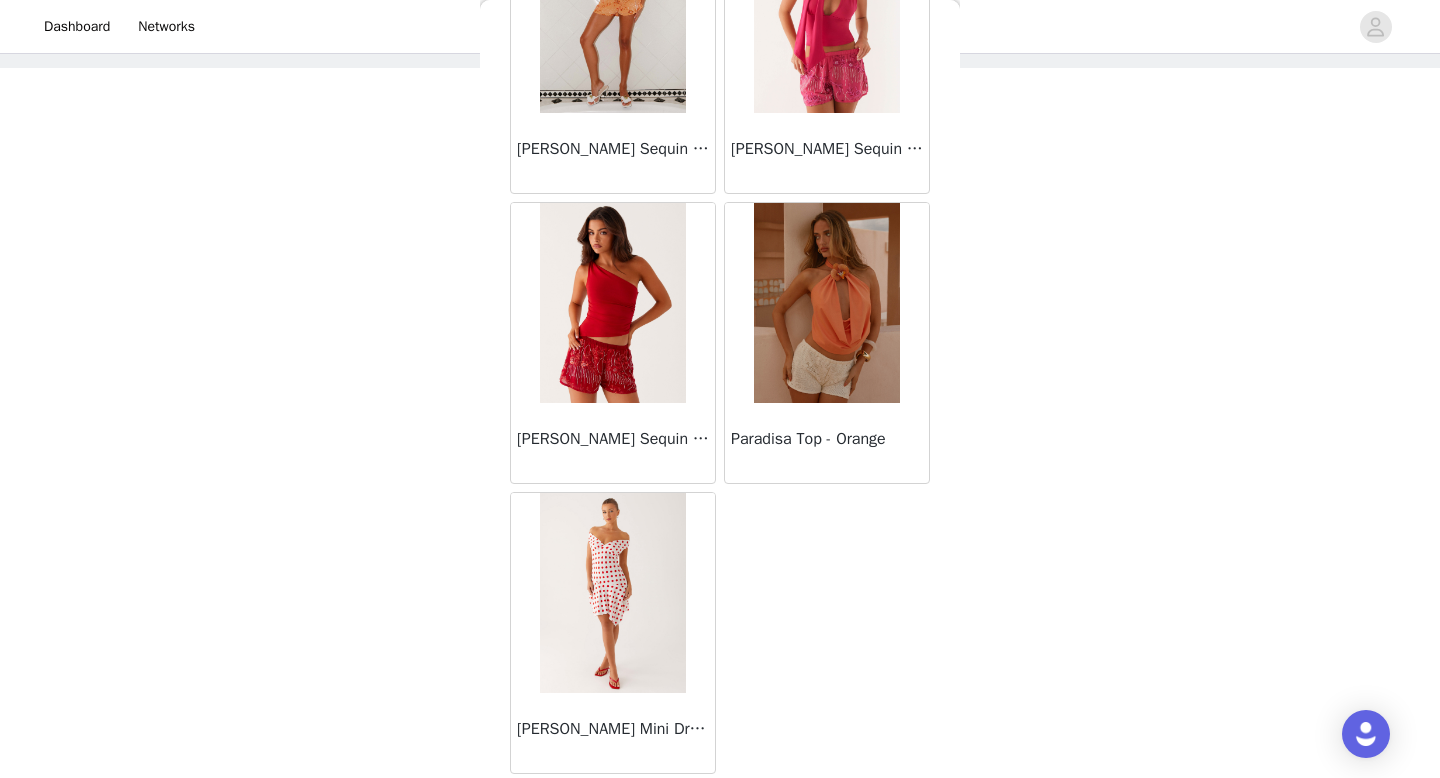 scroll, scrollTop: 66648, scrollLeft: 0, axis: vertical 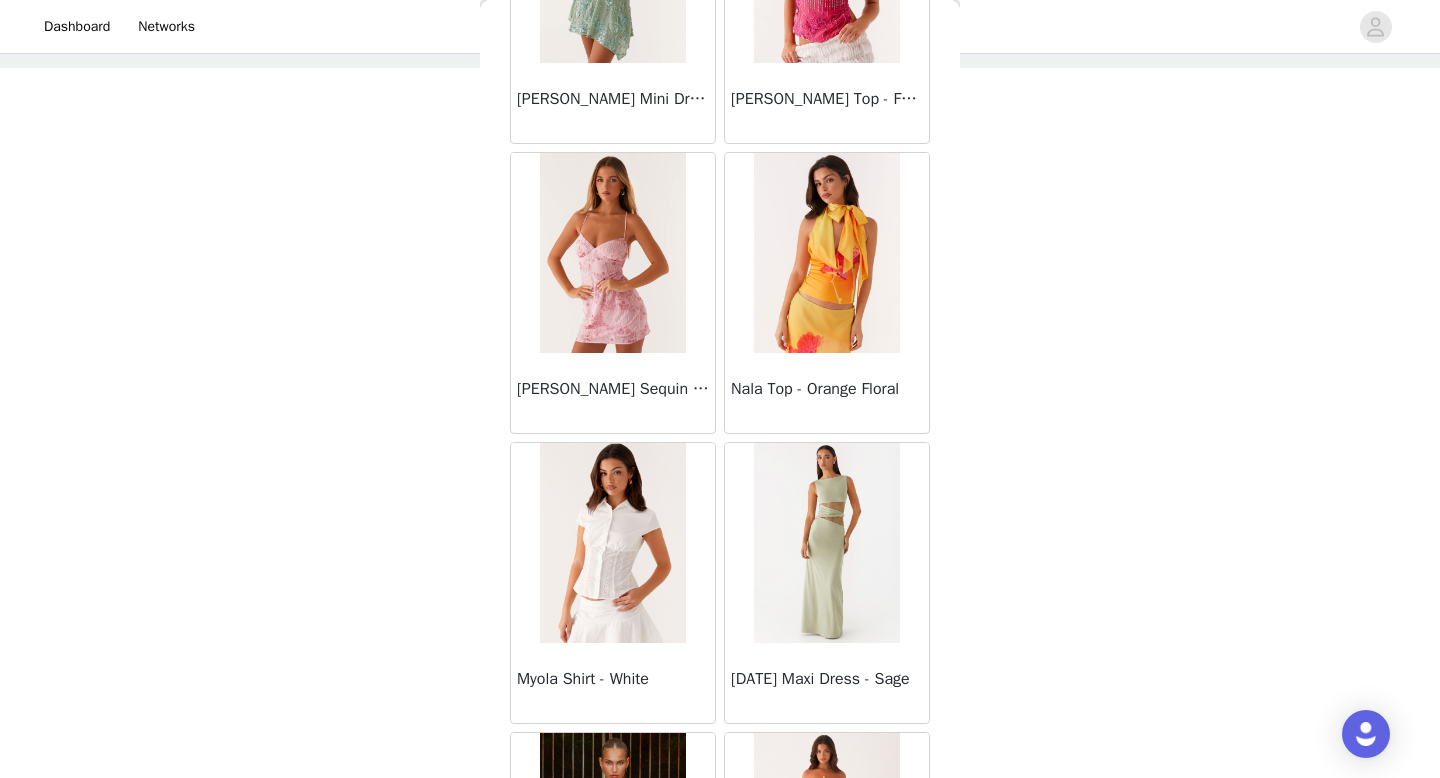 click at bounding box center (612, 253) 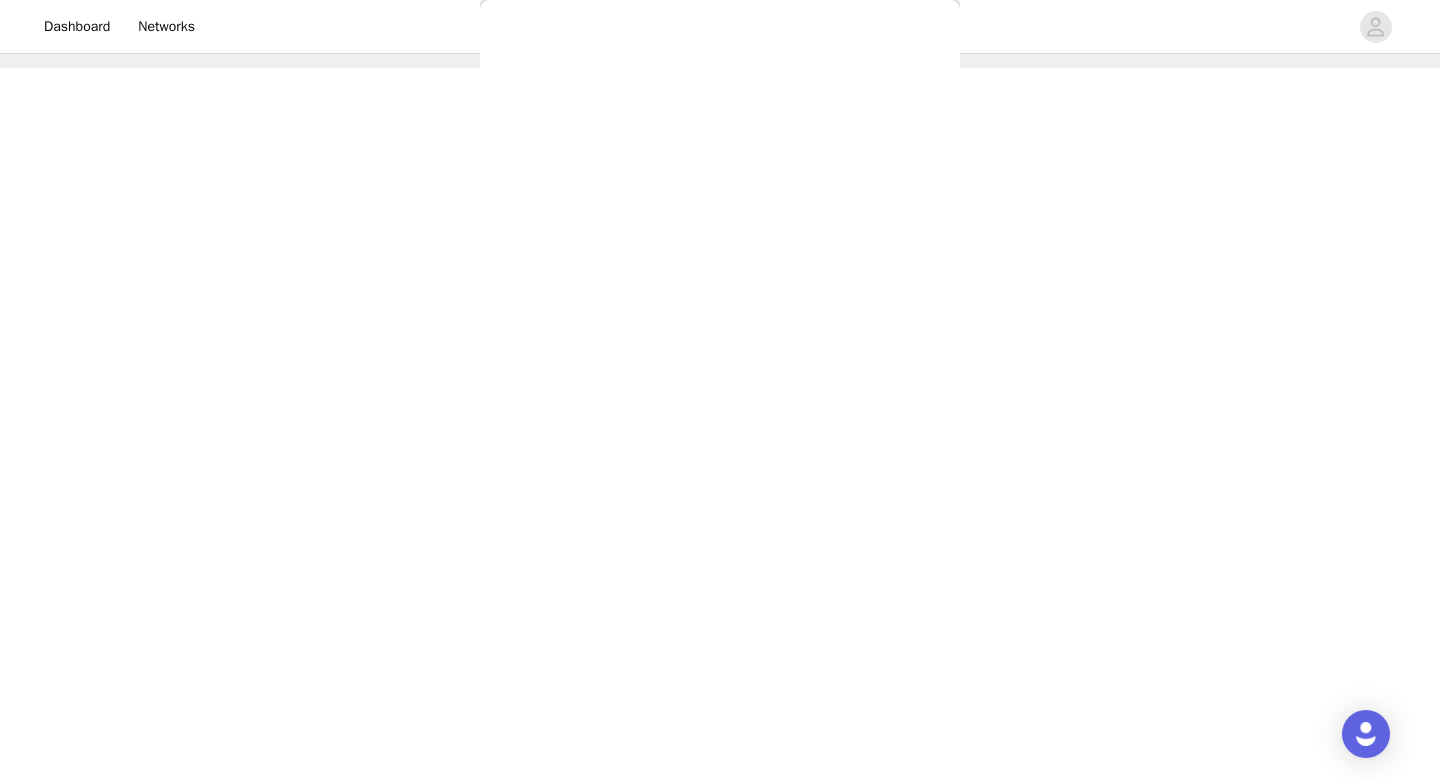 scroll, scrollTop: 339, scrollLeft: 0, axis: vertical 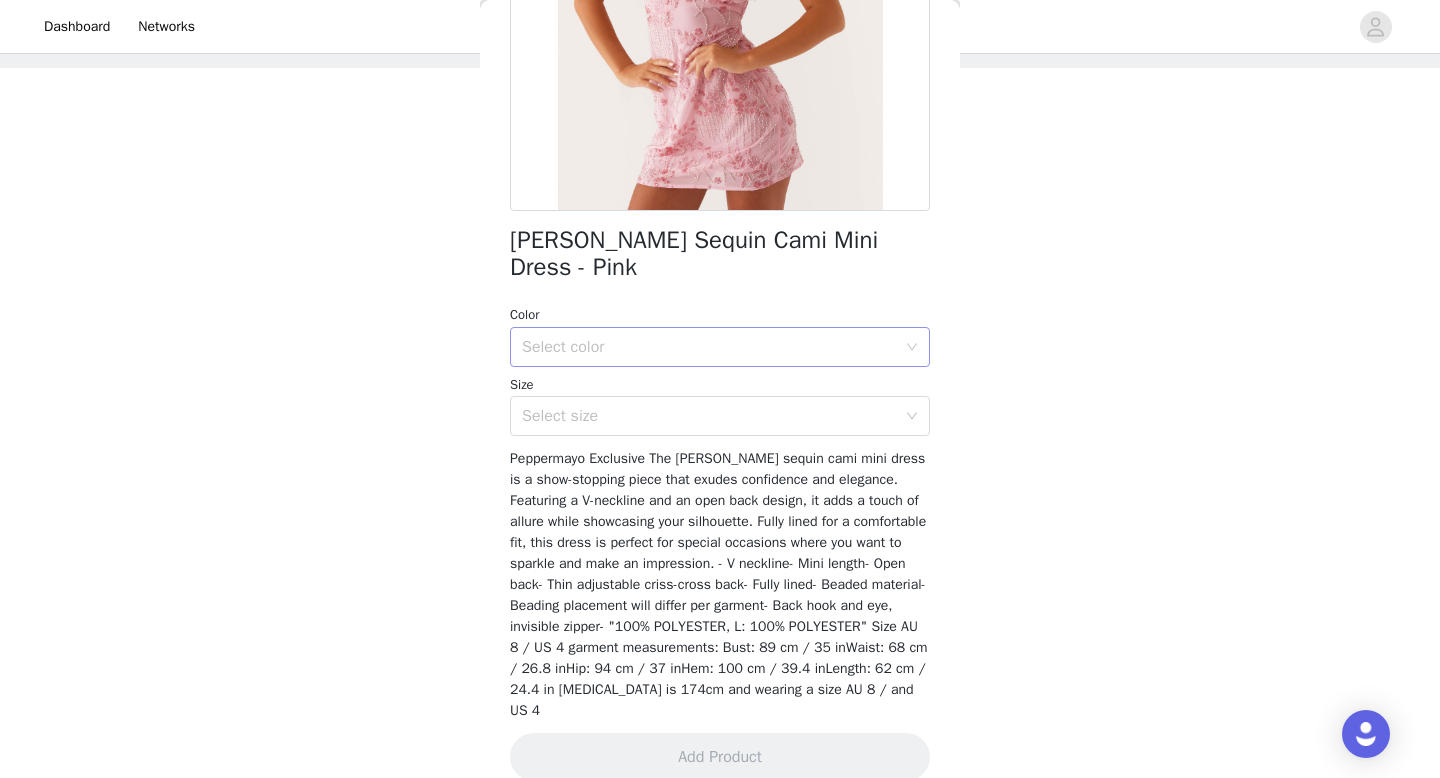 click on "Select color" at bounding box center (709, 347) 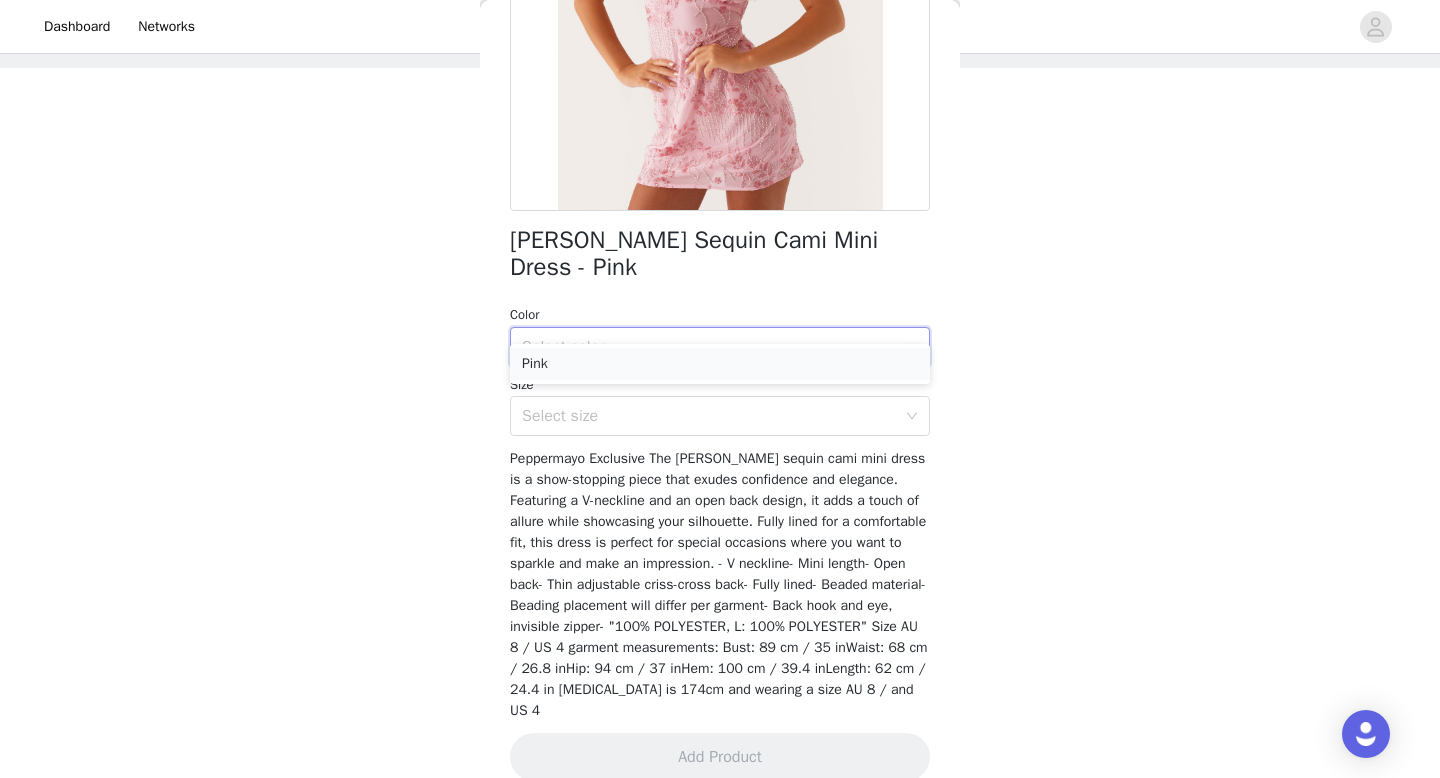 click on "Pink" at bounding box center (720, 364) 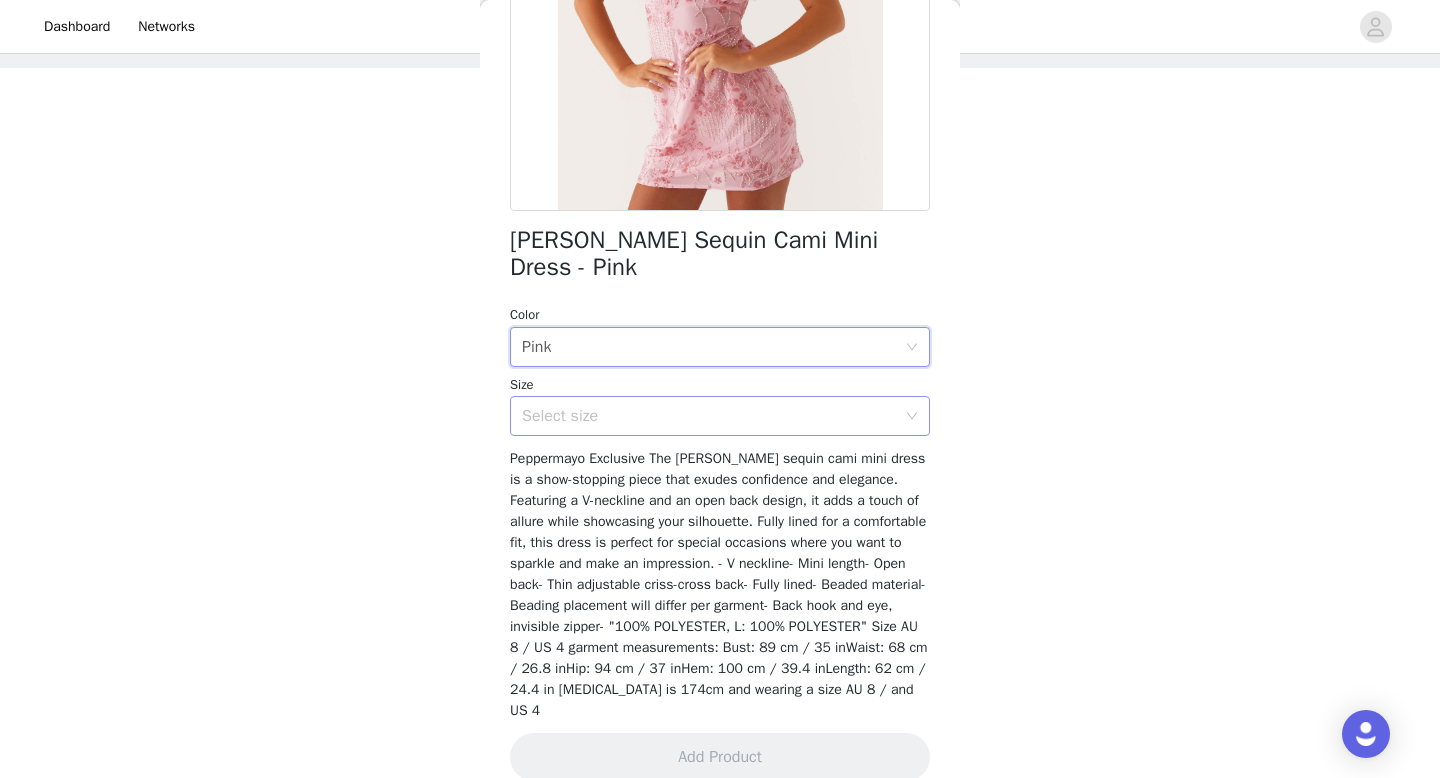 click on "Select size" at bounding box center [709, 416] 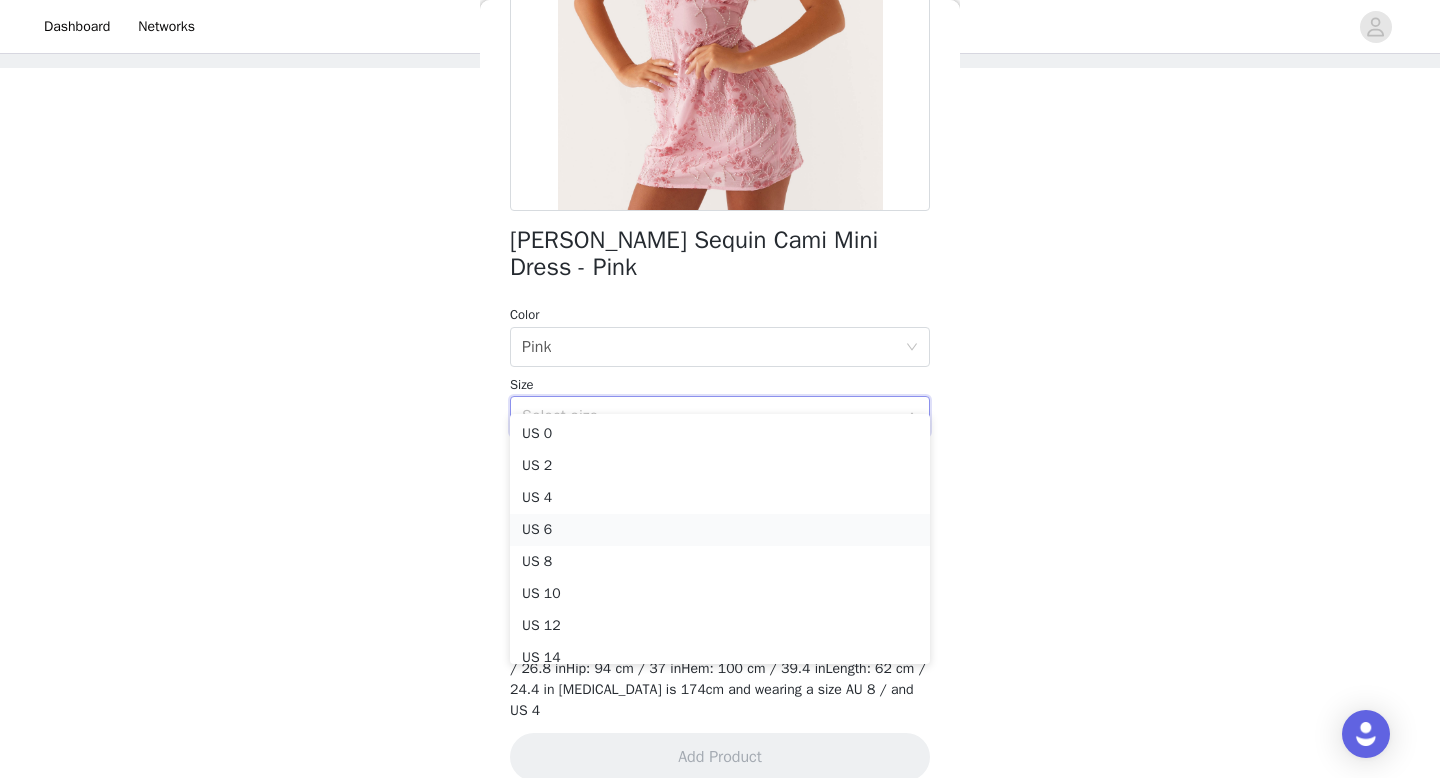 click on "US 6" at bounding box center [720, 530] 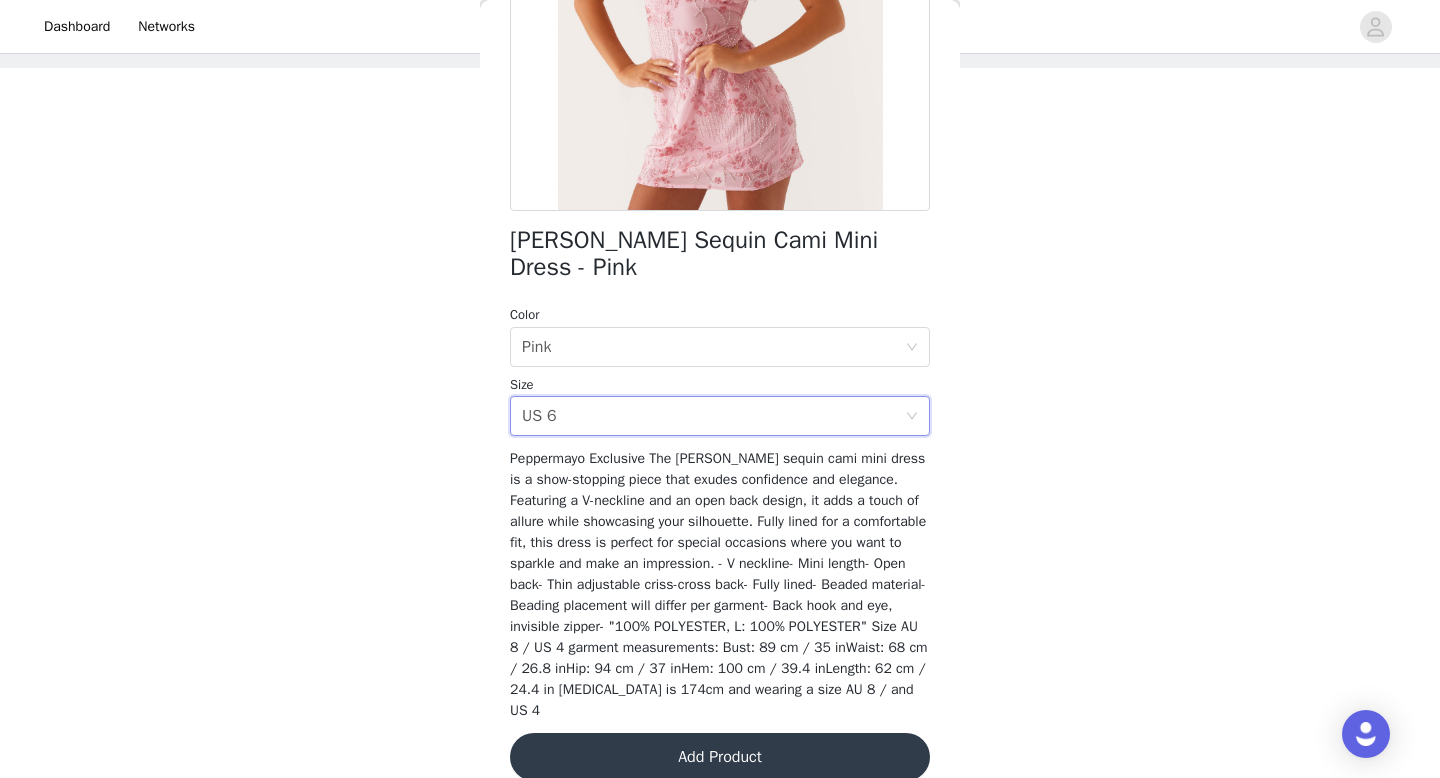 click on "Peppermayo Exclusive The [PERSON_NAME] sequin cami mini dress is a show-stopping piece that exudes confidence and elegance. Featuring a V-neckline and an open back design, it adds a touch of allure while showcasing your silhouette. Fully lined for a comfortable fit, this dress is perfect for special occasions where you want to sparkle and make an impression. - V neckline- Mini length- Open back- Thin adjustable criss-cross back- Fully lined- Beaded material- Beading placement will differ per garment- Back hook and eye, invisible zipper- "100% POLYESTER, L: 100% POLYESTER" Size AU 8 / US 4 garment measurements: Bust: 89 cm / 35 inWaist: 68 cm / 26.8 inHip: 94 cm / 37 inHem: 100 cm / 39.4 inLength: 62 cm / 24.4 in [MEDICAL_DATA] is 174cm and wearing a size AU 8 / and US 4" at bounding box center [719, 584] 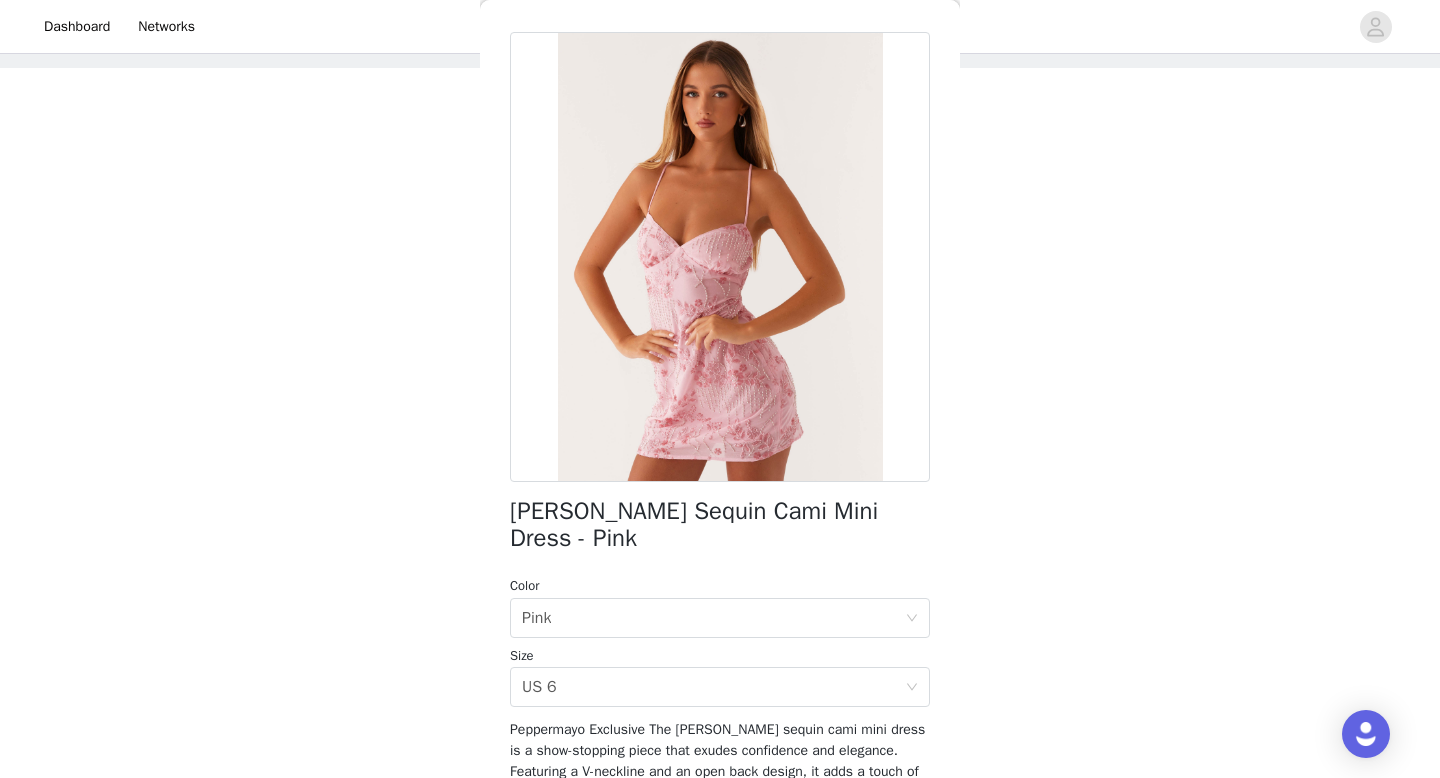 scroll, scrollTop: 171, scrollLeft: 0, axis: vertical 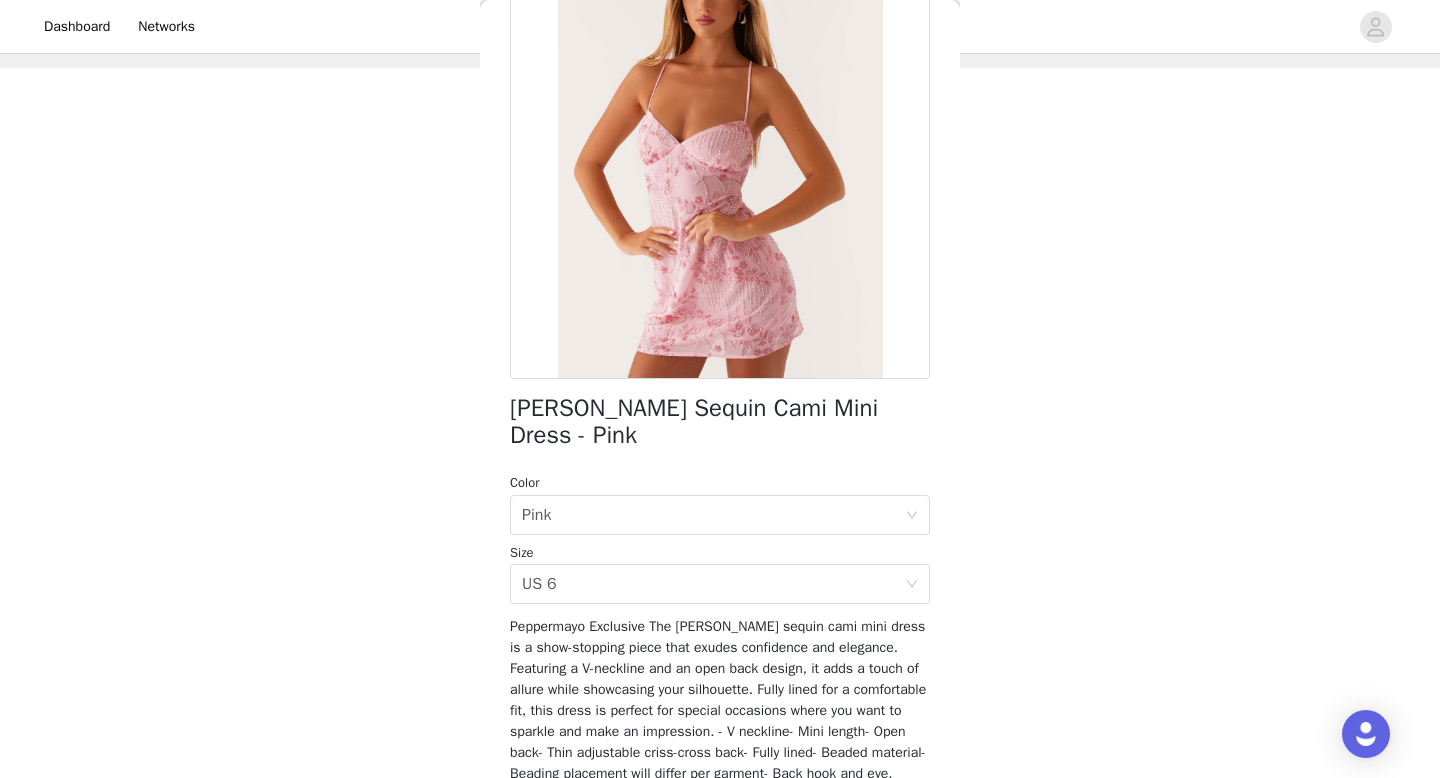 click on "Peppermayo Exclusive The [PERSON_NAME] sequin cami mini dress is a show-stopping piece that exudes confidence and elegance. Featuring a V-neckline and an open back design, it adds a touch of allure while showcasing your silhouette. Fully lined for a comfortable fit, this dress is perfect for special occasions where you want to sparkle and make an impression. - V neckline- Mini length- Open back- Thin adjustable criss-cross back- Fully lined- Beaded material- Beading placement will differ per garment- Back hook and eye, invisible zipper- "100% POLYESTER, L: 100% POLYESTER" Size AU 8 / US 4 garment measurements: Bust: 89 cm / 35 inWaist: 68 cm / 26.8 inHip: 94 cm / 37 inHem: 100 cm / 39.4 inLength: 62 cm / 24.4 in [MEDICAL_DATA] is 174cm and wearing a size AU 8 / and US 4" at bounding box center (719, 752) 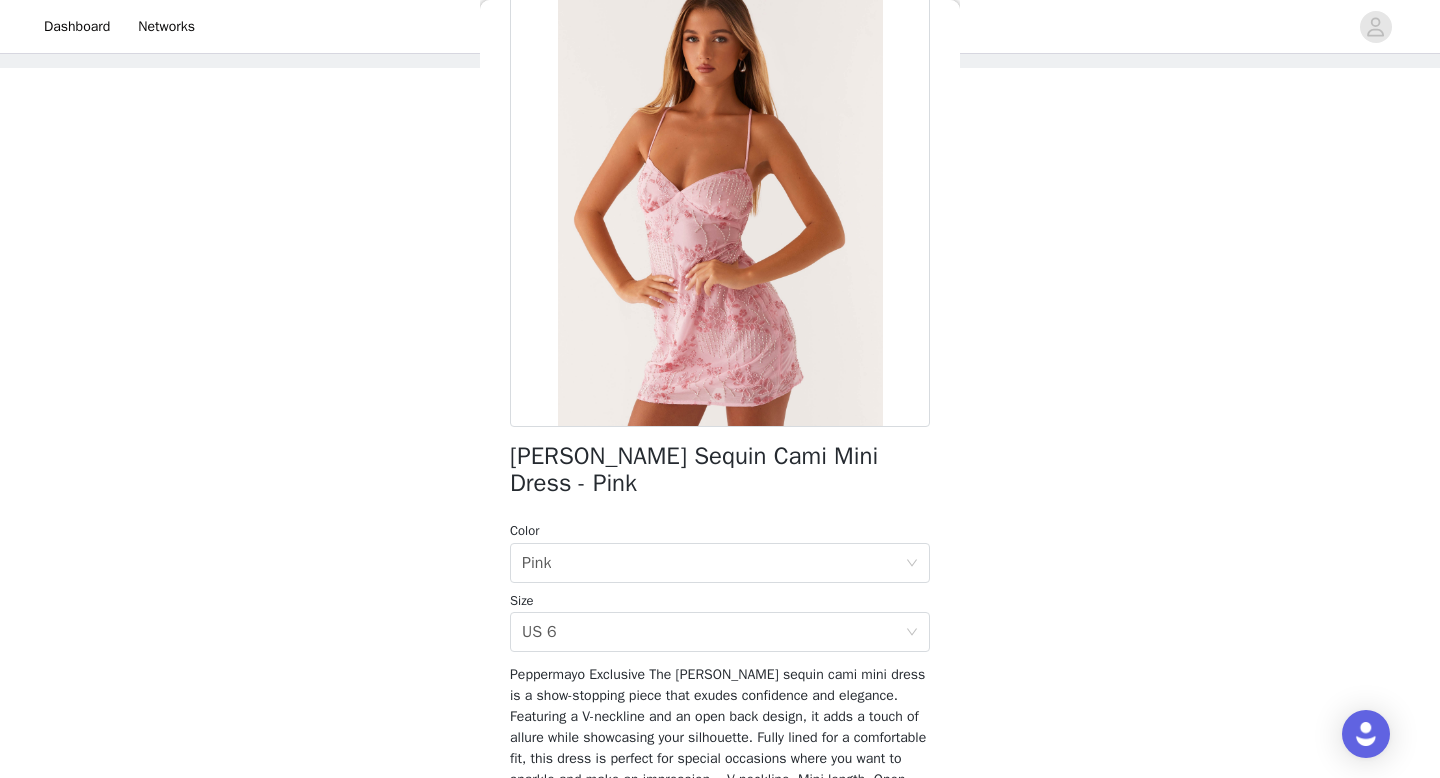scroll, scrollTop: 339, scrollLeft: 0, axis: vertical 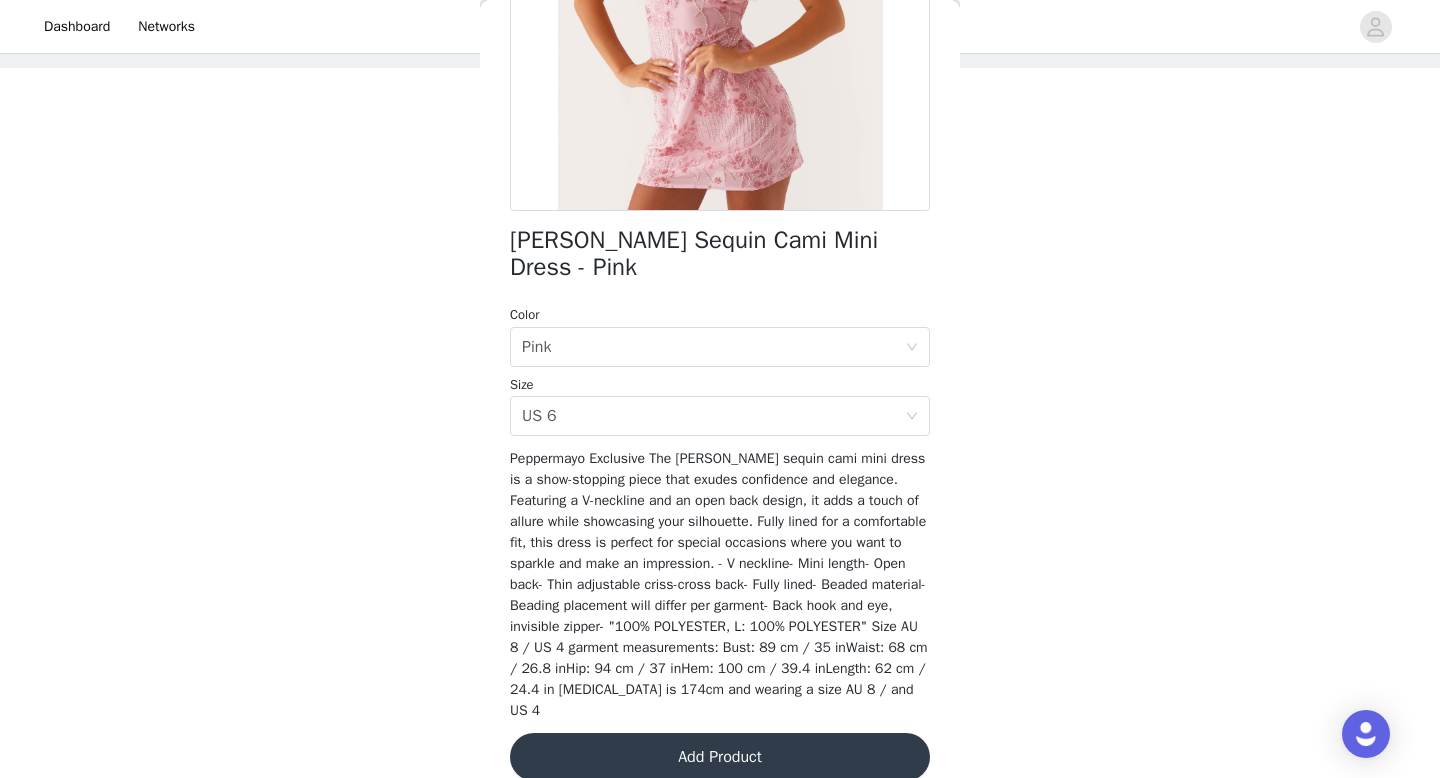 click on "Add Product" at bounding box center [720, 757] 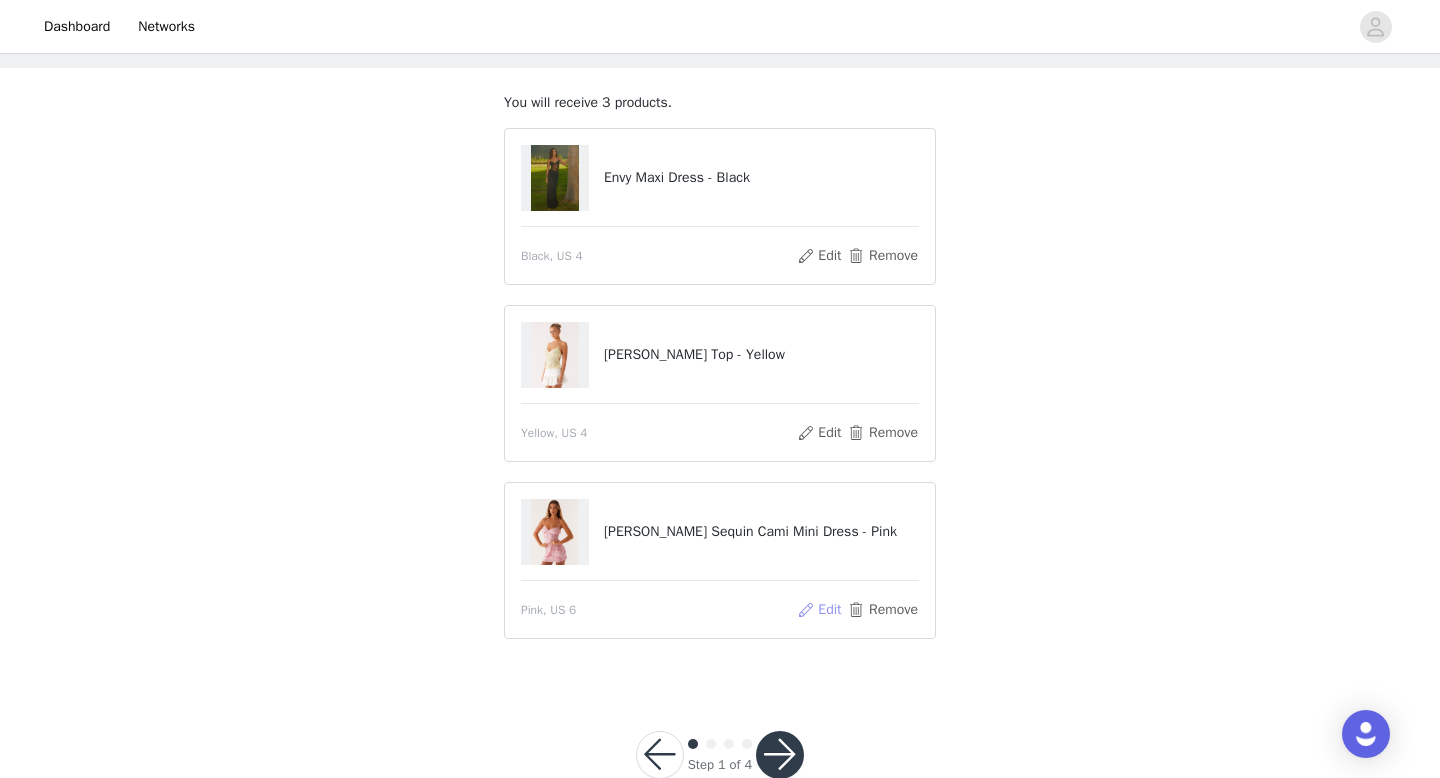 click on "Edit" at bounding box center (819, 610) 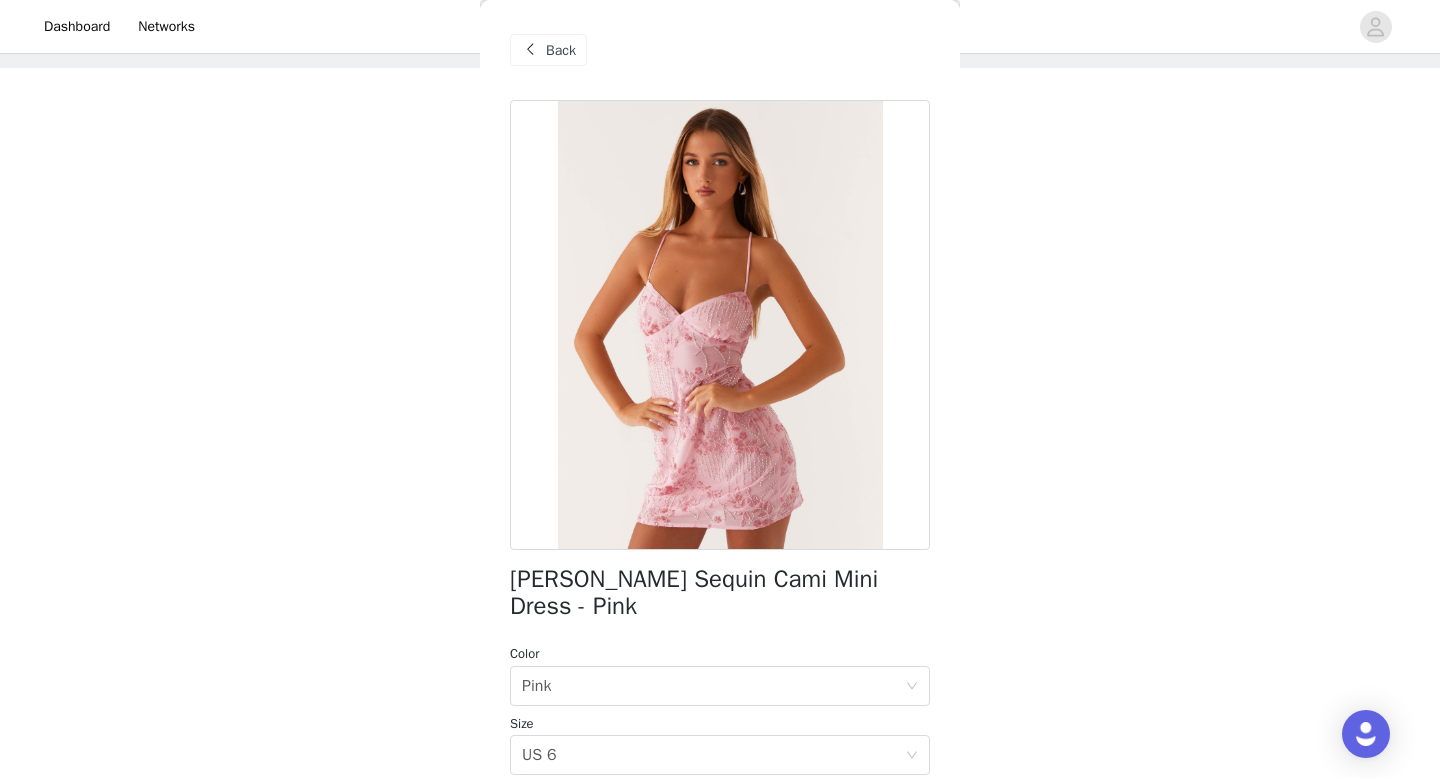 scroll, scrollTop: 92, scrollLeft: 0, axis: vertical 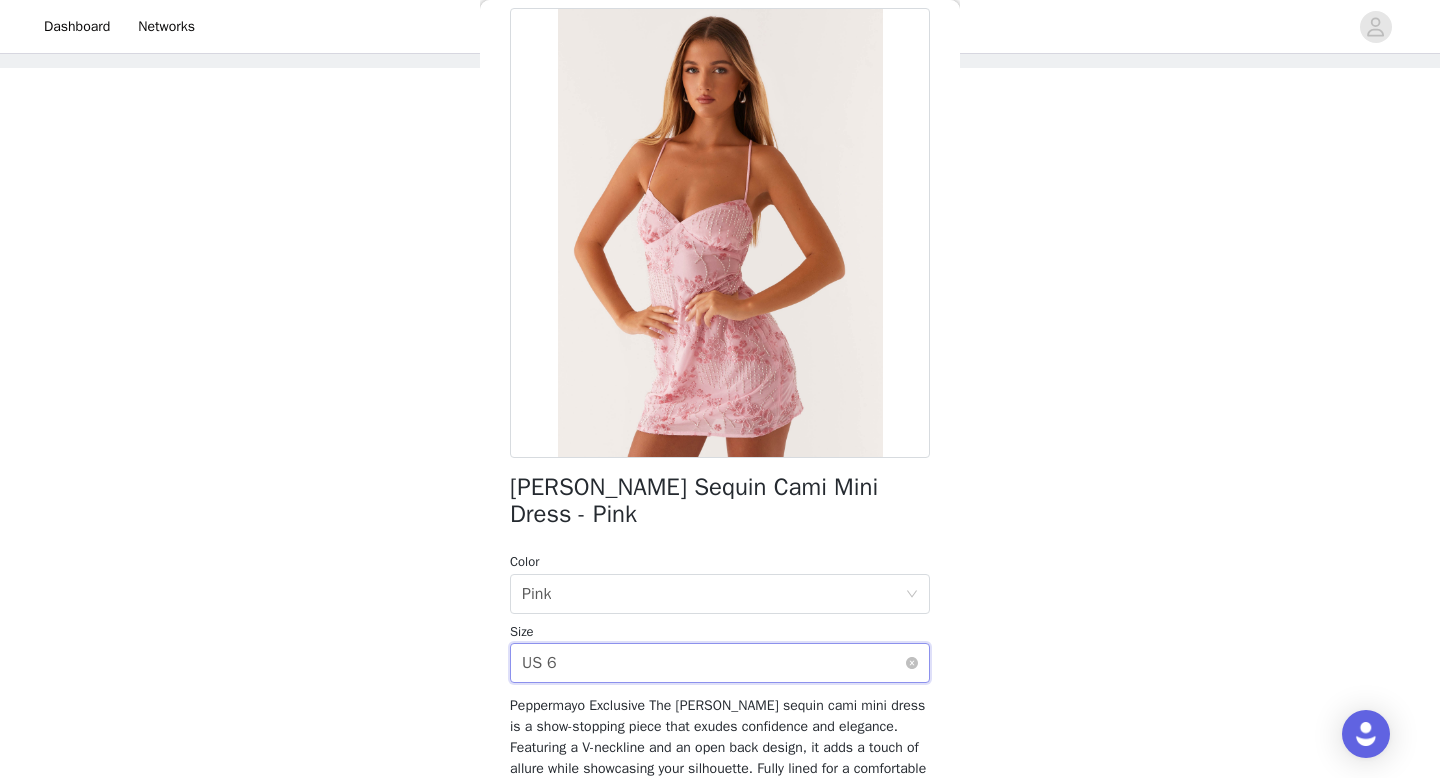click on "Select size US 6" at bounding box center (713, 663) 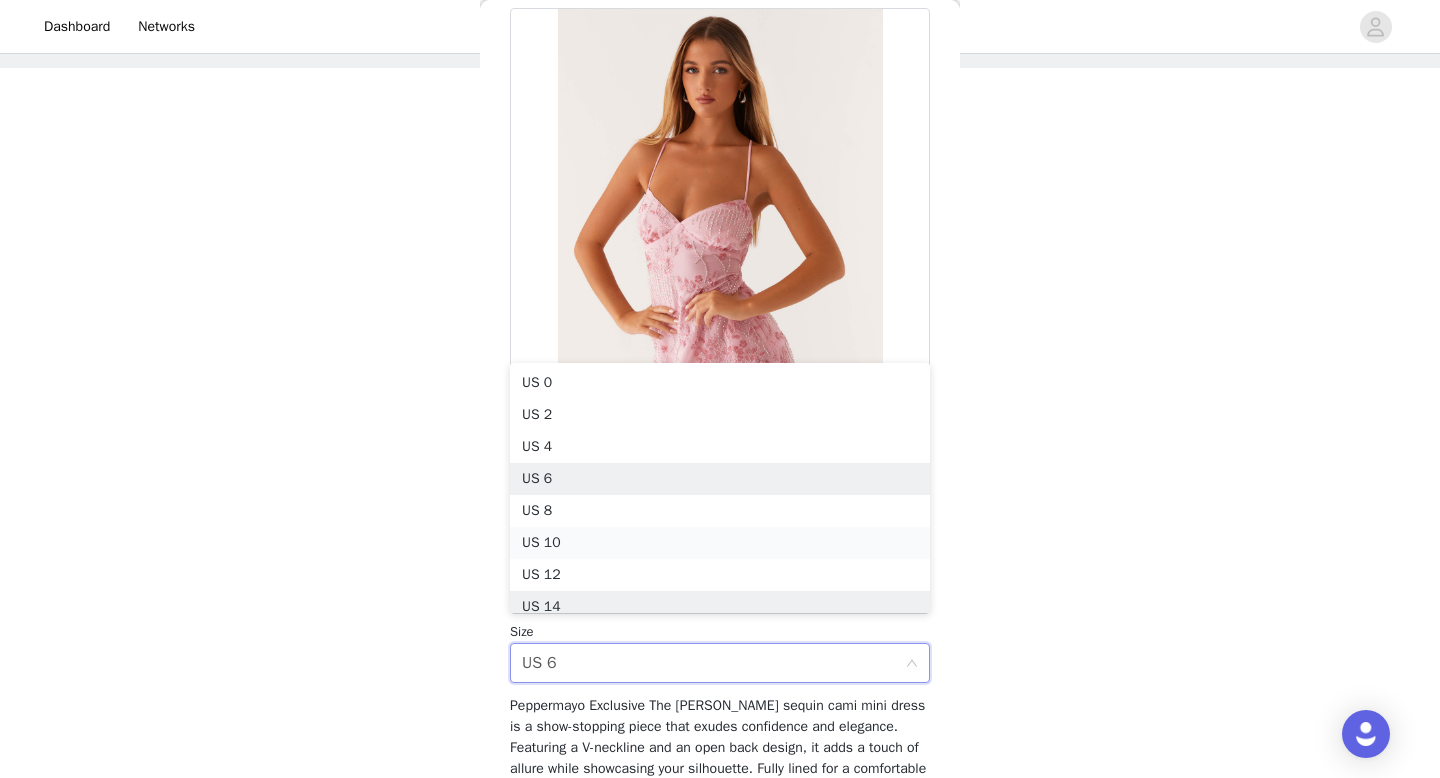 scroll, scrollTop: 10, scrollLeft: 0, axis: vertical 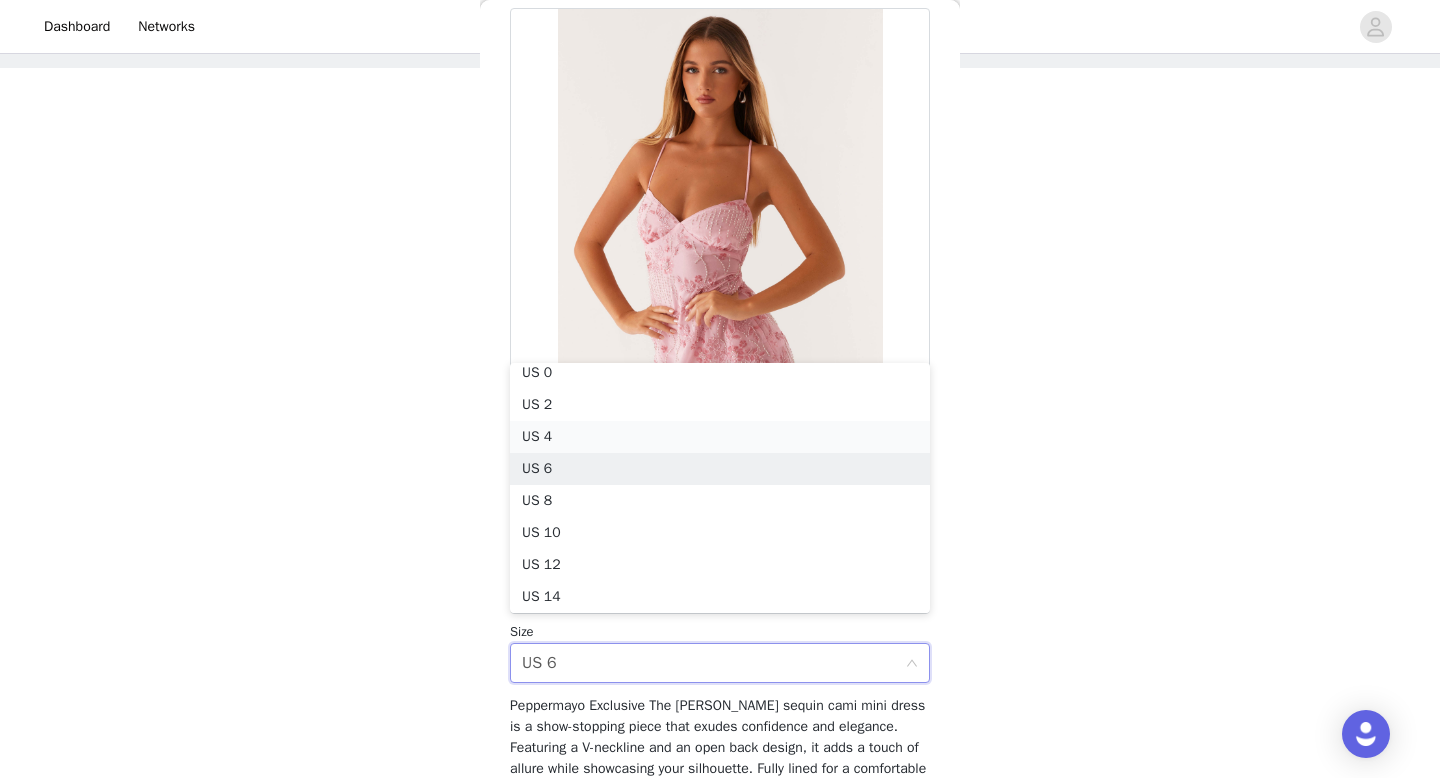 click on "US 4" at bounding box center (720, 437) 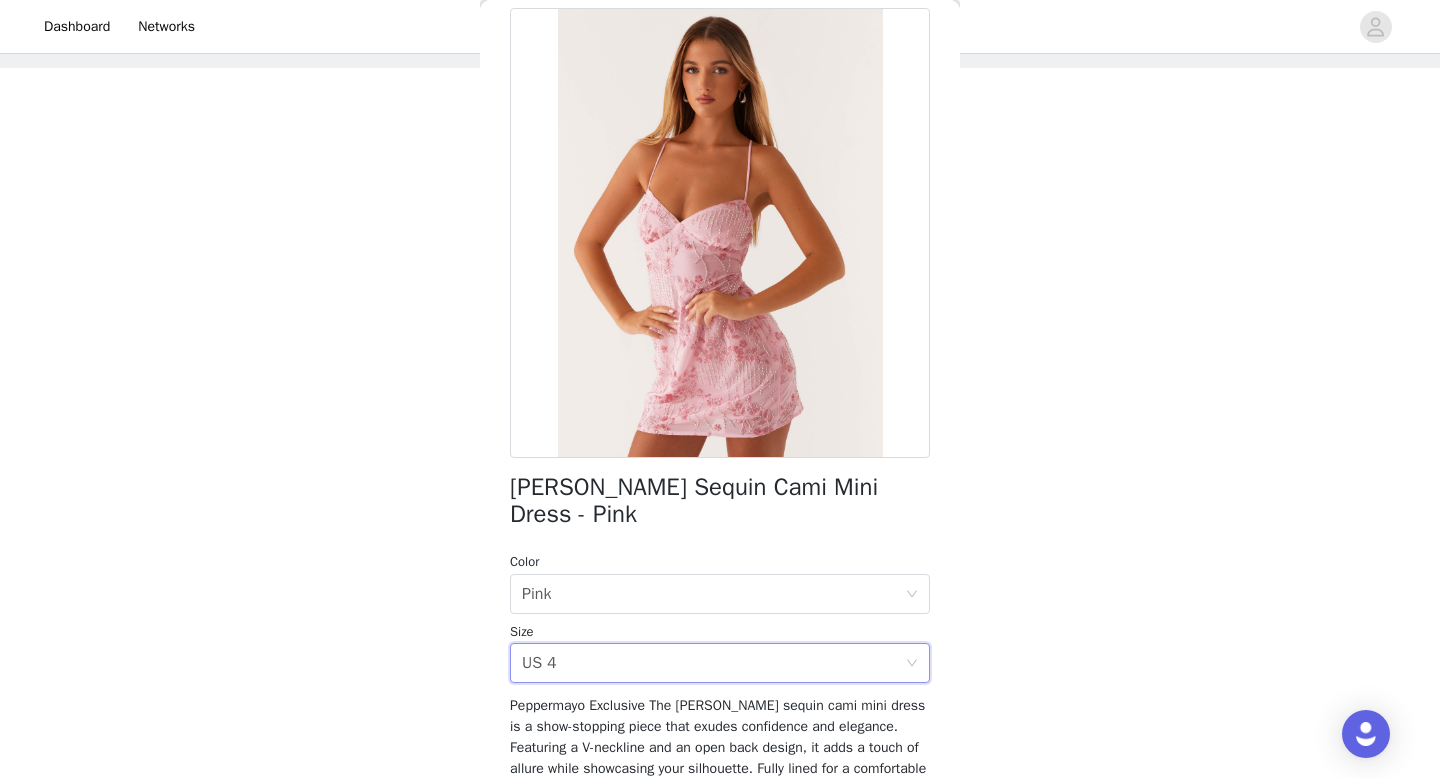 click on "Peppermayo Exclusive The [PERSON_NAME] sequin cami mini dress is a show-stopping piece that exudes confidence and elegance. Featuring a V-neckline and an open back design, it adds a touch of allure while showcasing your silhouette. Fully lined for a comfortable fit, this dress is perfect for special occasions where you want to sparkle and make an impression. - V neckline- Mini length- Open back- Thin adjustable criss-cross back- Fully lined- Beaded material- Beading placement will differ per garment- Back hook and eye, invisible zipper- "100% POLYESTER, L: 100% POLYESTER" Size AU 8 / US 4 garment measurements: Bust: 89 cm / 35 inWaist: 68 cm / 26.8 inHip: 94 cm / 37 inHem: 100 cm / 39.4 inLength: 62 cm / 24.4 in [MEDICAL_DATA] is 174cm and wearing a size AU 8 / and US 4" at bounding box center [719, 831] 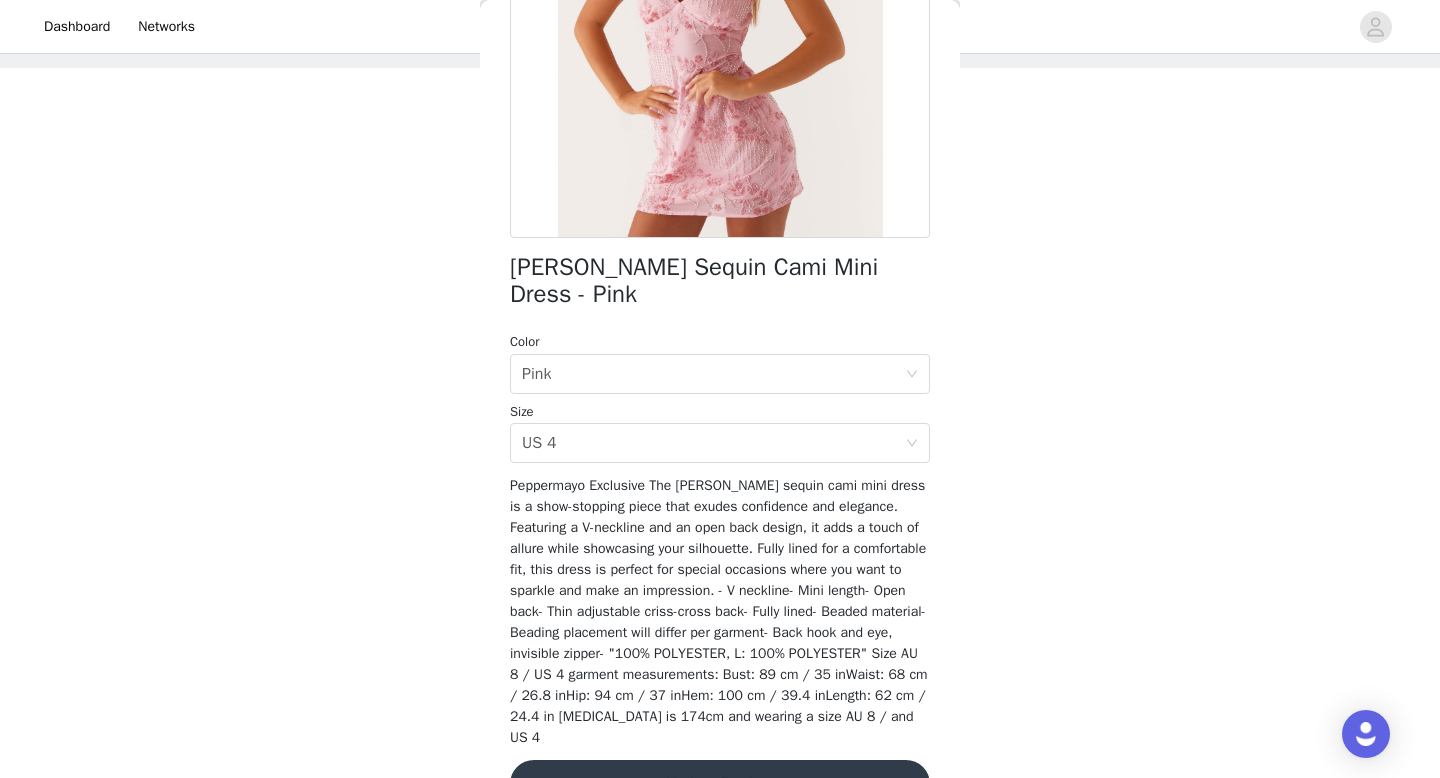 scroll, scrollTop: 339, scrollLeft: 0, axis: vertical 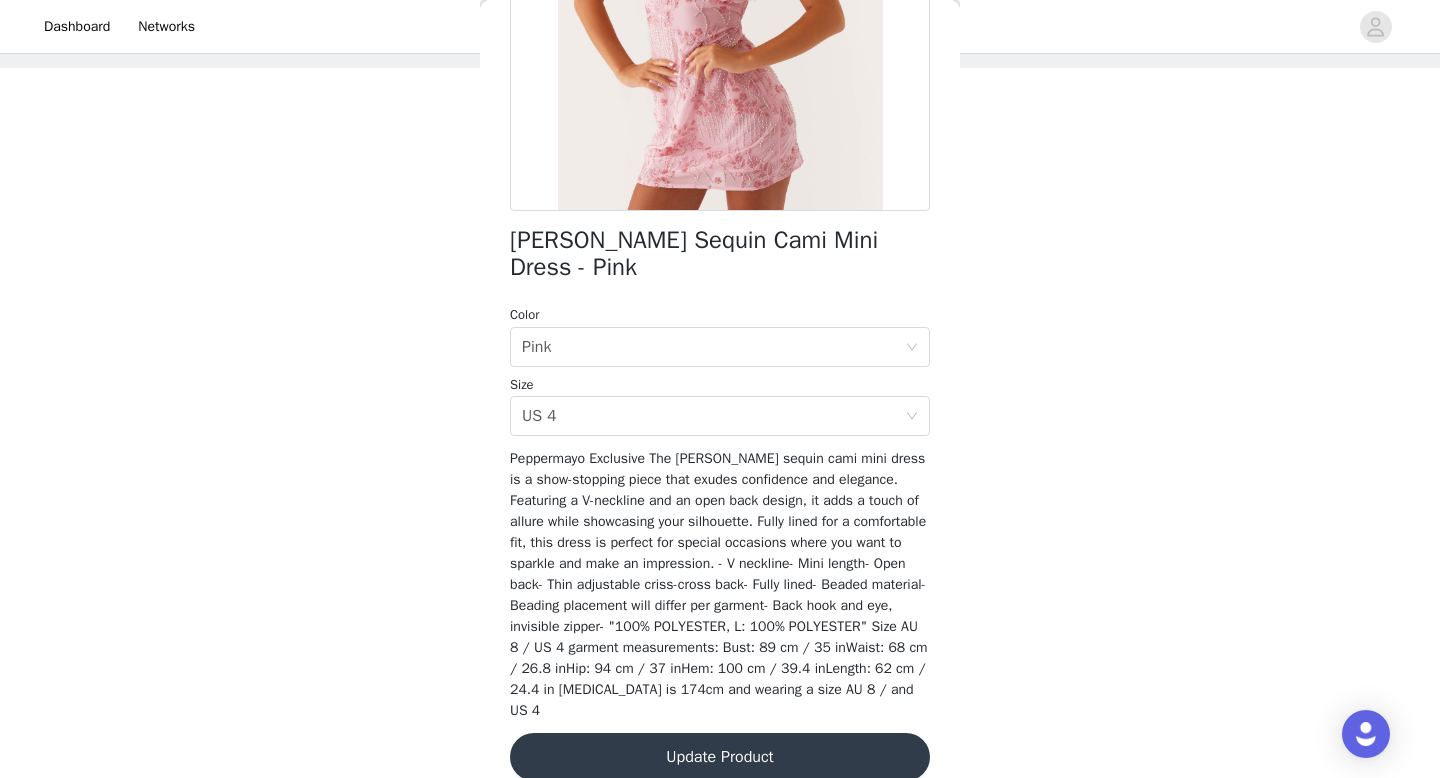 click on "Update Product" at bounding box center [720, 757] 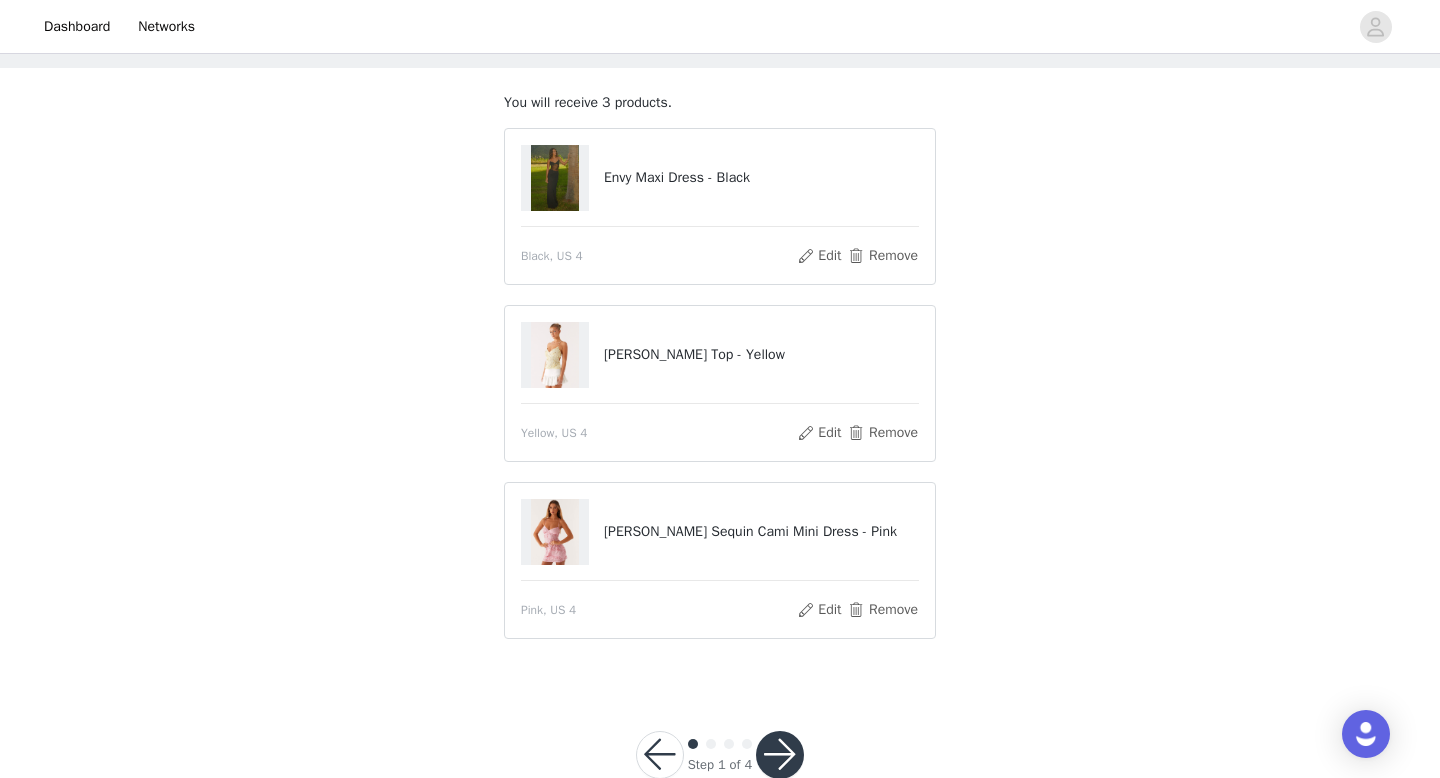 click at bounding box center [780, 755] 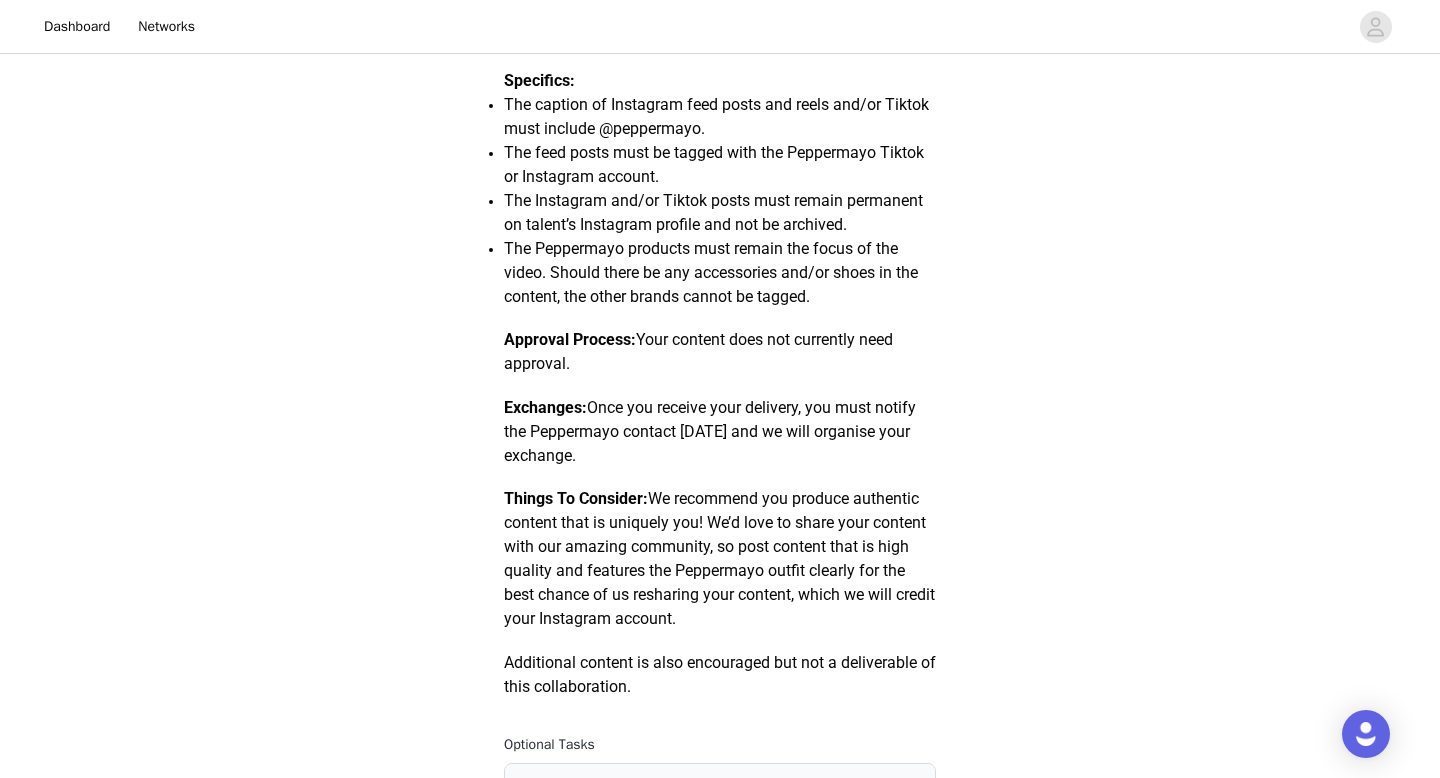 scroll, scrollTop: 1170, scrollLeft: 0, axis: vertical 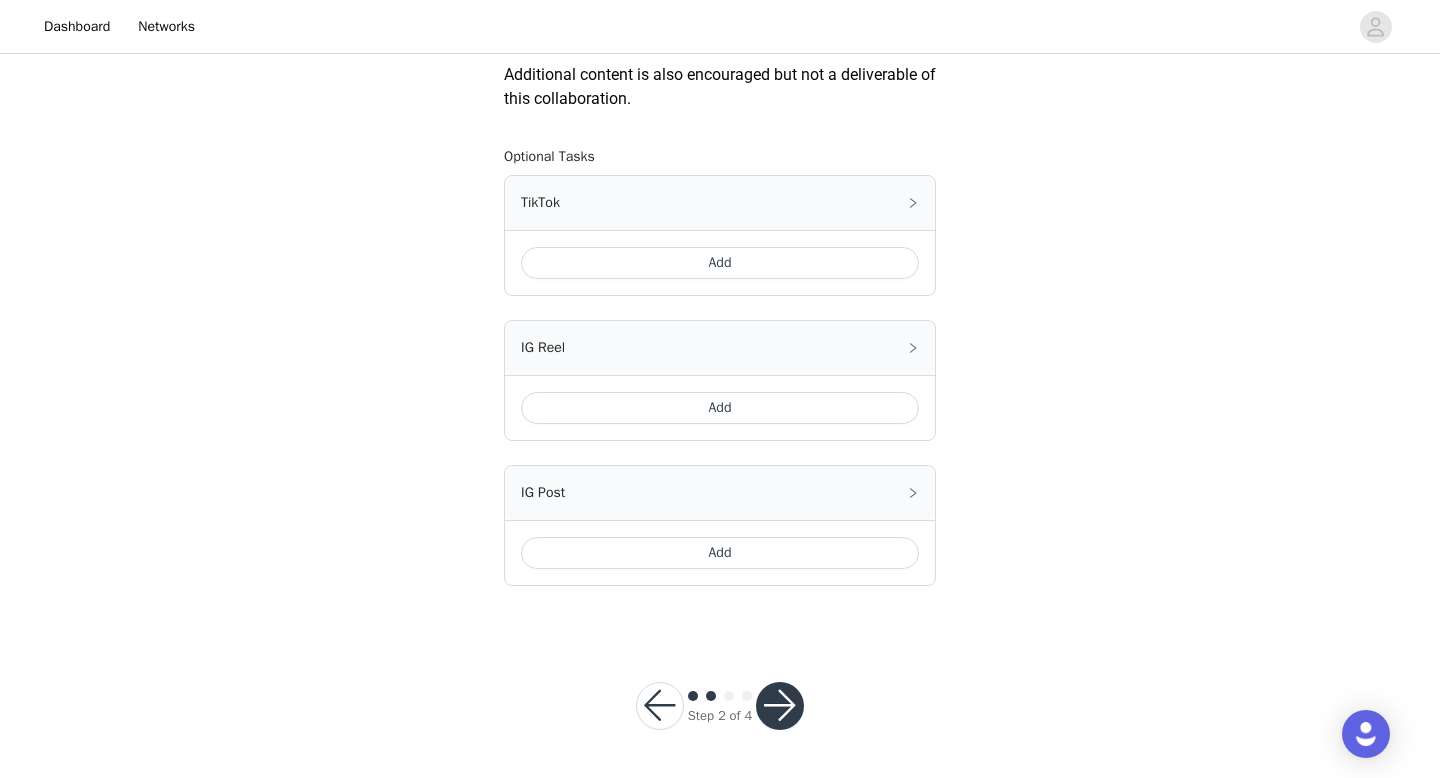 click on "Add" at bounding box center [720, 263] 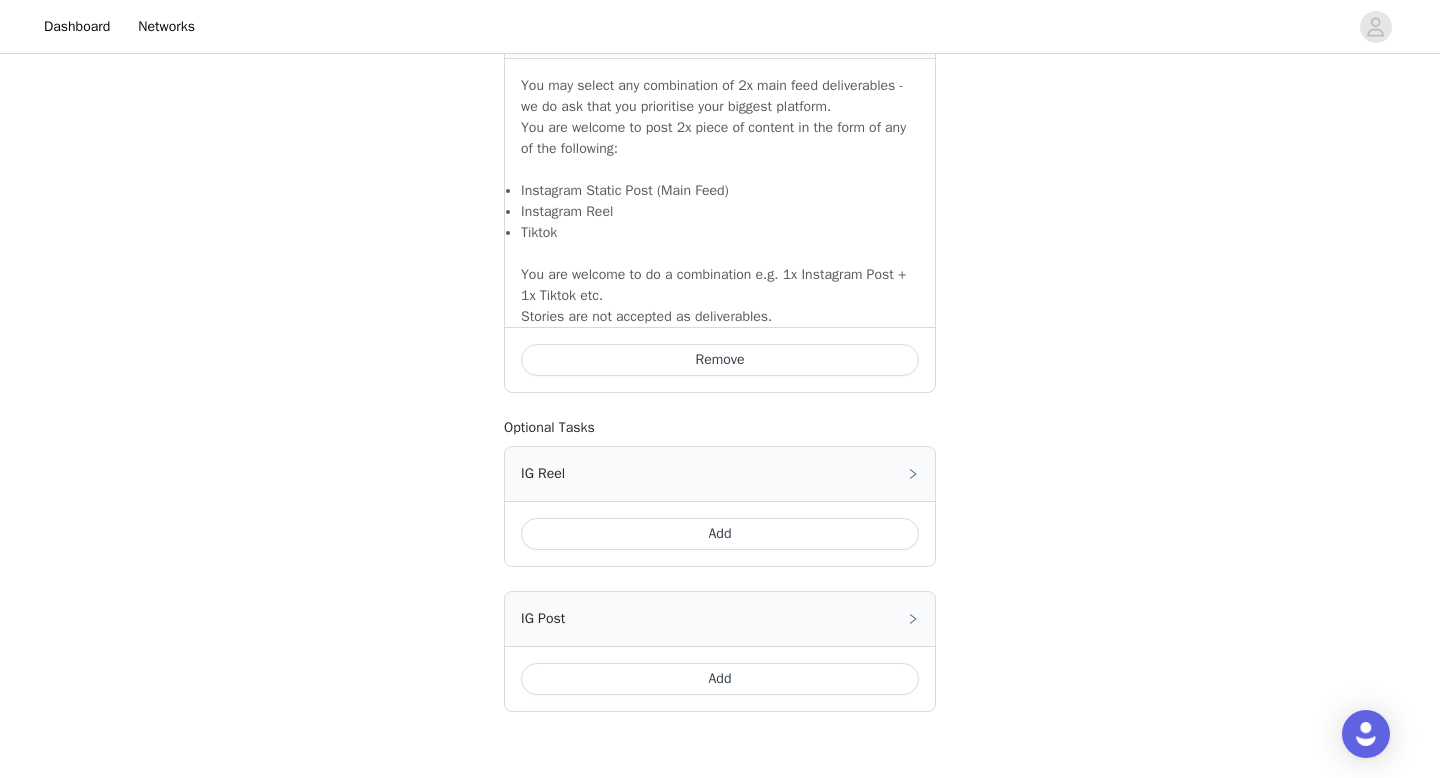 scroll, scrollTop: 1419, scrollLeft: 0, axis: vertical 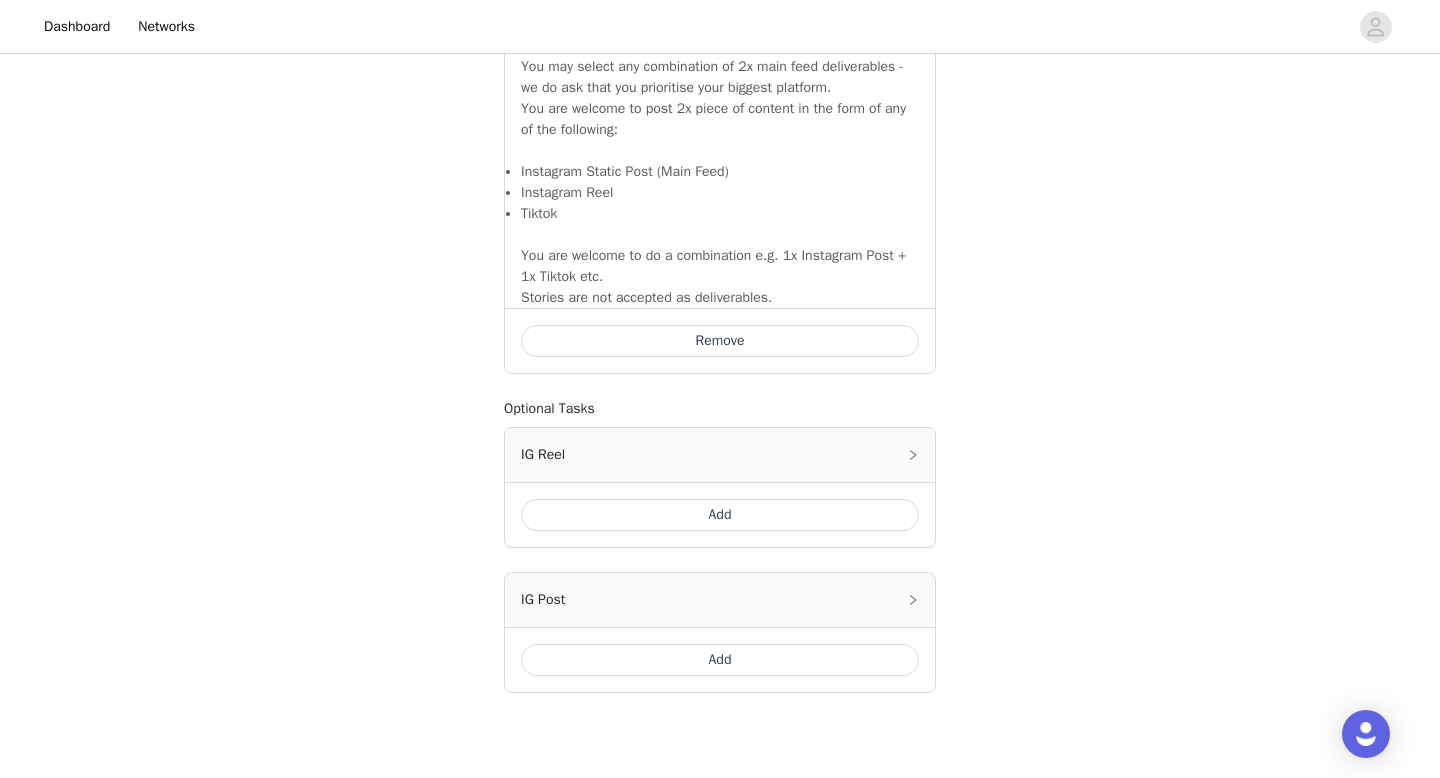 click on "Add" at bounding box center (720, 515) 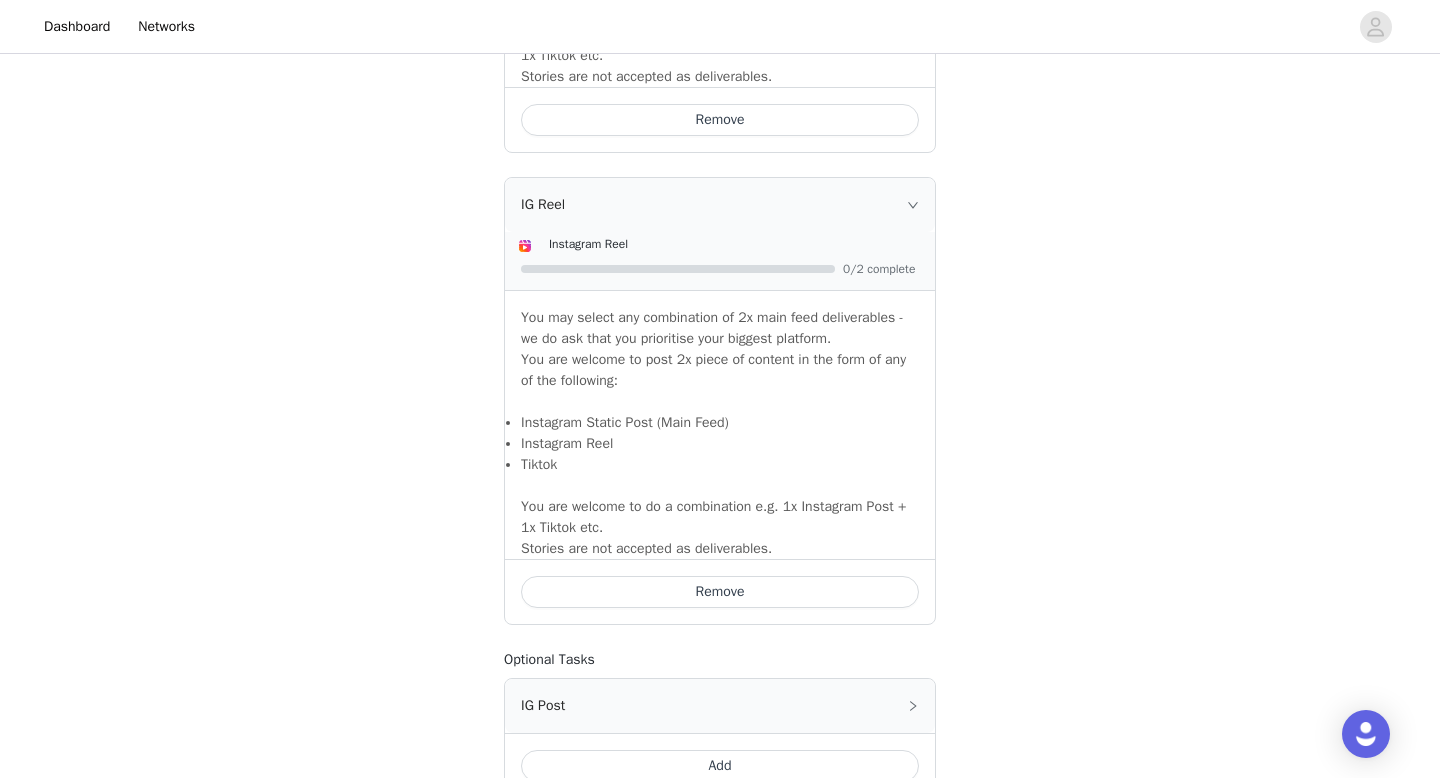 scroll, scrollTop: 1853, scrollLeft: 0, axis: vertical 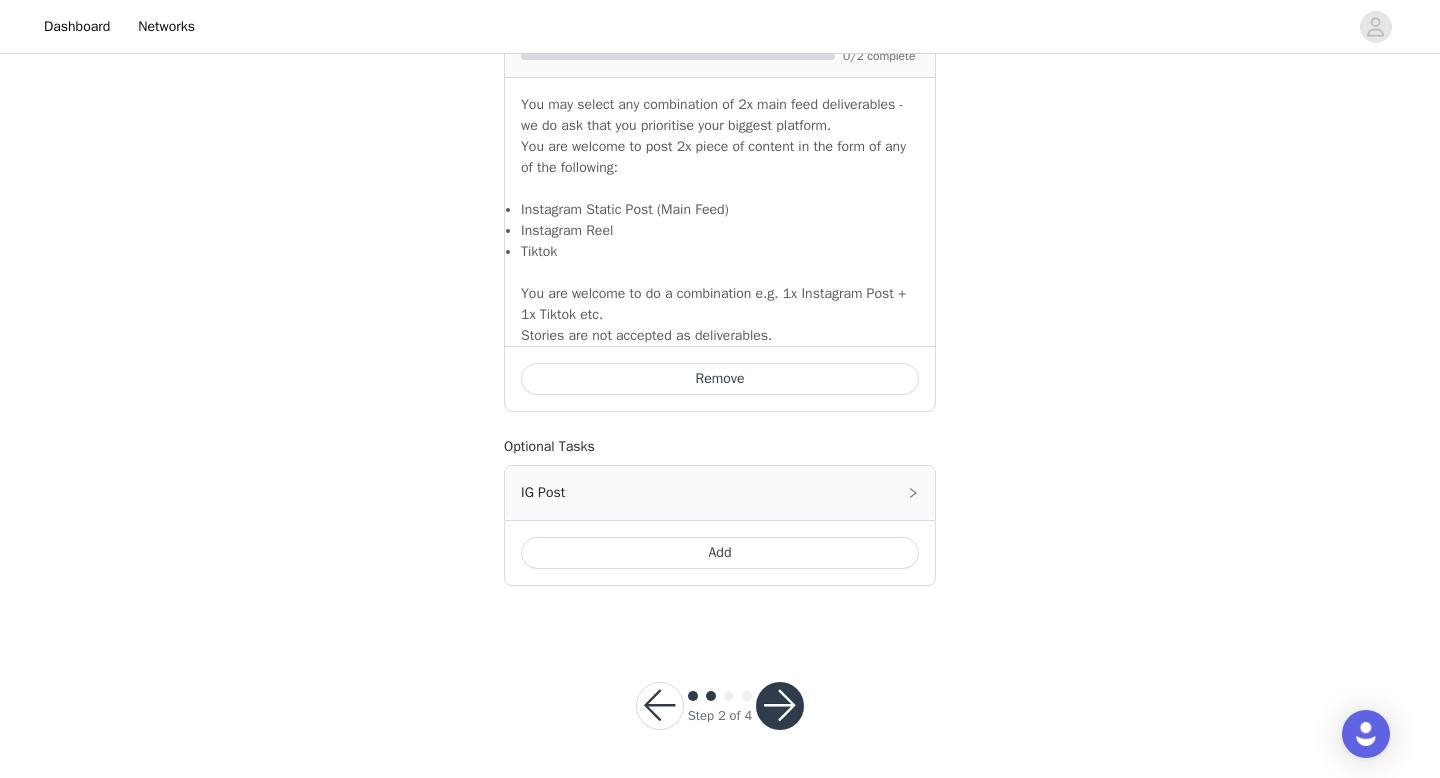 click at bounding box center [780, 706] 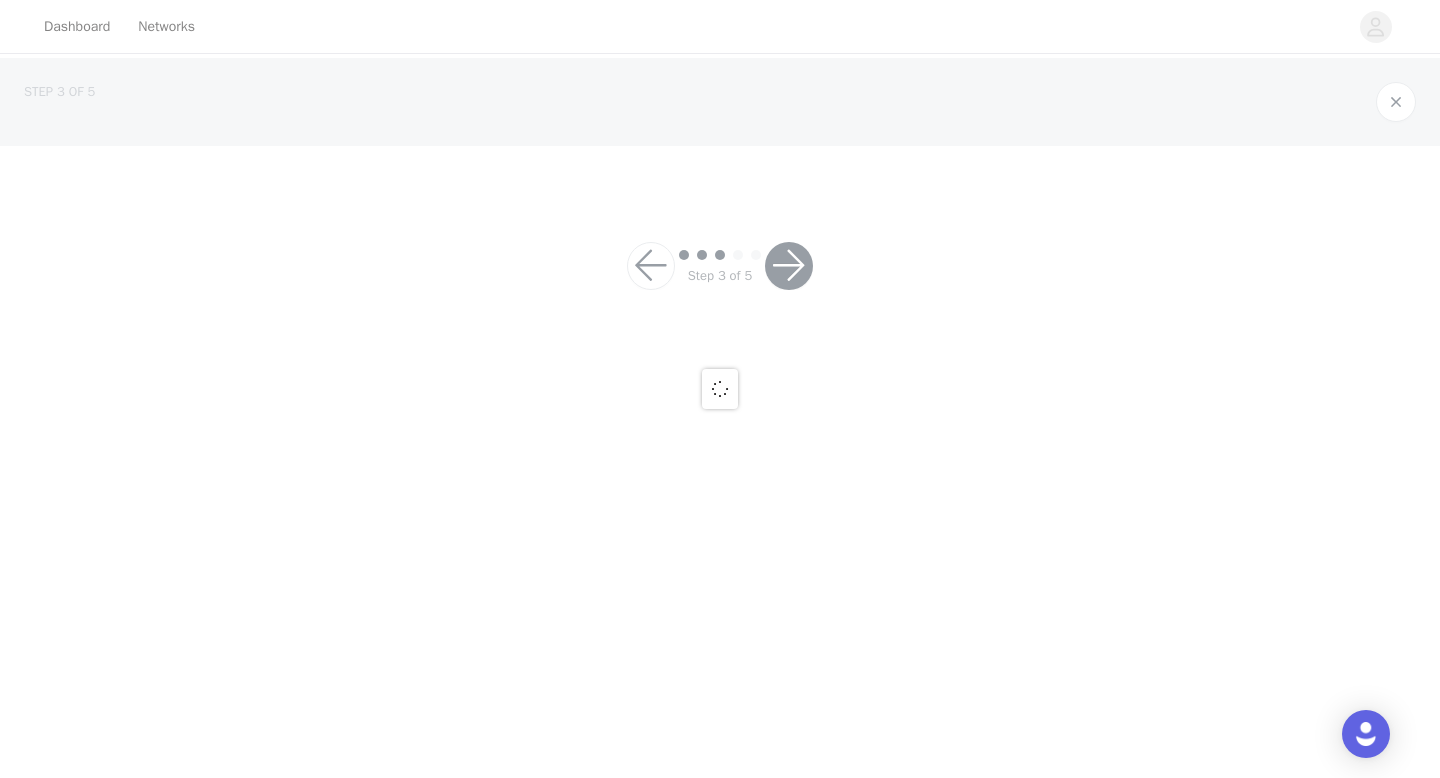 scroll, scrollTop: 0, scrollLeft: 0, axis: both 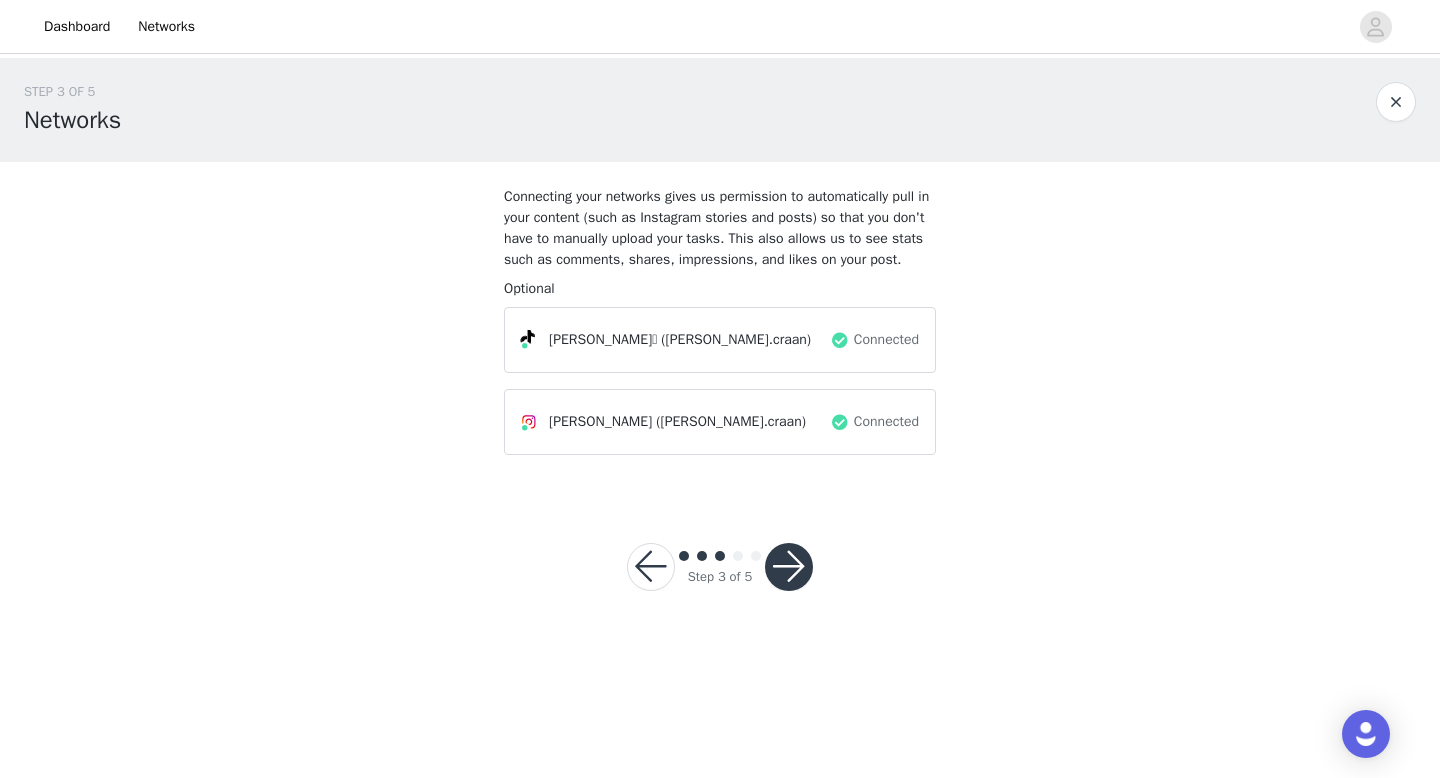 click at bounding box center (789, 567) 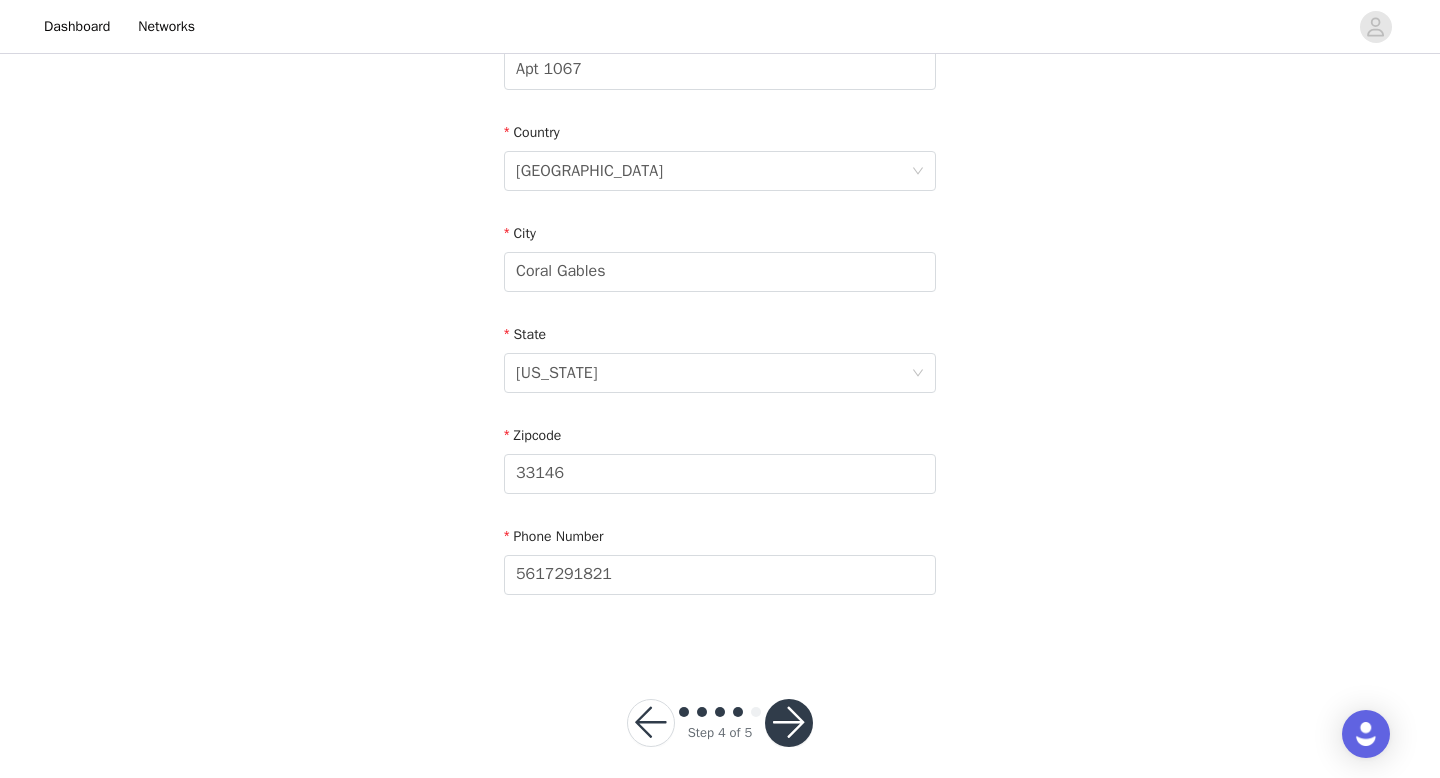 scroll, scrollTop: 585, scrollLeft: 0, axis: vertical 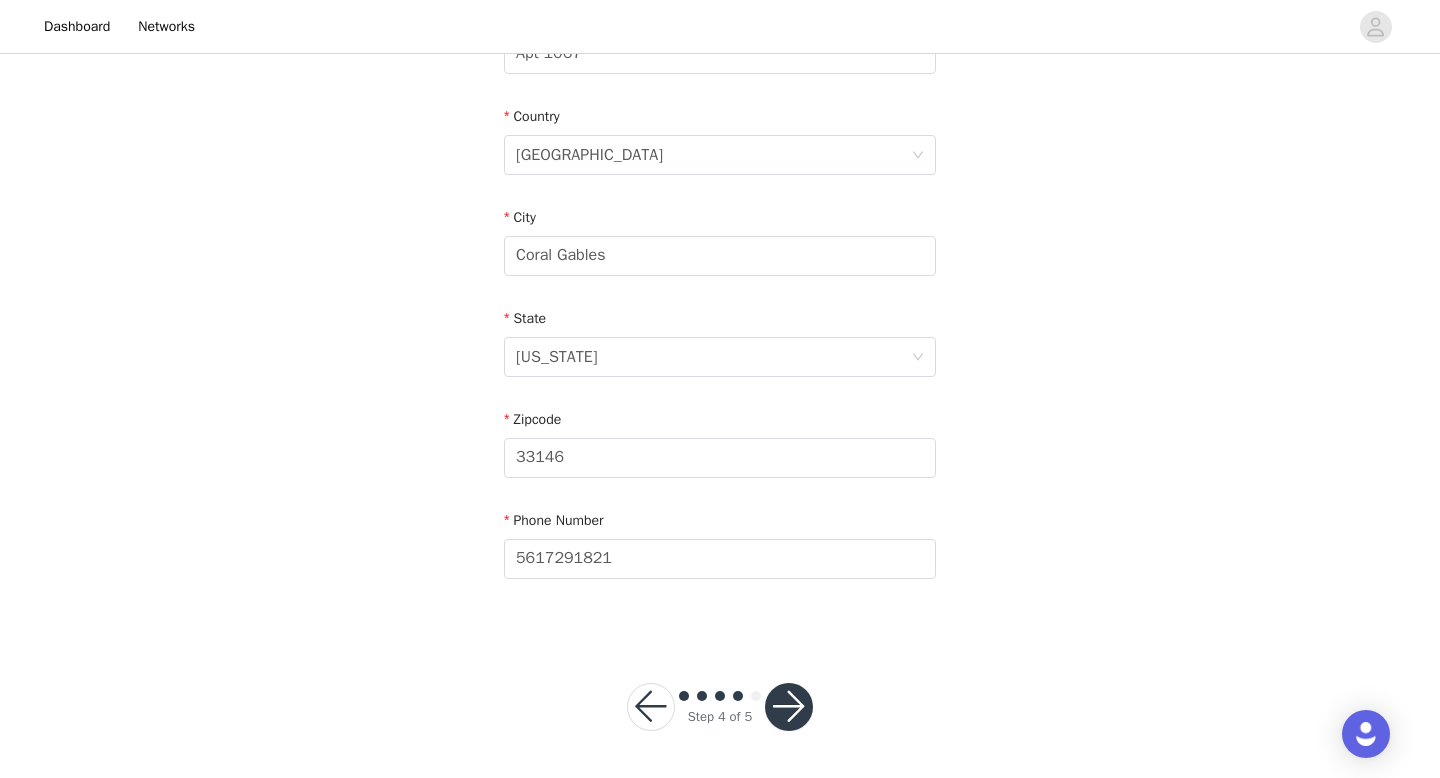 click at bounding box center [789, 707] 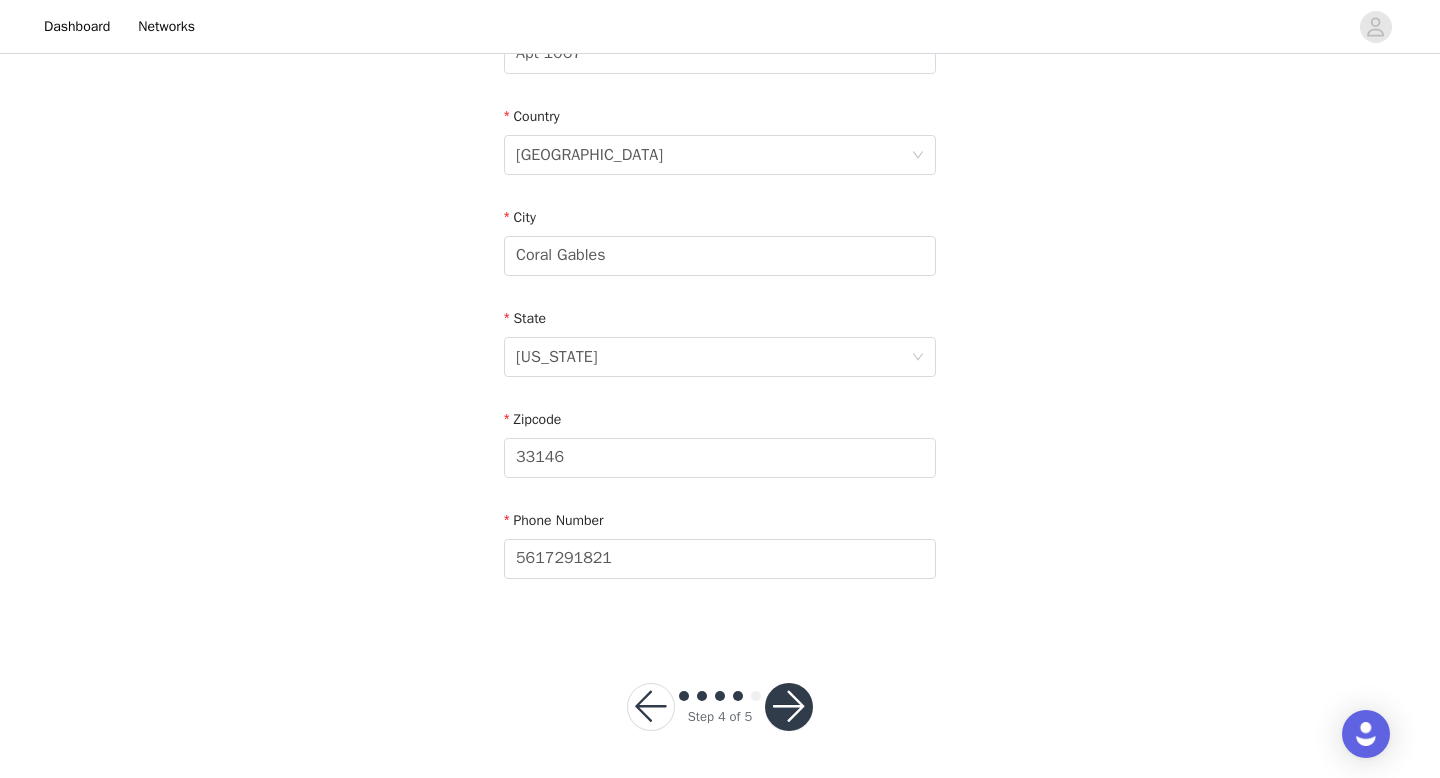 scroll, scrollTop: 0, scrollLeft: 0, axis: both 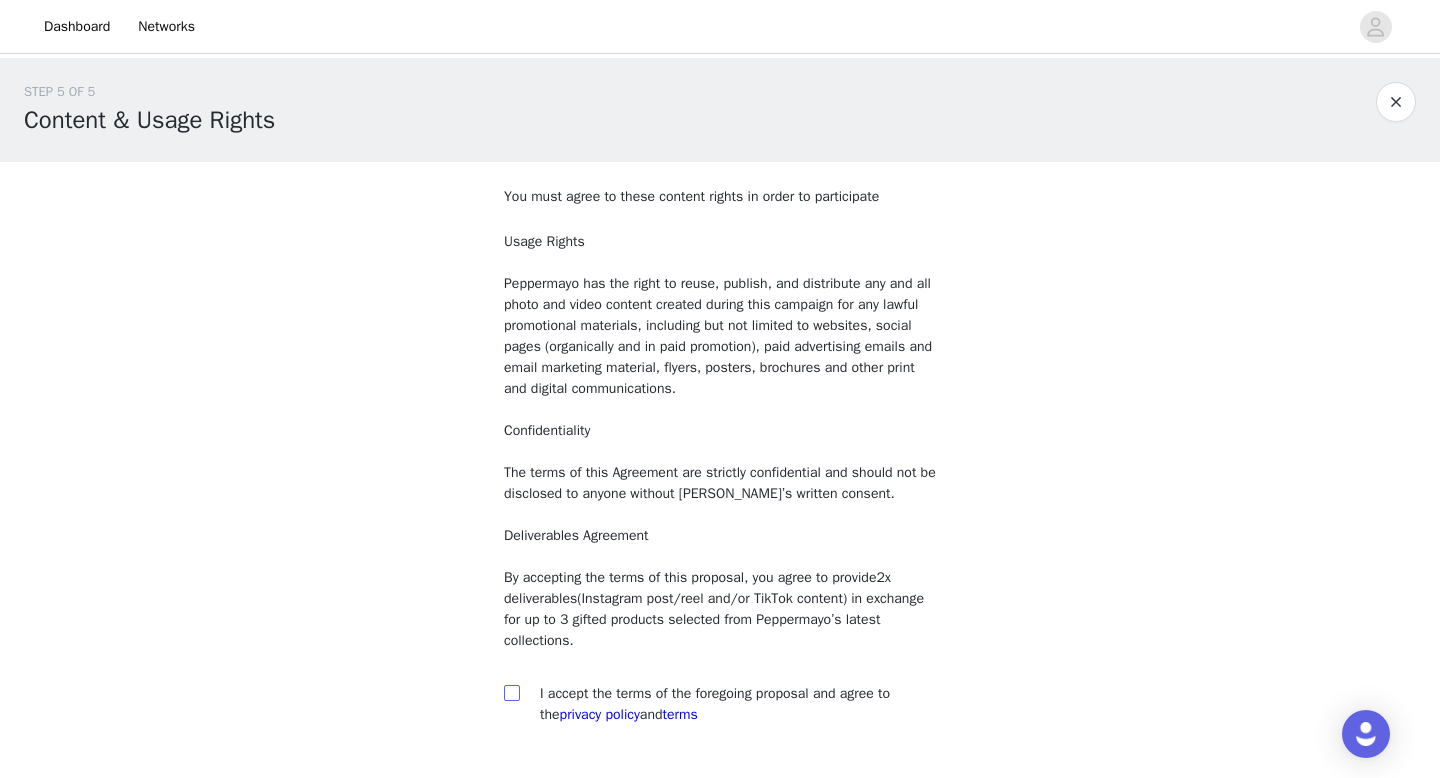 click at bounding box center (511, 692) 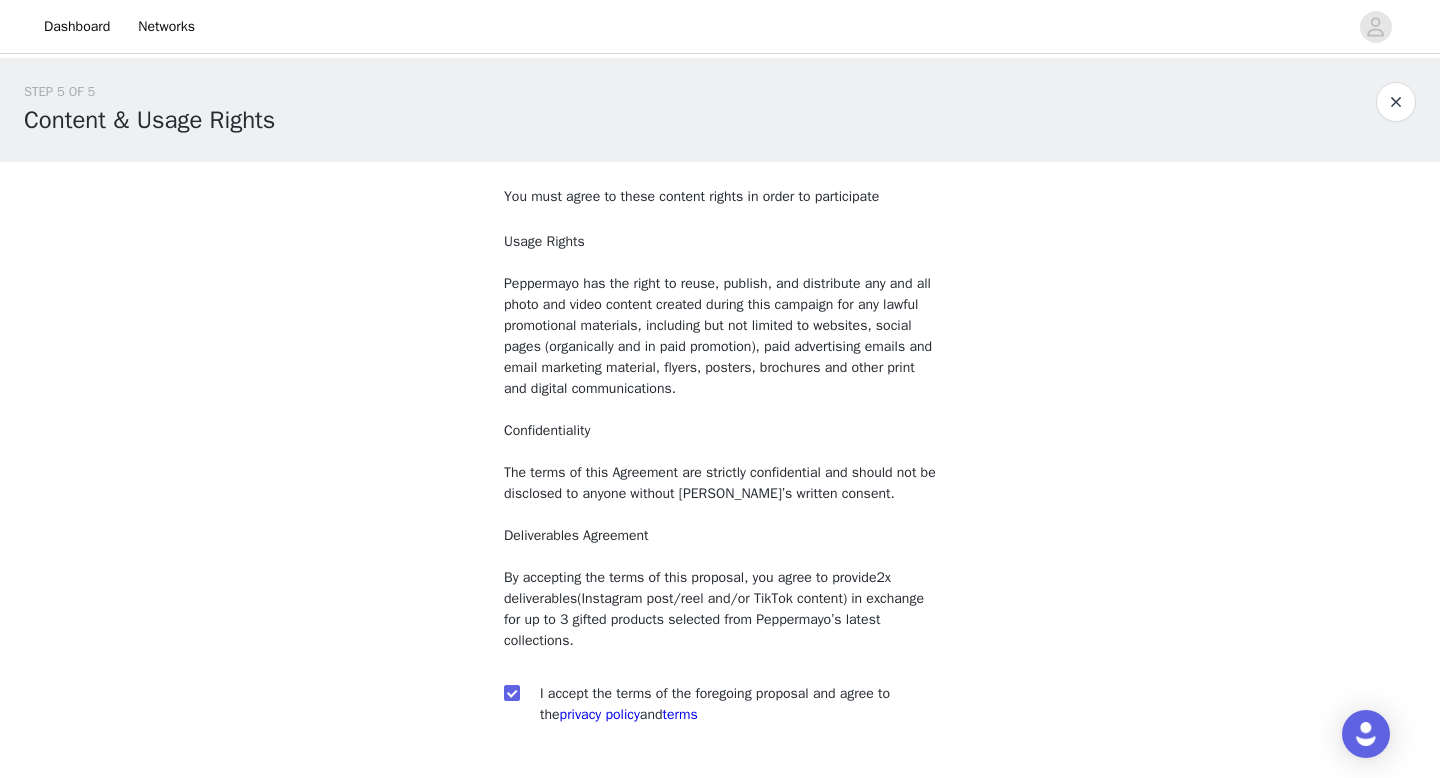 scroll, scrollTop: 146, scrollLeft: 0, axis: vertical 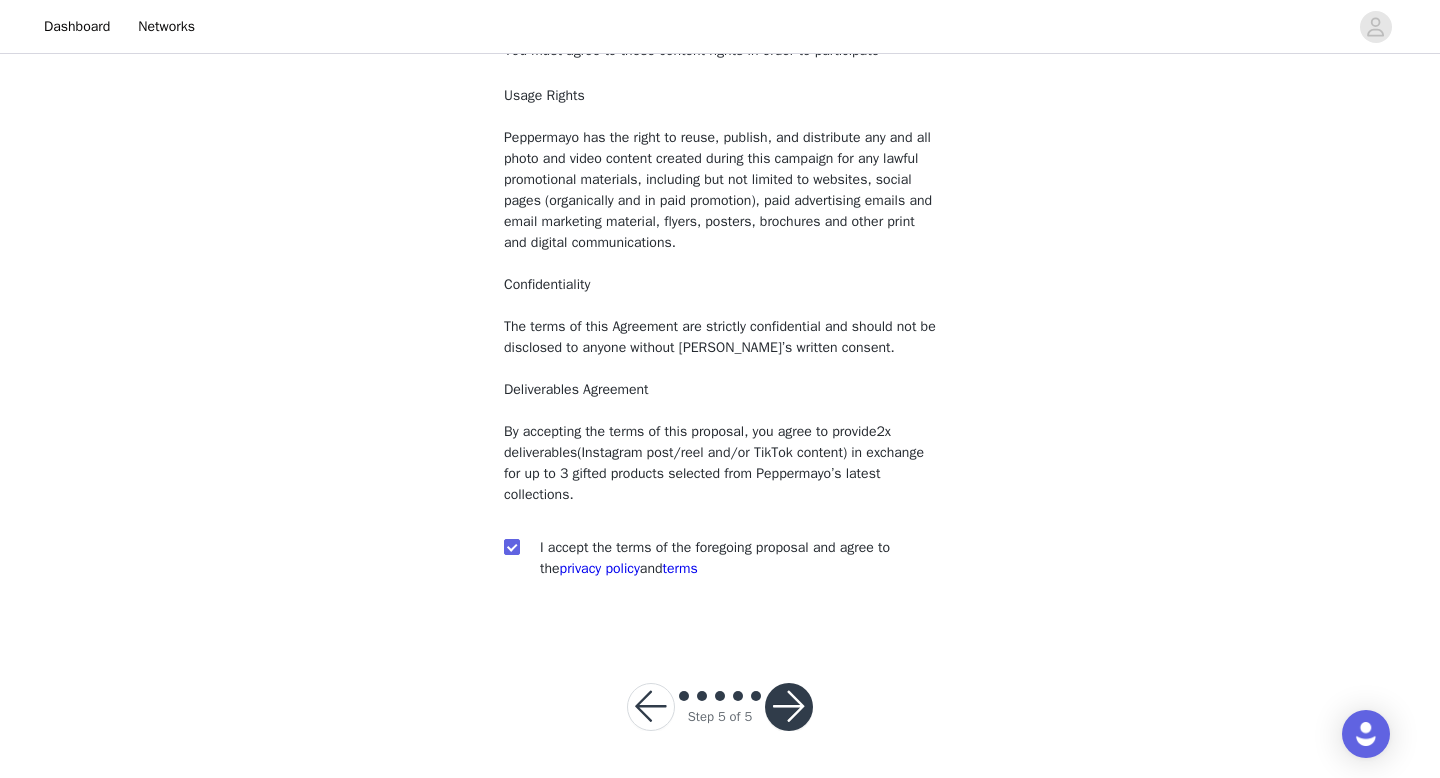 click at bounding box center (789, 707) 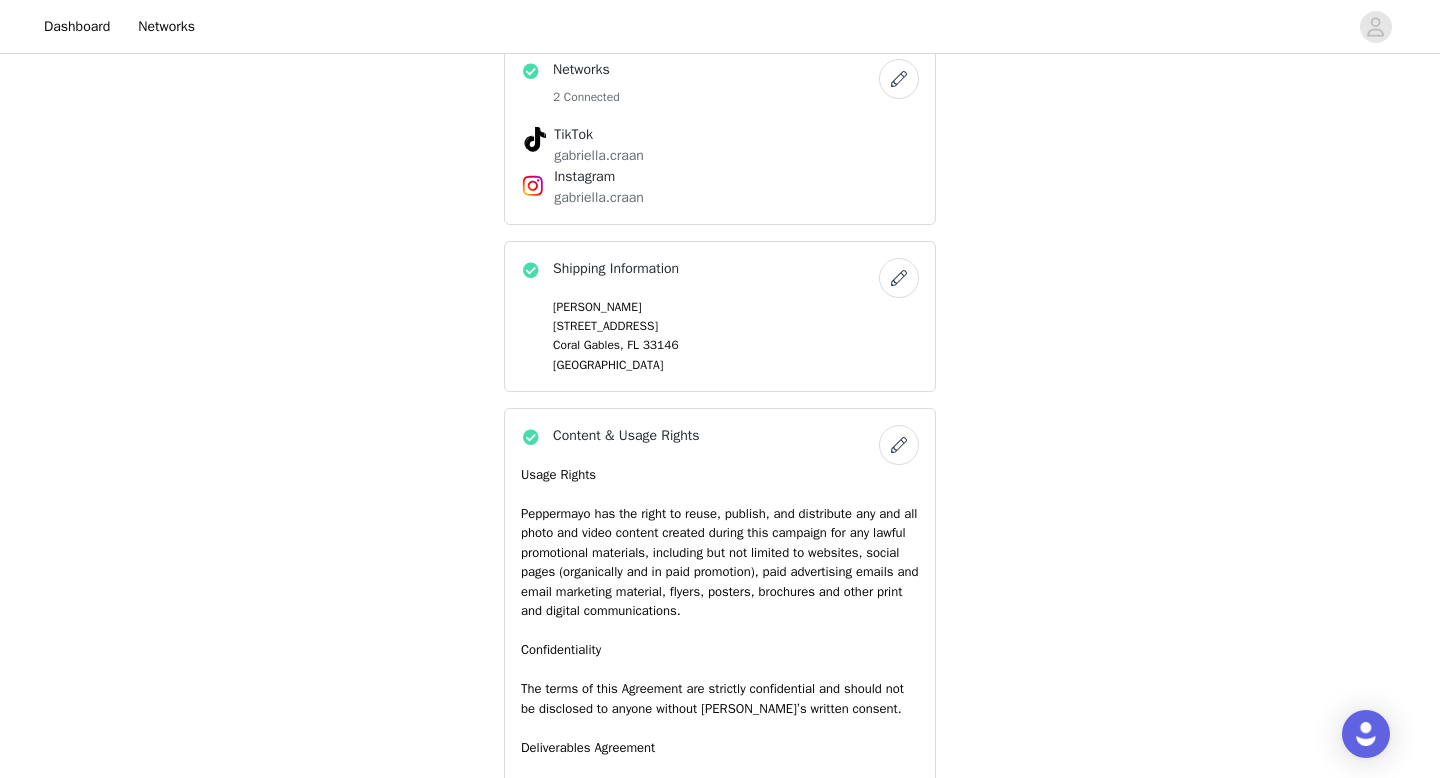 scroll, scrollTop: 1646, scrollLeft: 0, axis: vertical 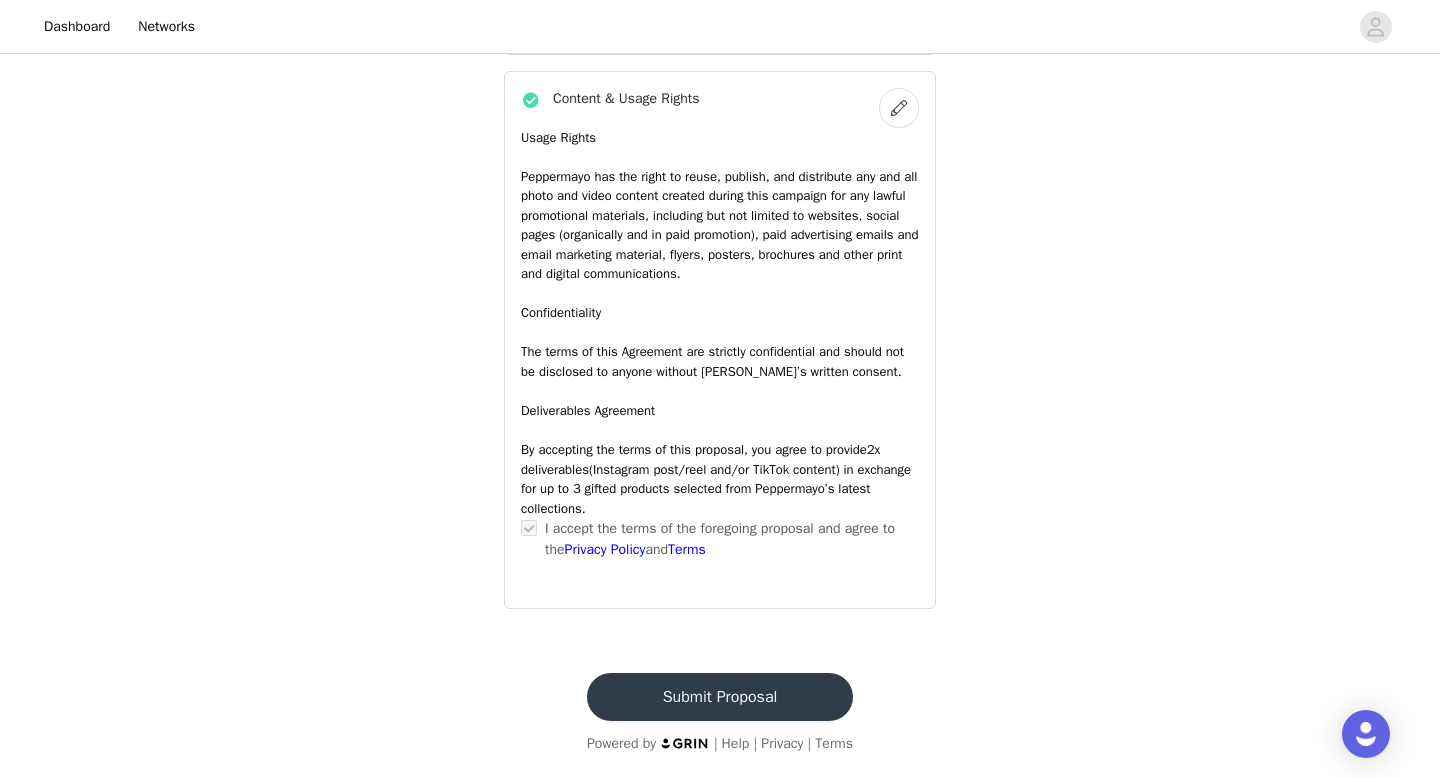 click on "Submit Proposal" at bounding box center [720, 697] 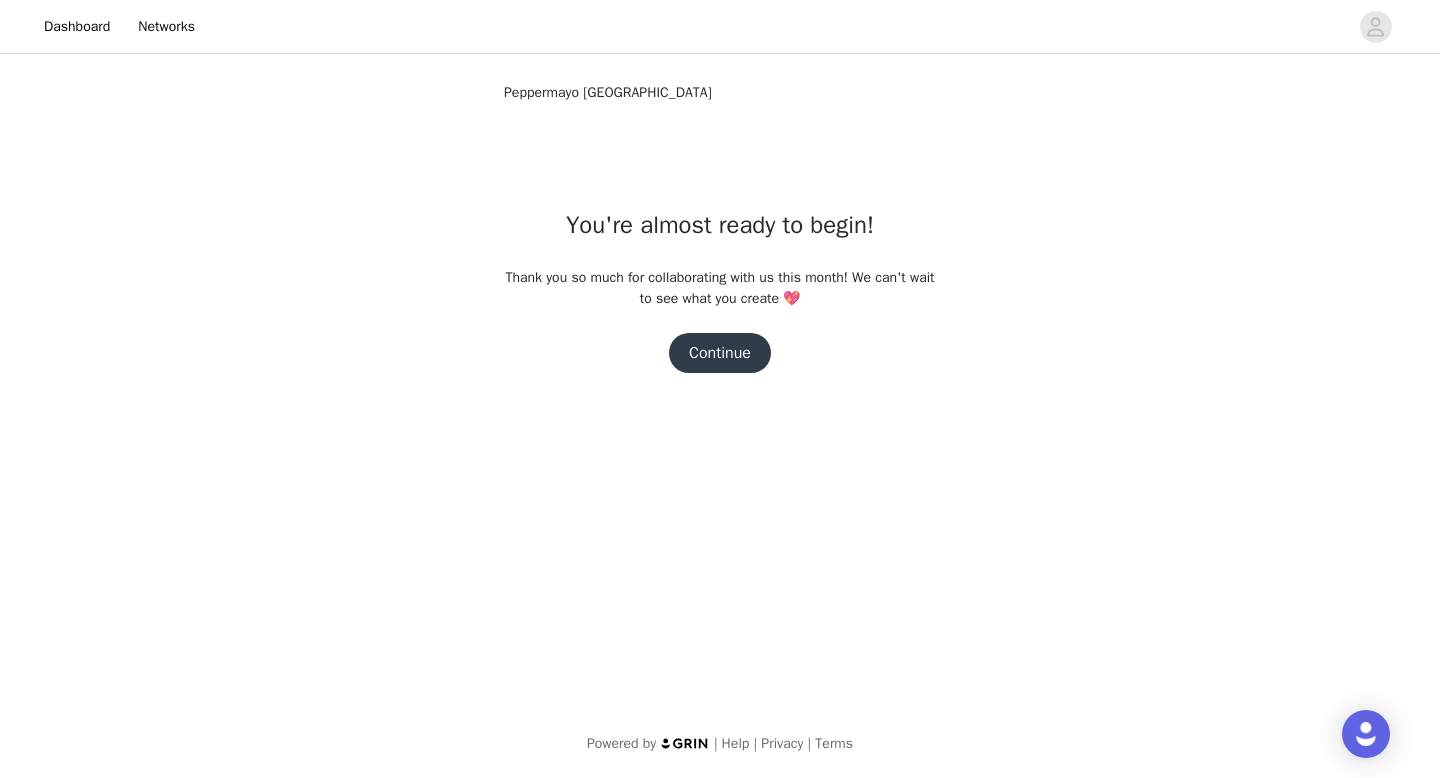 scroll, scrollTop: 0, scrollLeft: 0, axis: both 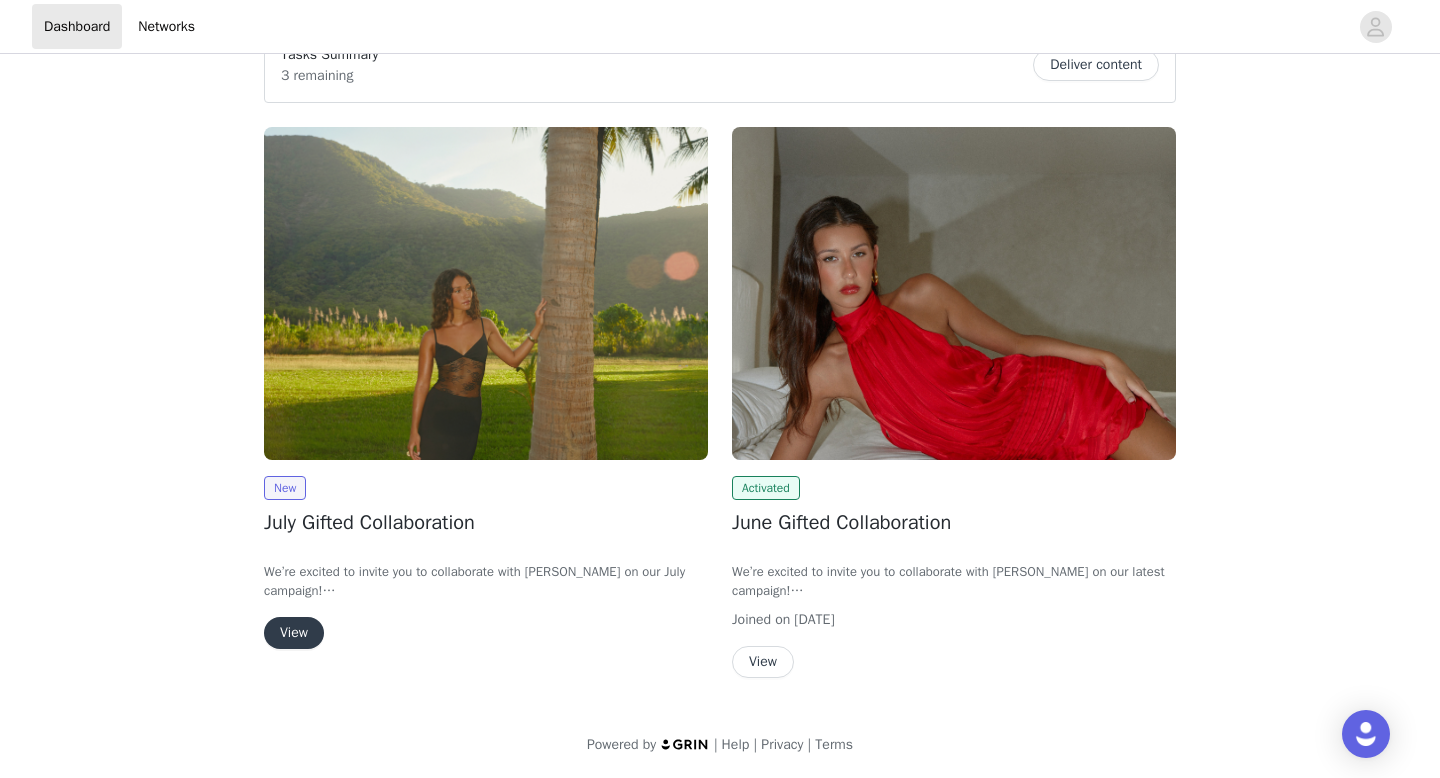 click on "View" at bounding box center (763, 662) 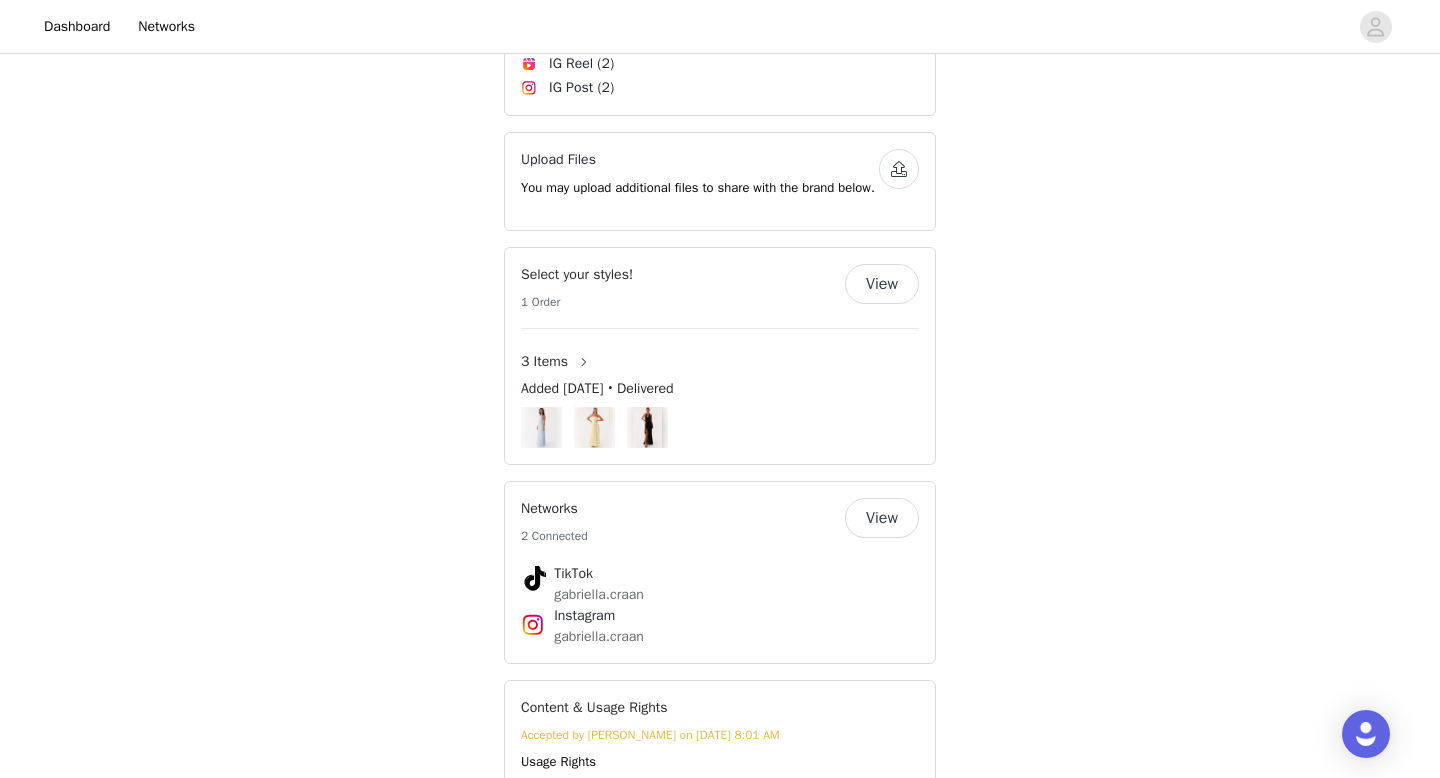 scroll, scrollTop: 1416, scrollLeft: 0, axis: vertical 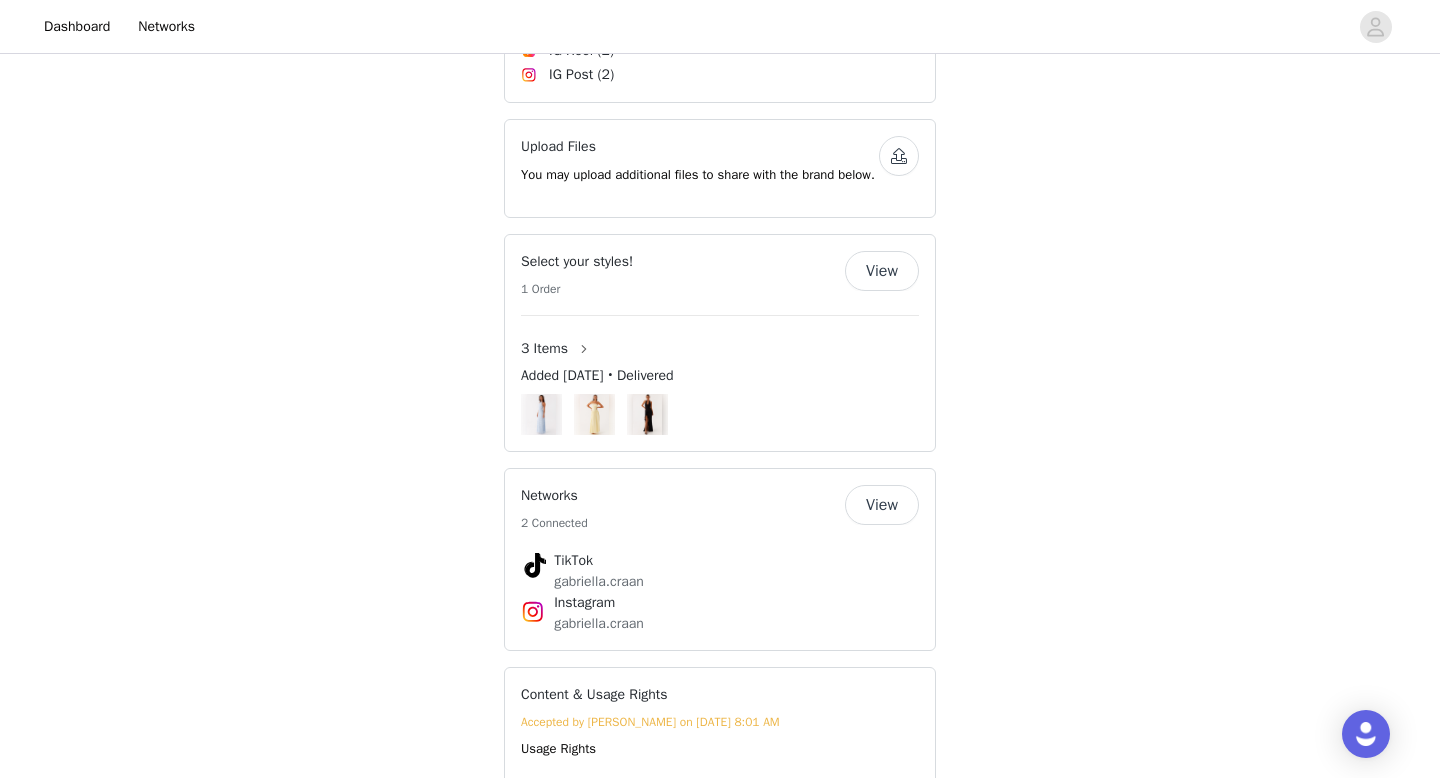 click at bounding box center [542, 414] 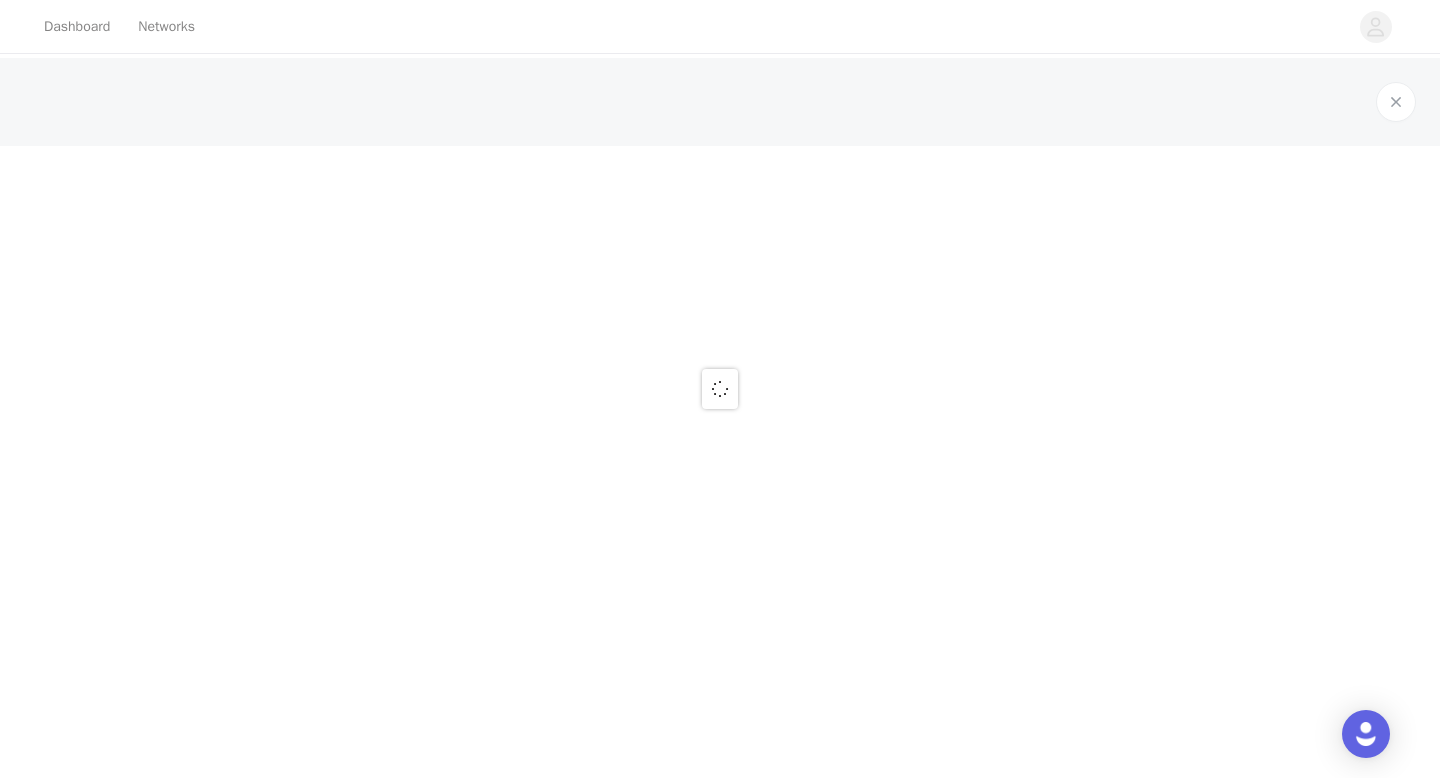 scroll, scrollTop: 0, scrollLeft: 0, axis: both 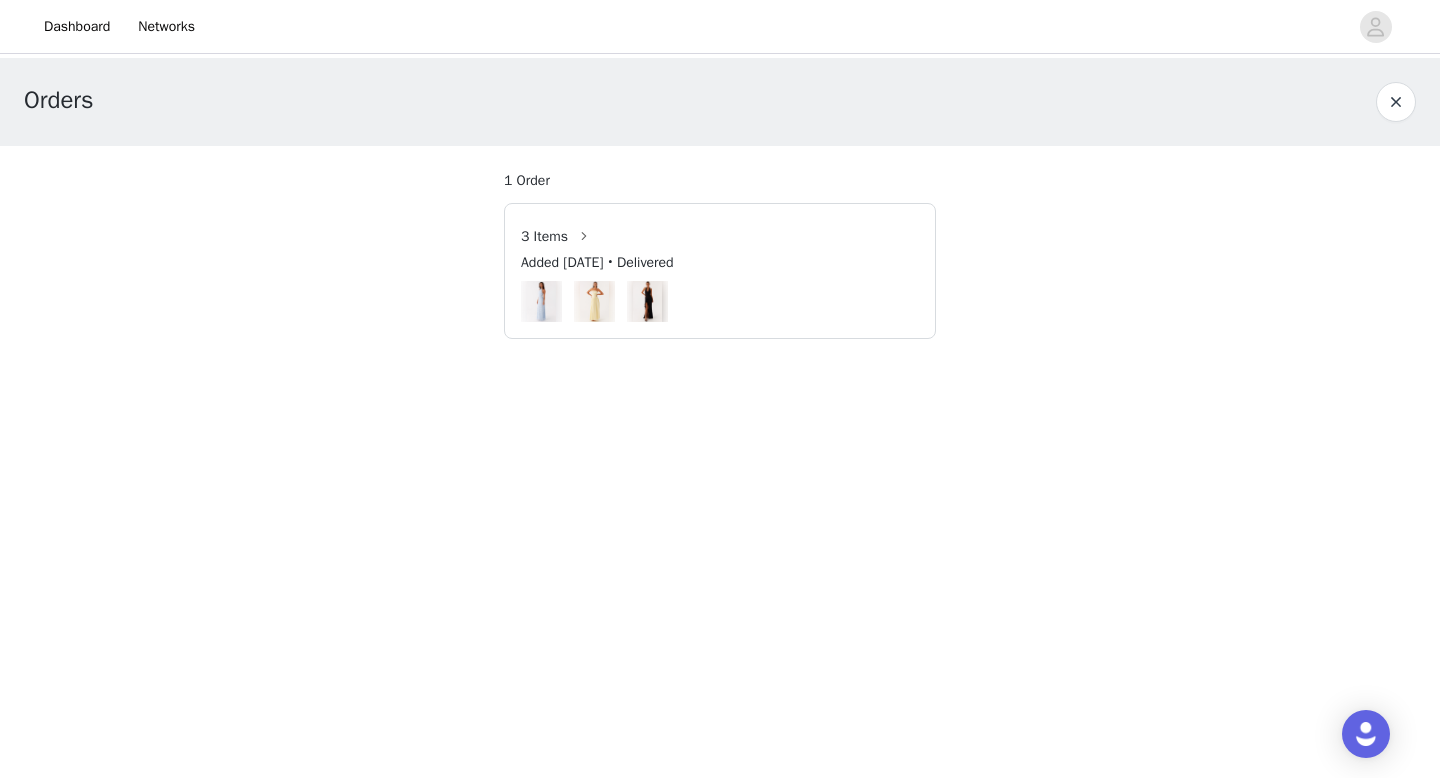 click at bounding box center (542, 301) 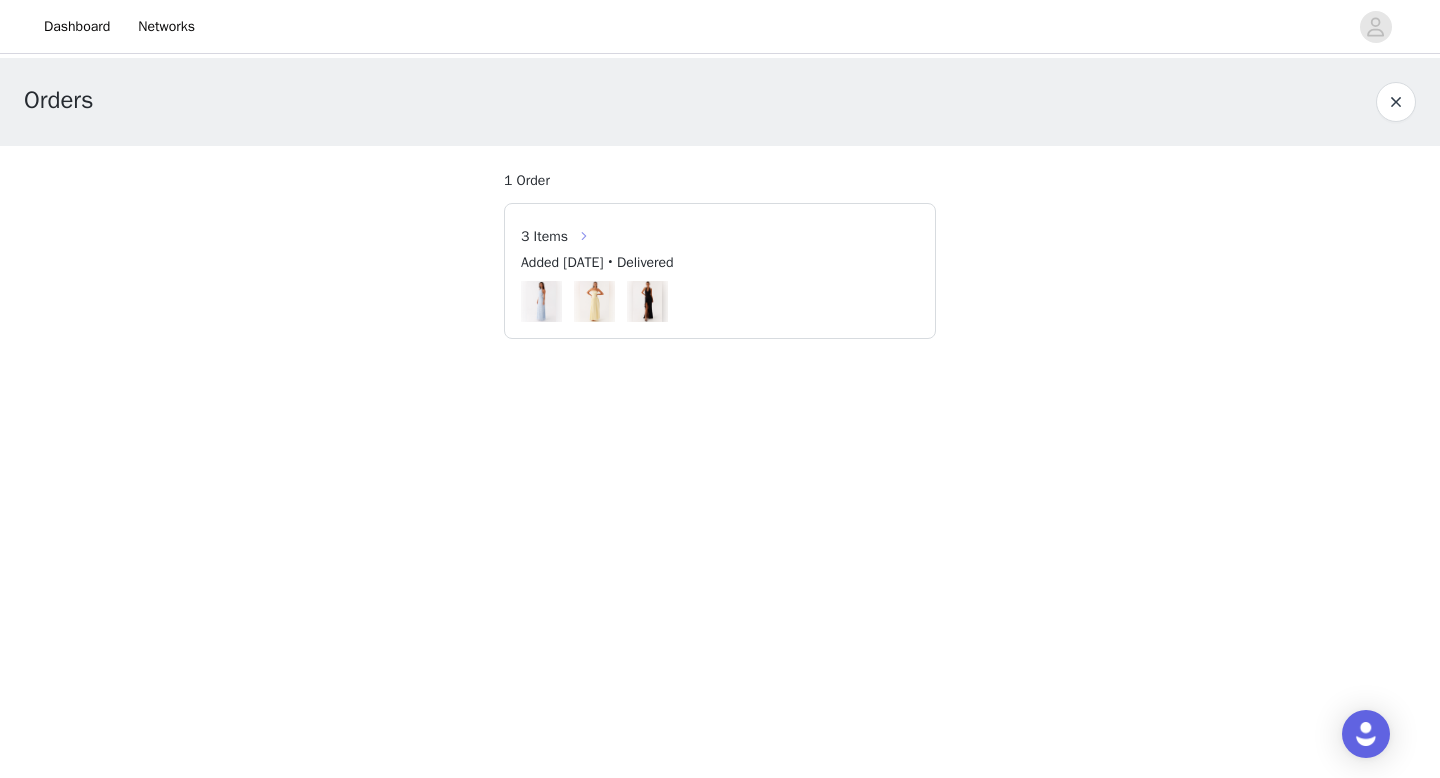 click at bounding box center [584, 236] 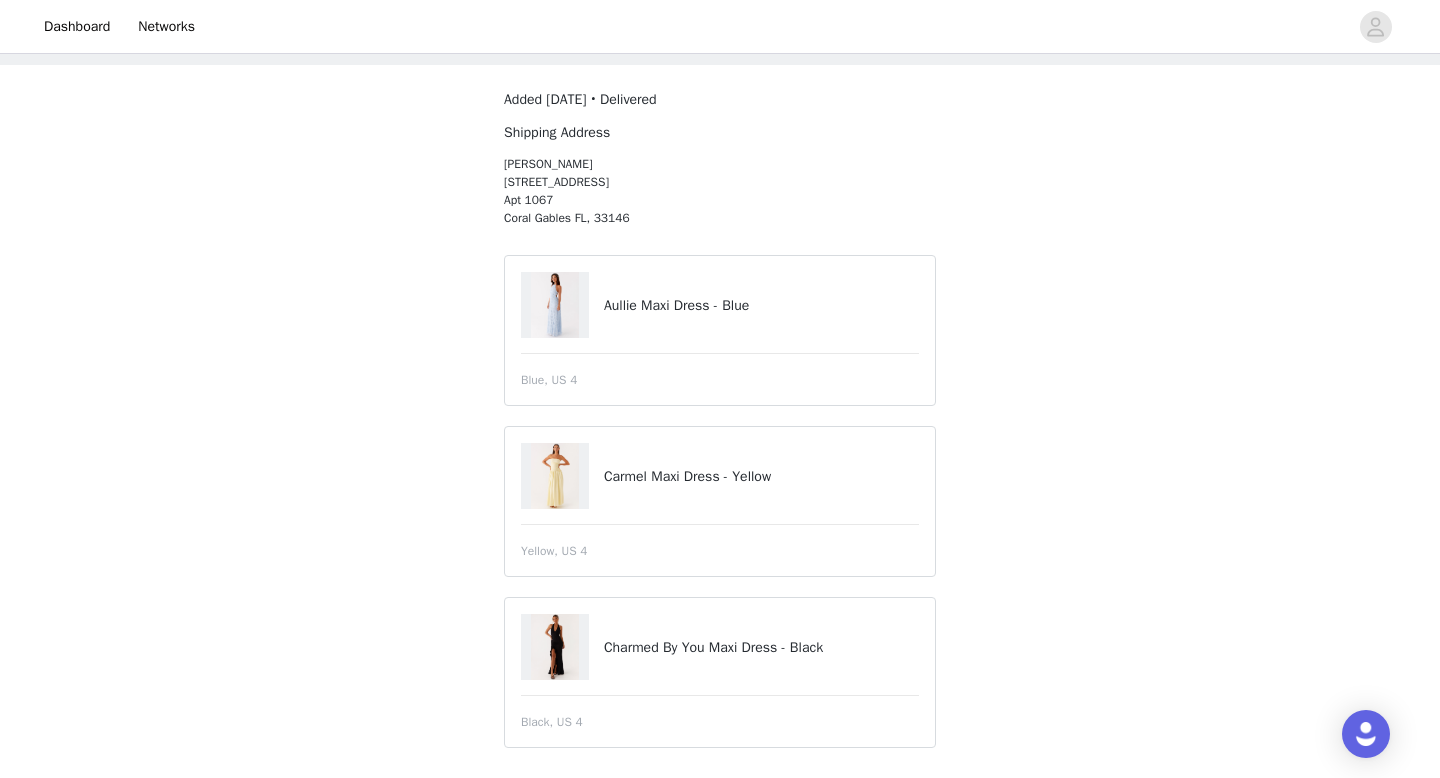 scroll, scrollTop: 95, scrollLeft: 0, axis: vertical 